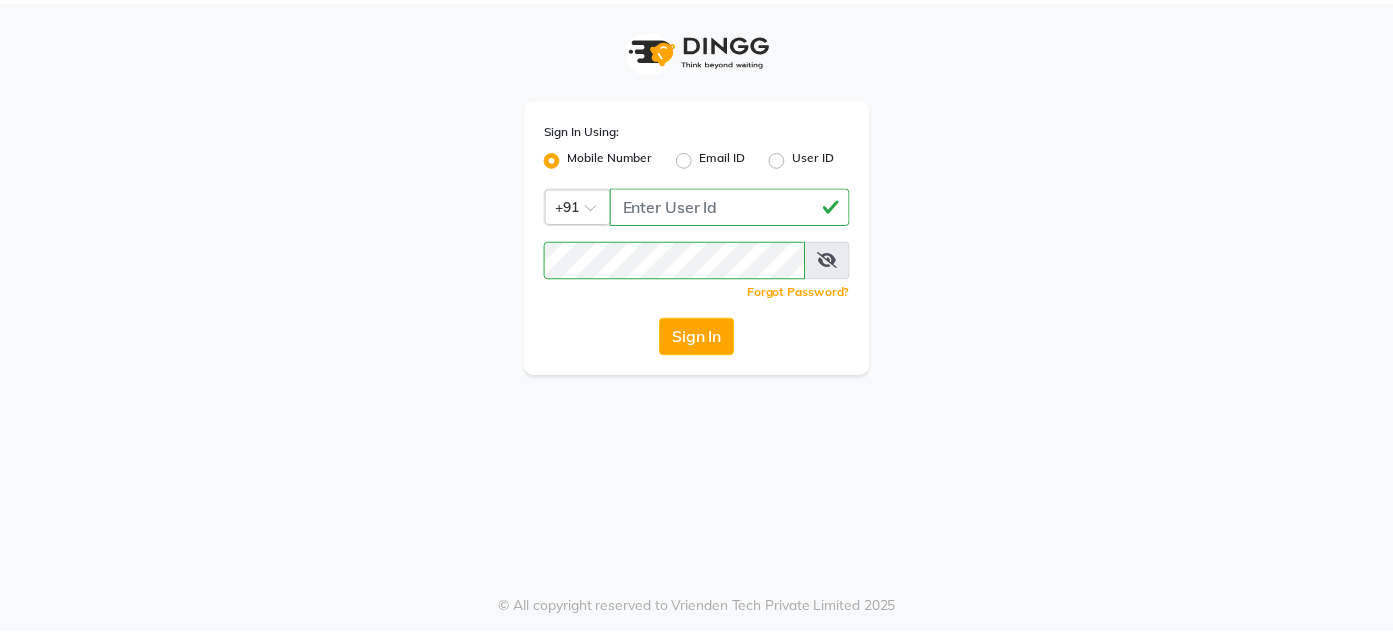 scroll, scrollTop: 0, scrollLeft: 0, axis: both 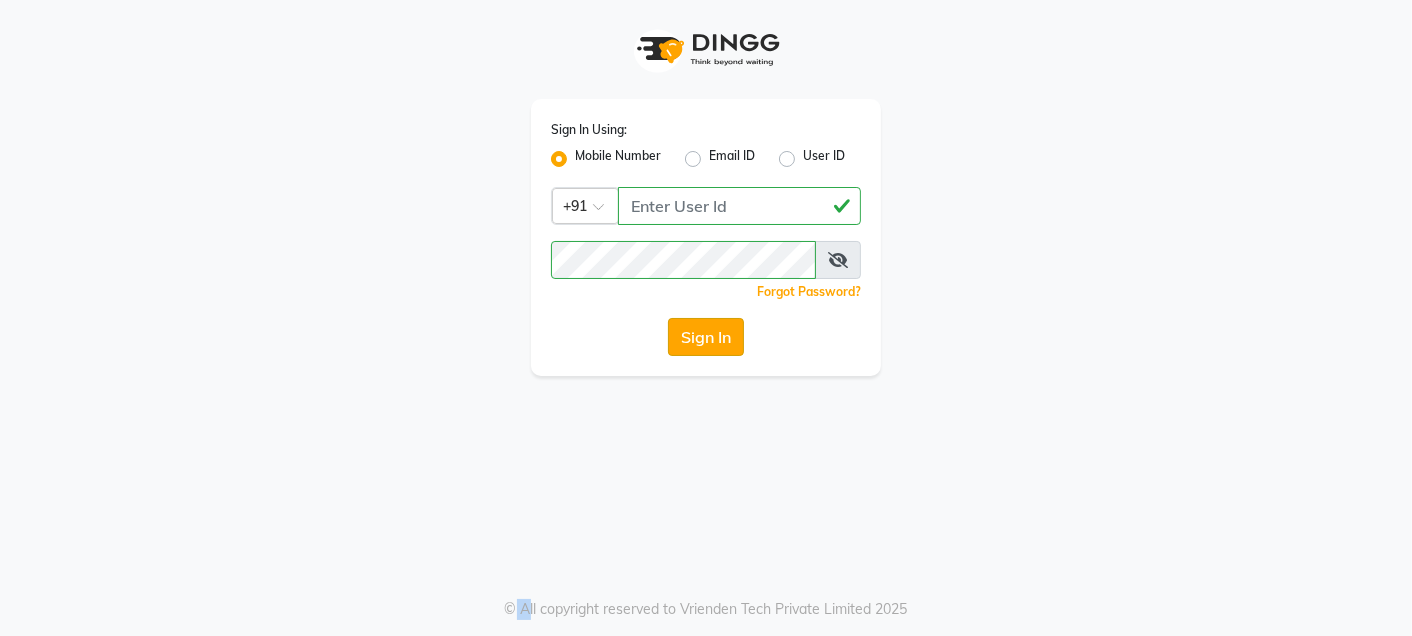 click on "Sign In" 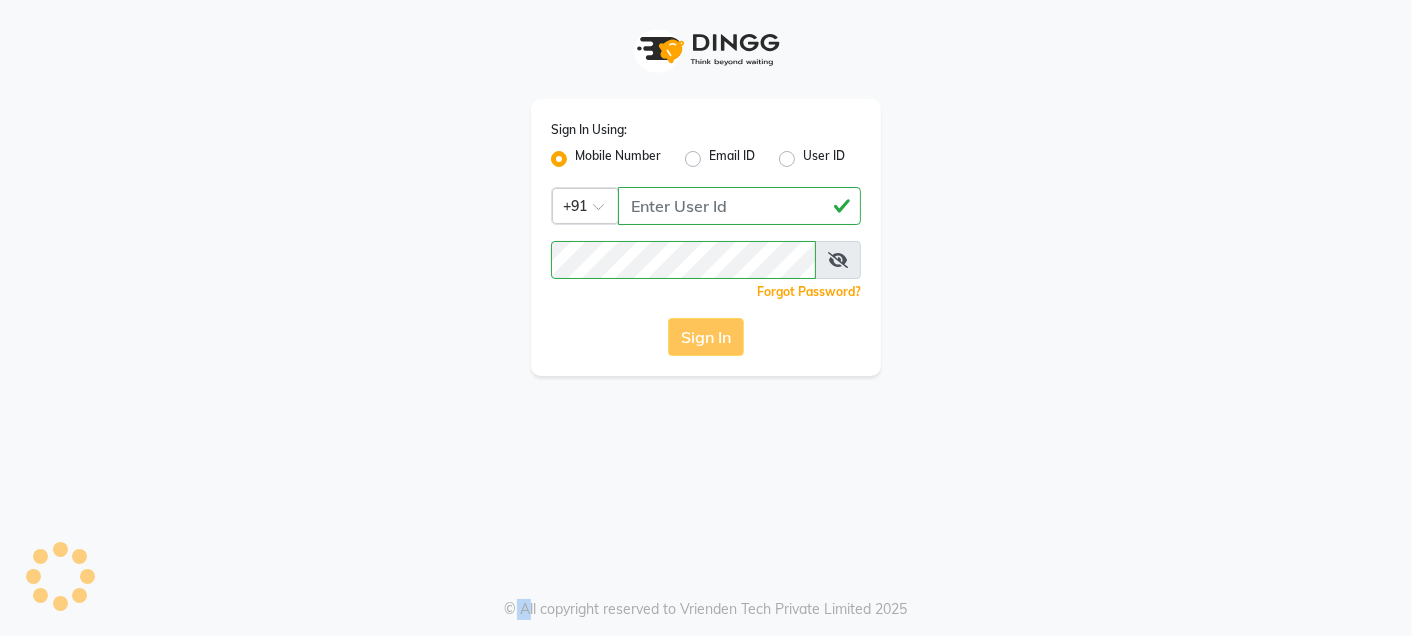 click on "Sign In" 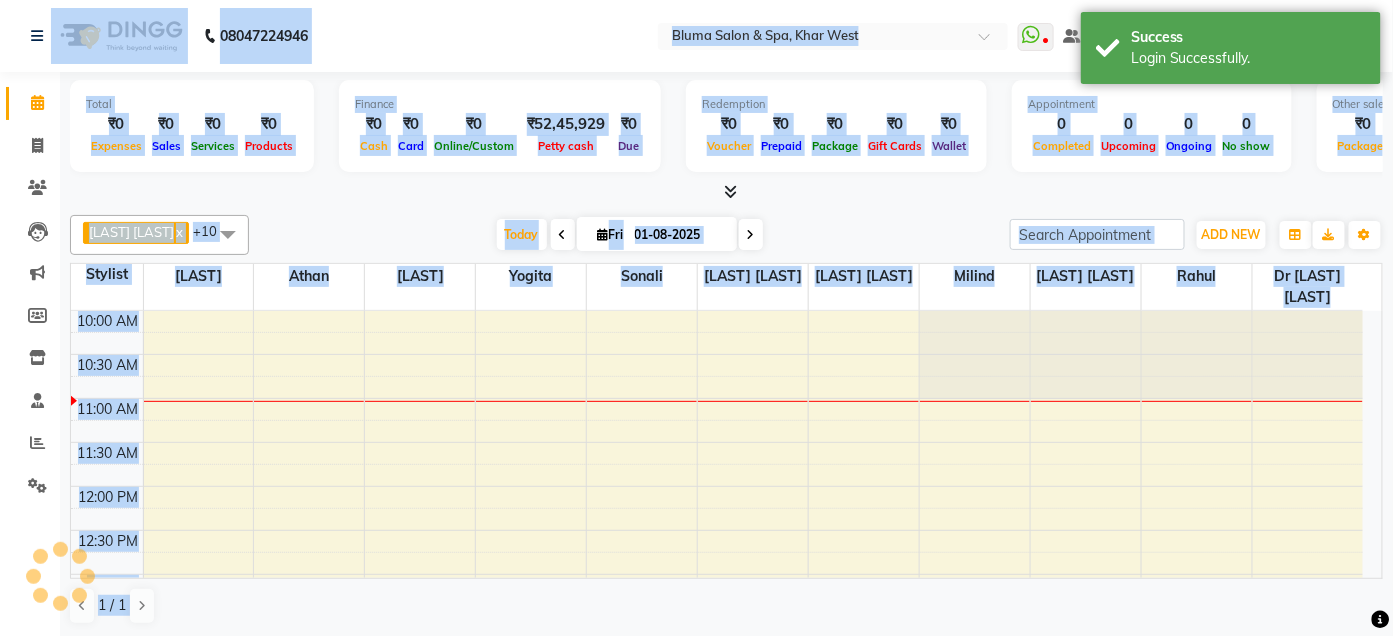 scroll, scrollTop: 0, scrollLeft: 0, axis: both 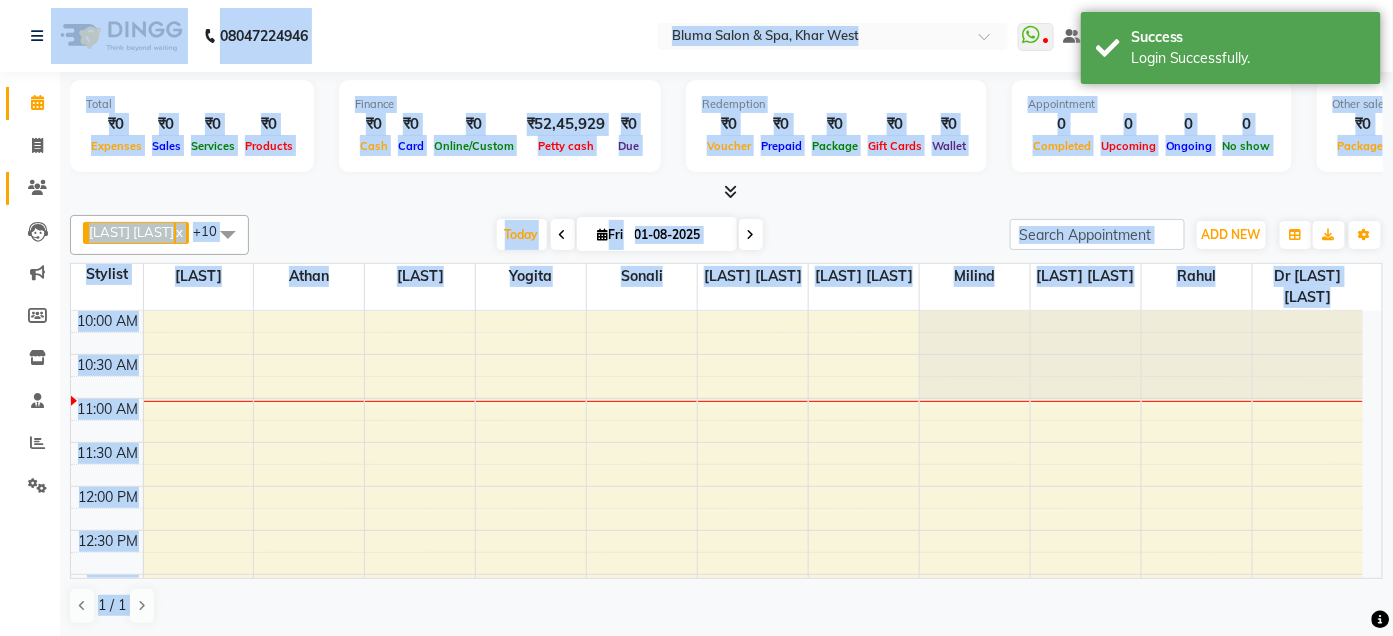 click 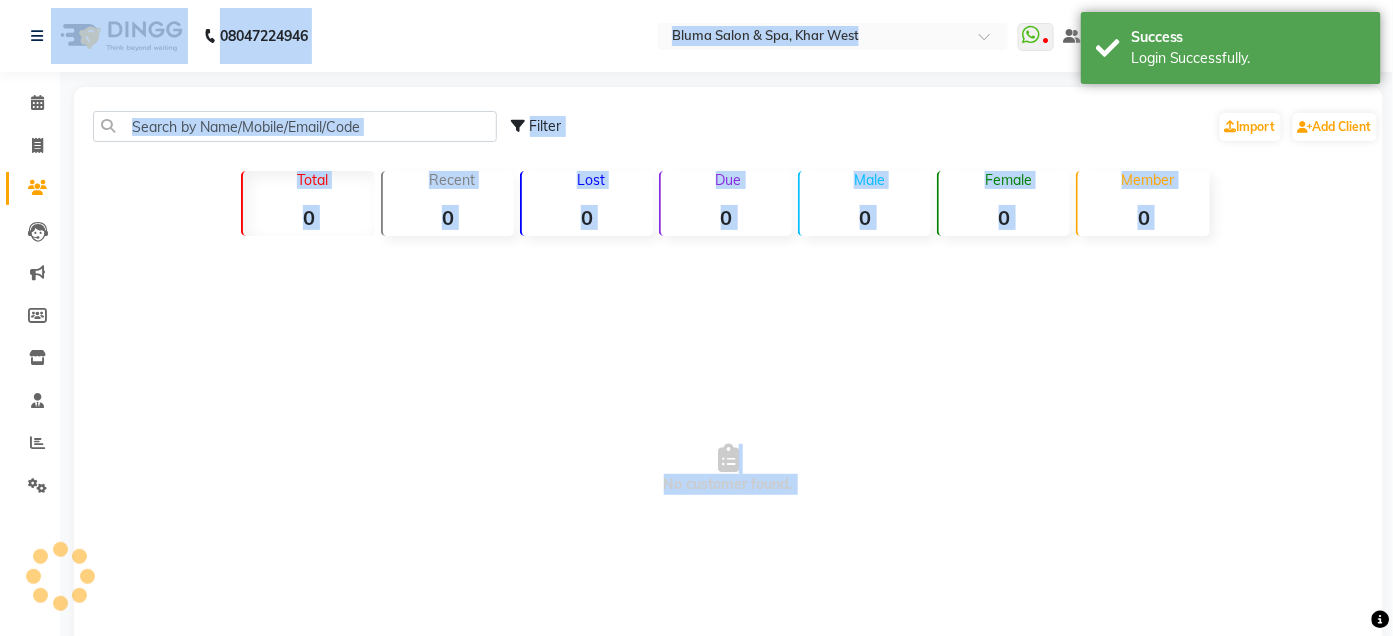 click 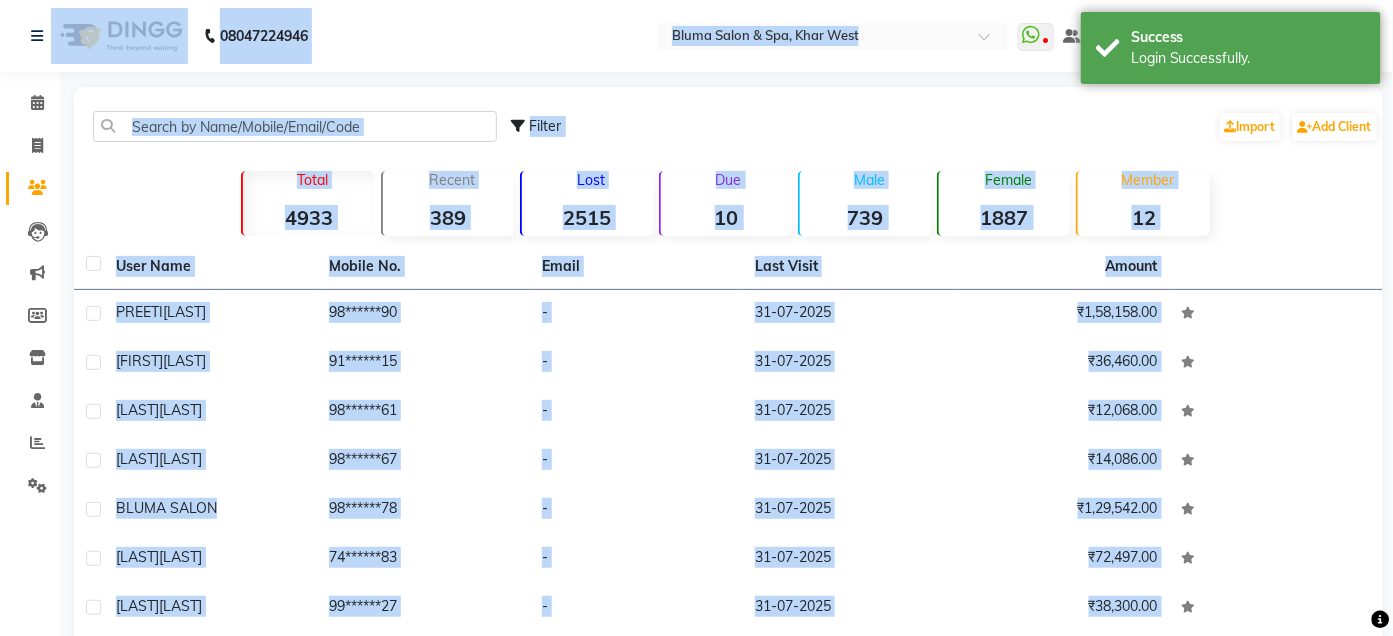 click on "[PHONE] Select Location × Bluma Salon & Spa, Khar West WhatsApp Status ✕ Status: Disconnected Most Recent Message: 05-05-2025 02:55 PM Recent Service Activity: 05-05-2025 02:51 PM [PHONE] Whatsapp Settings Default Panel My Panel English ENGLISH Español العربية मराठी हिंदी ગુજરાતી தமிழ் 中文 Notifications nothing to show Manager Manage Profile Change Password Sign out Version:3.15.11" 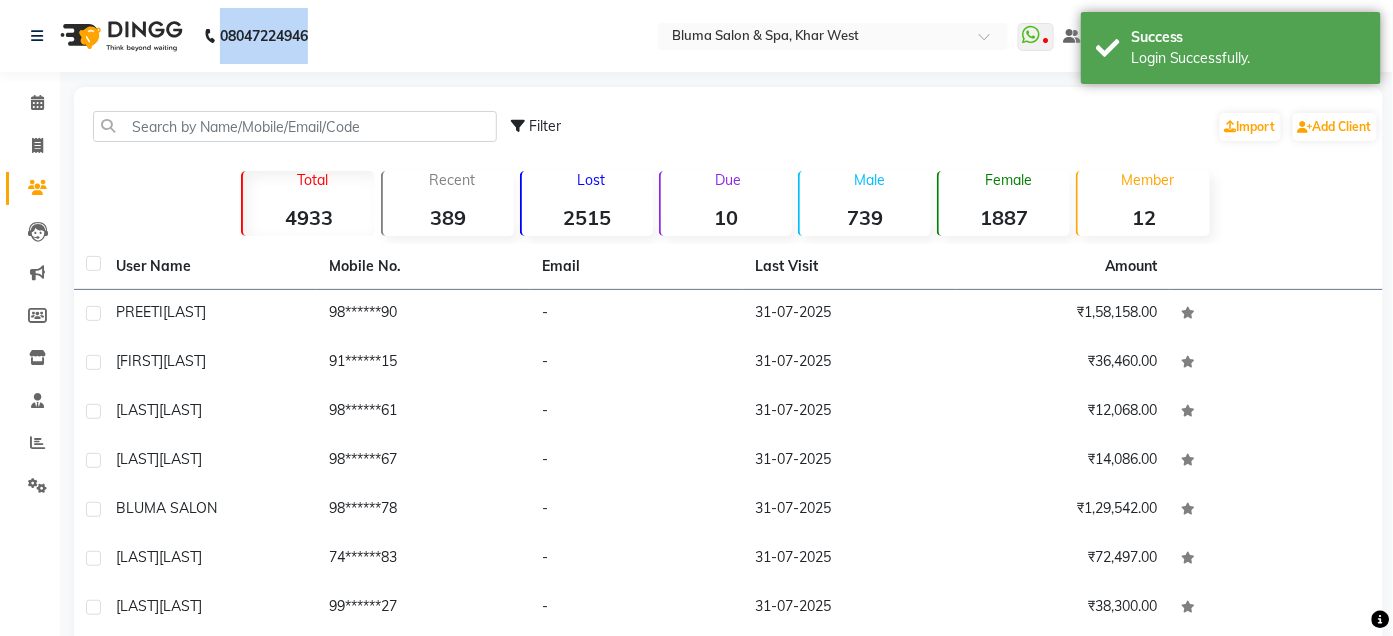 click on "[PHONE] Select Location × Bluma Salon & Spa, Khar West WhatsApp Status ✕ Status: Disconnected Most Recent Message: 05-05-2025 02:55 PM Recent Service Activity: 05-05-2025 02:51 PM [PHONE] Whatsapp Settings Default Panel My Panel English ENGLISH Español العربية मराठी हिंदी ગુજરાતી தமிழ் 中文 Notifications nothing to show Manager Manage Profile Change Password Sign out Version:3.15.11" 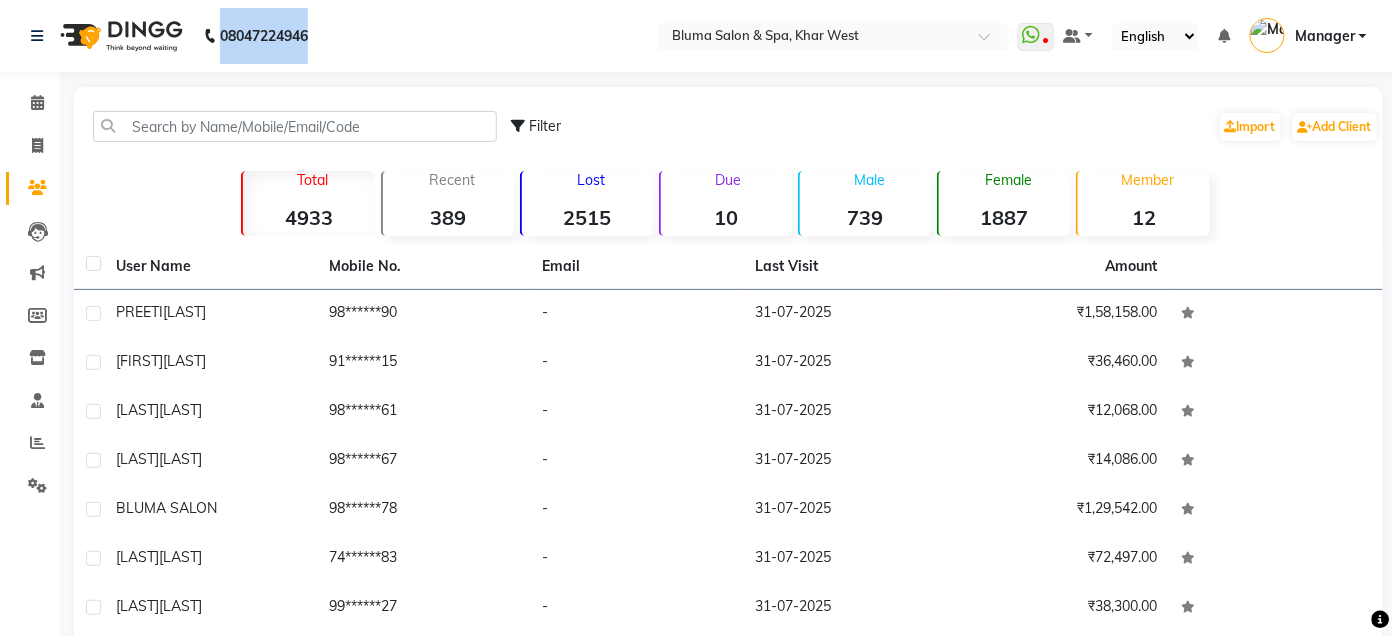 click on "[PHONE] Select Location × Bluma Salon & Spa, Khar West WhatsApp Status ✕ Status: Disconnected Most Recent Message: 05-05-2025 02:55 PM Recent Service Activity: 05-05-2025 02:51 PM [PHONE] Whatsapp Settings Default Panel My Panel English ENGLISH Español العربية मराठी हिंदी ગુજરાતી தமிழ் 中文 Notifications nothing to show Manager Manage Profile Change Password Sign out Version:3.15.11" 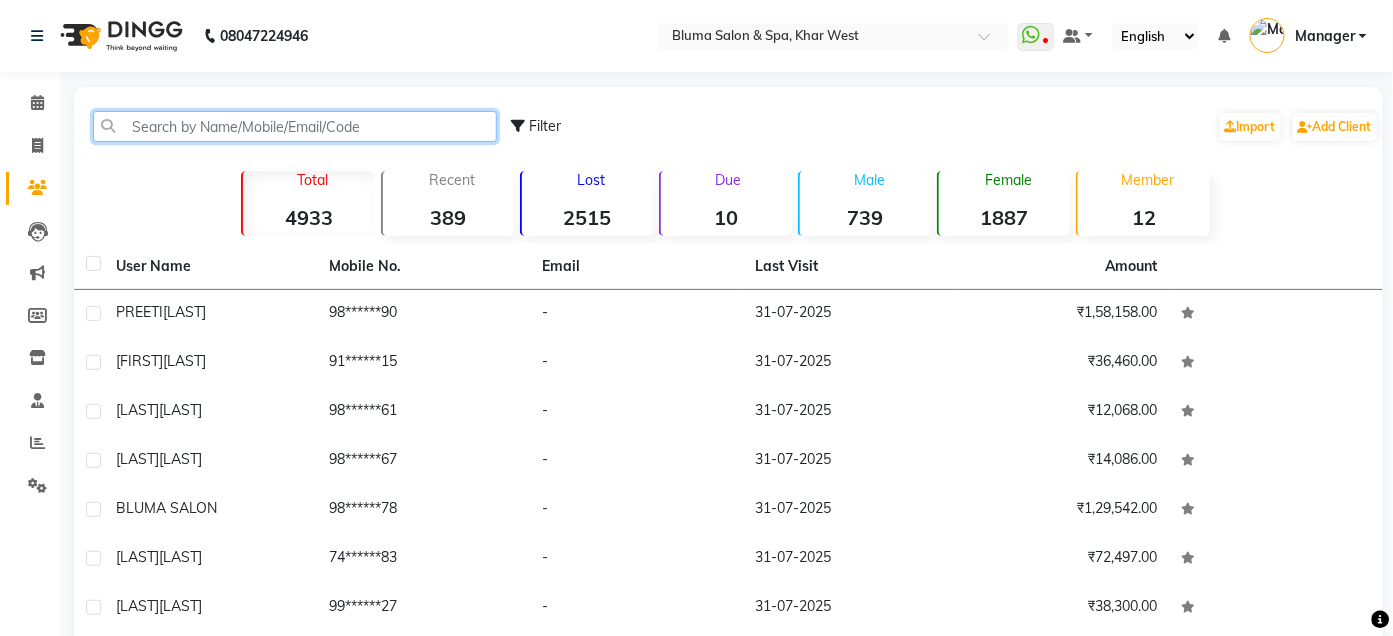 click 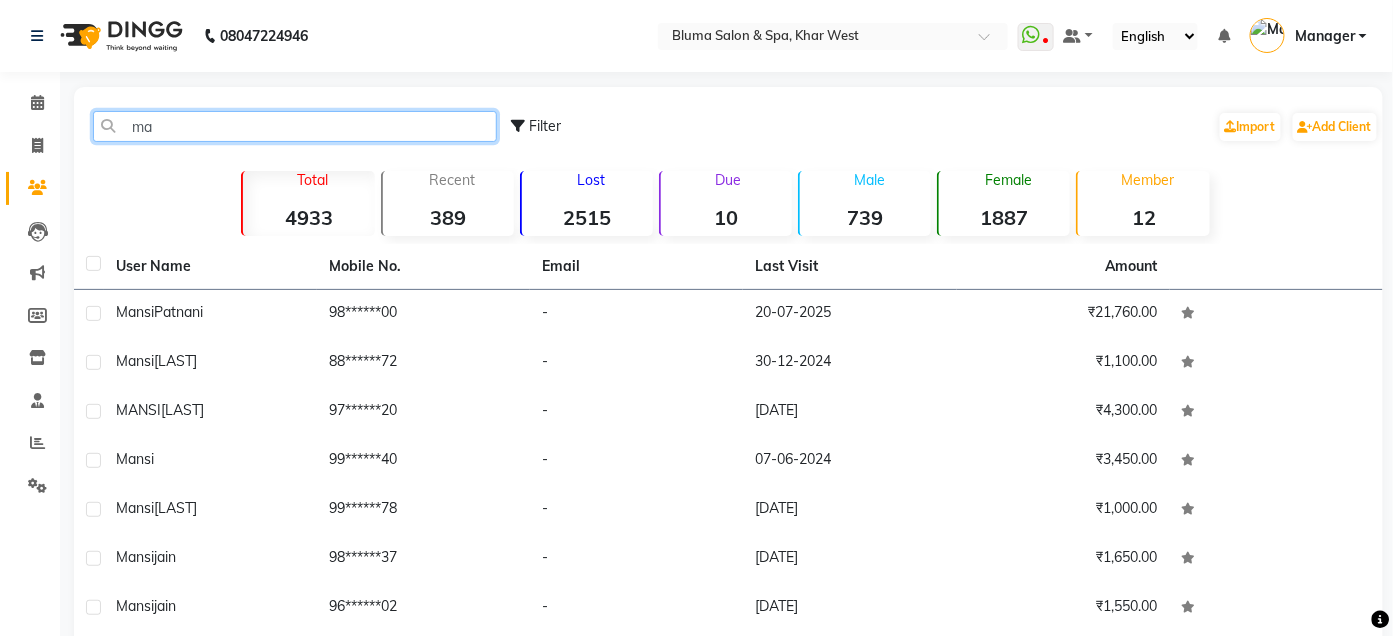 type on "m" 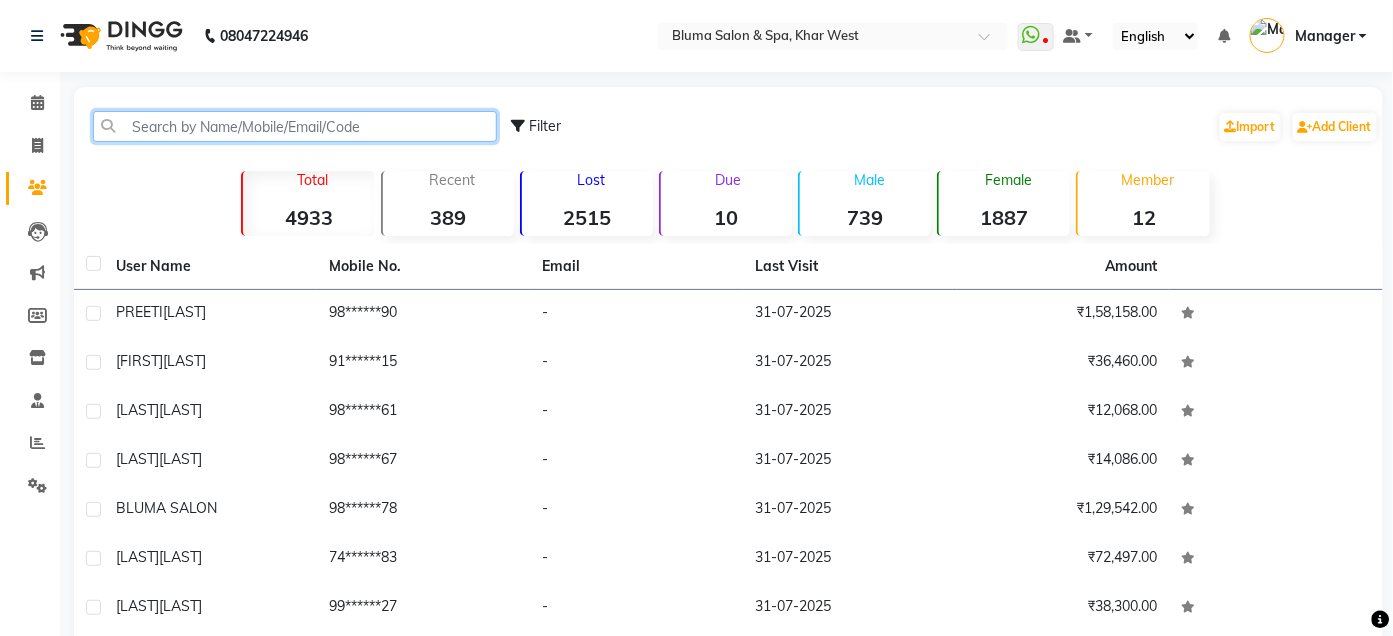 type on "m" 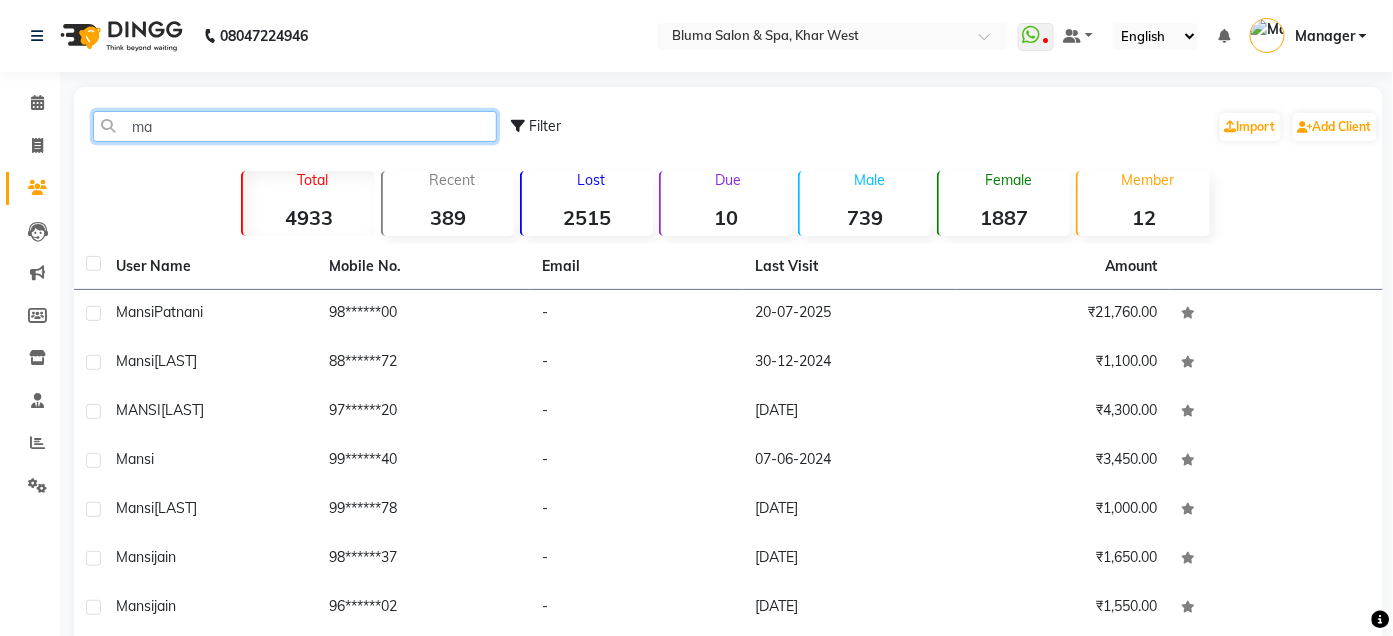 type on "m" 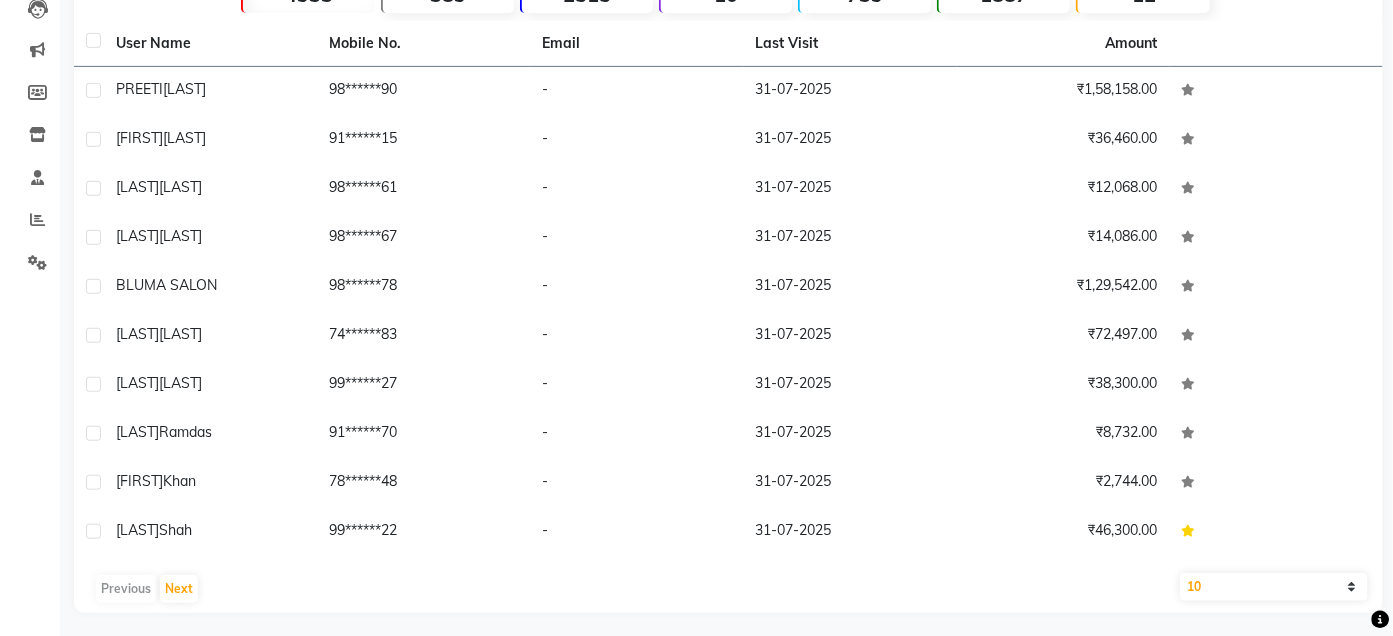 scroll, scrollTop: 229, scrollLeft: 0, axis: vertical 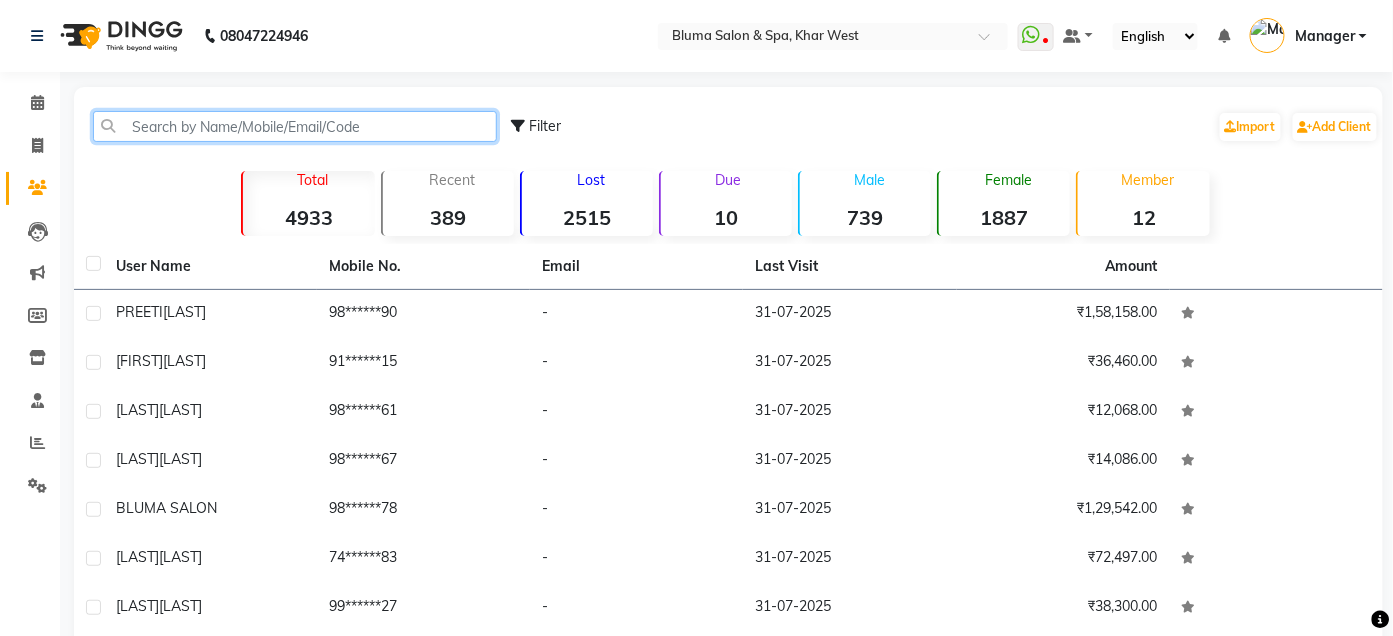 click 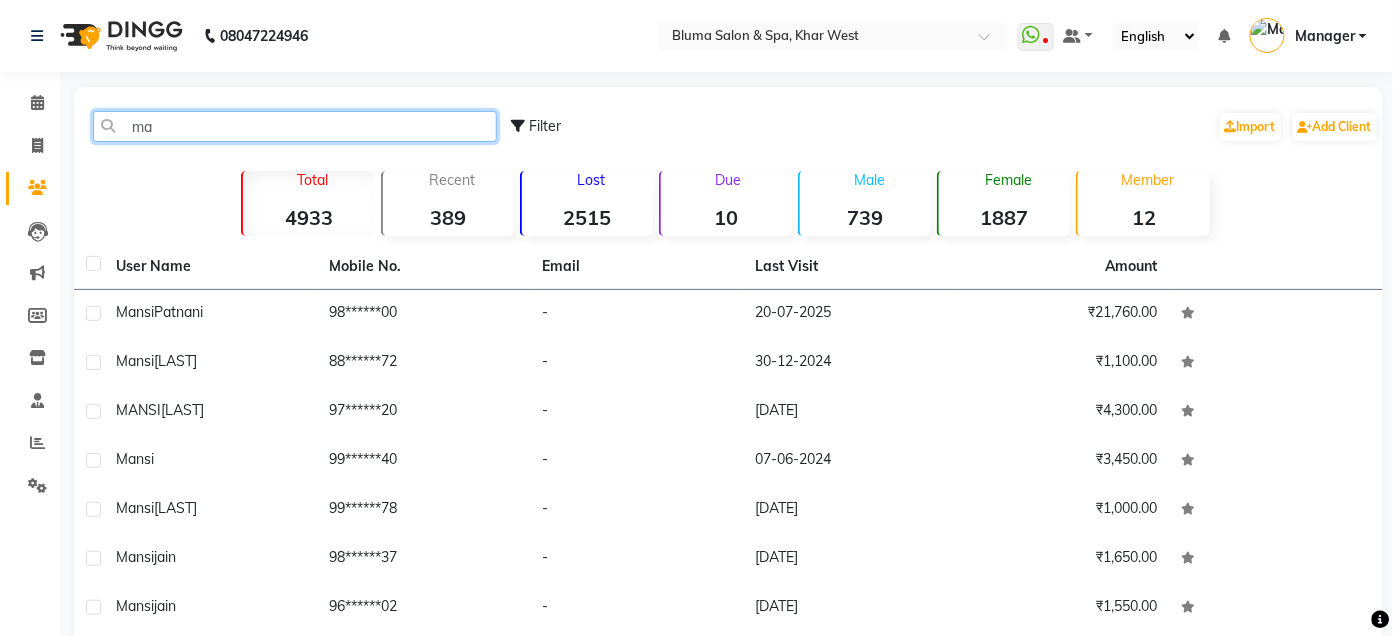 type on "m" 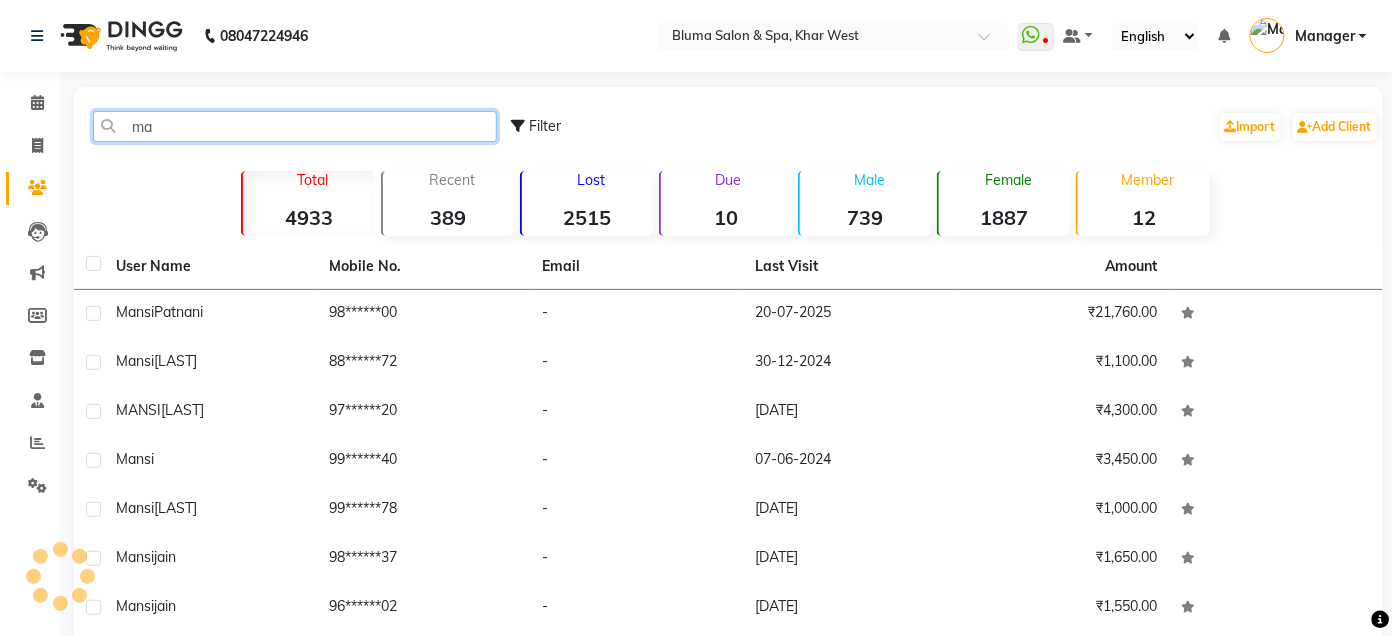 type on "m" 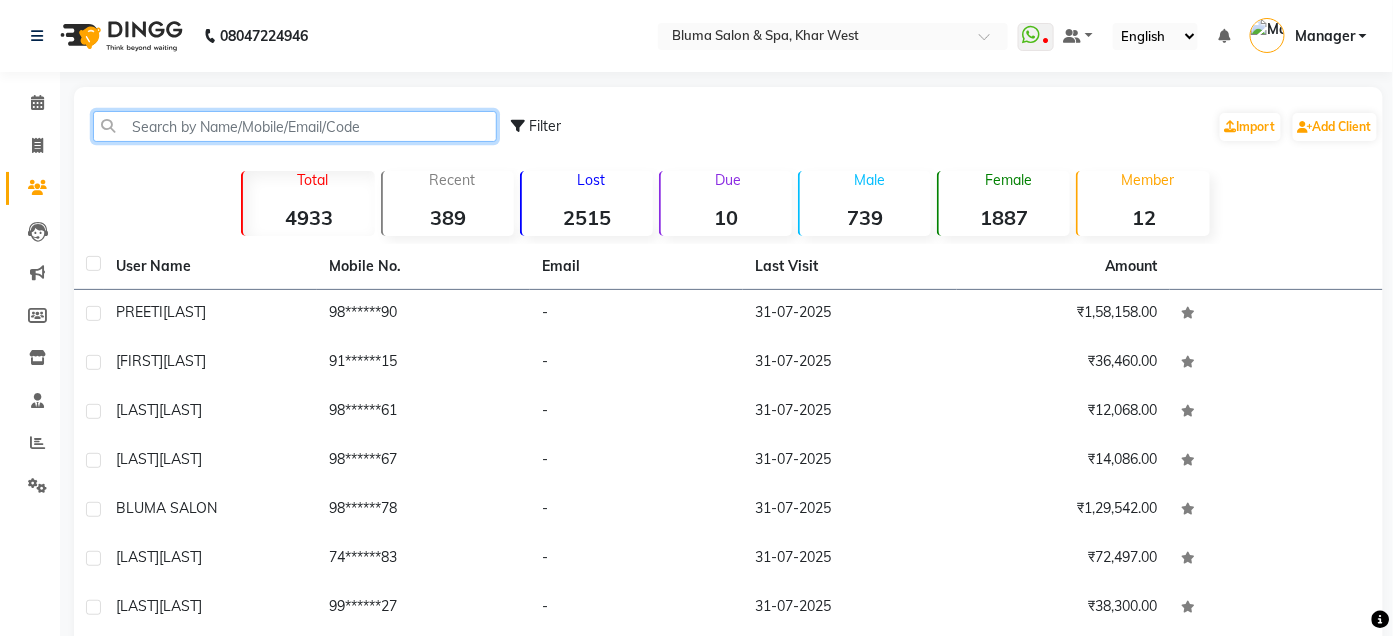 type on "m" 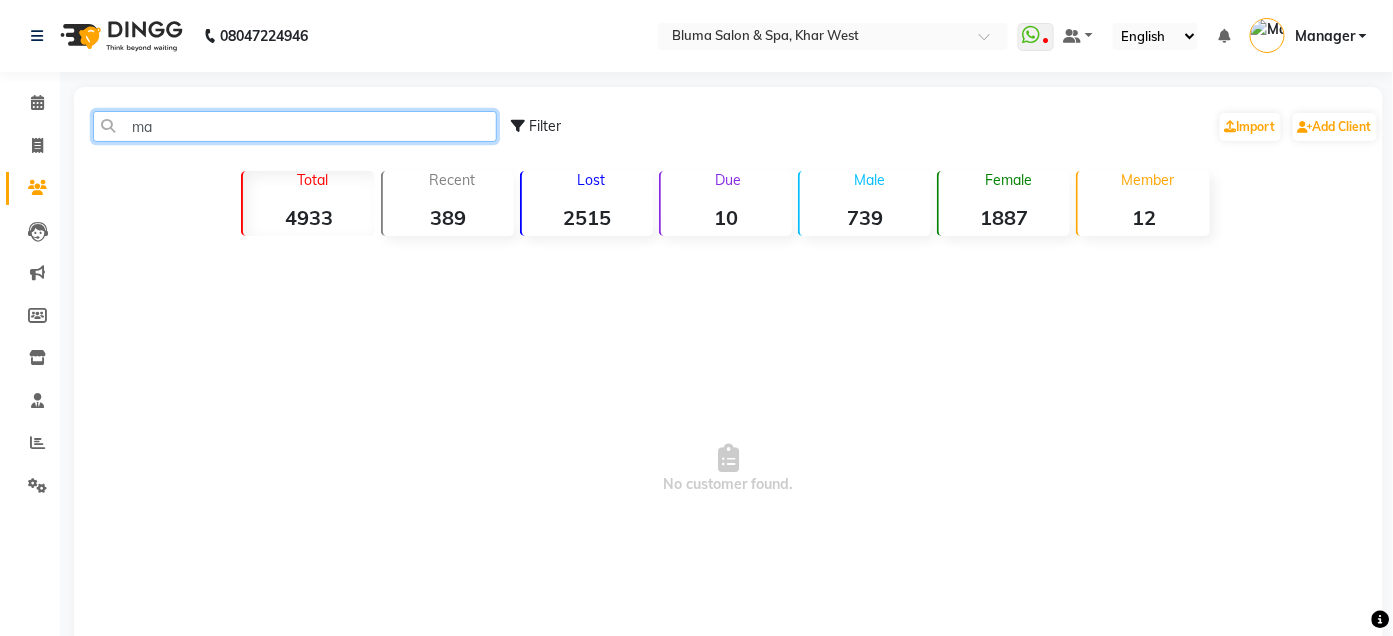 type on "m" 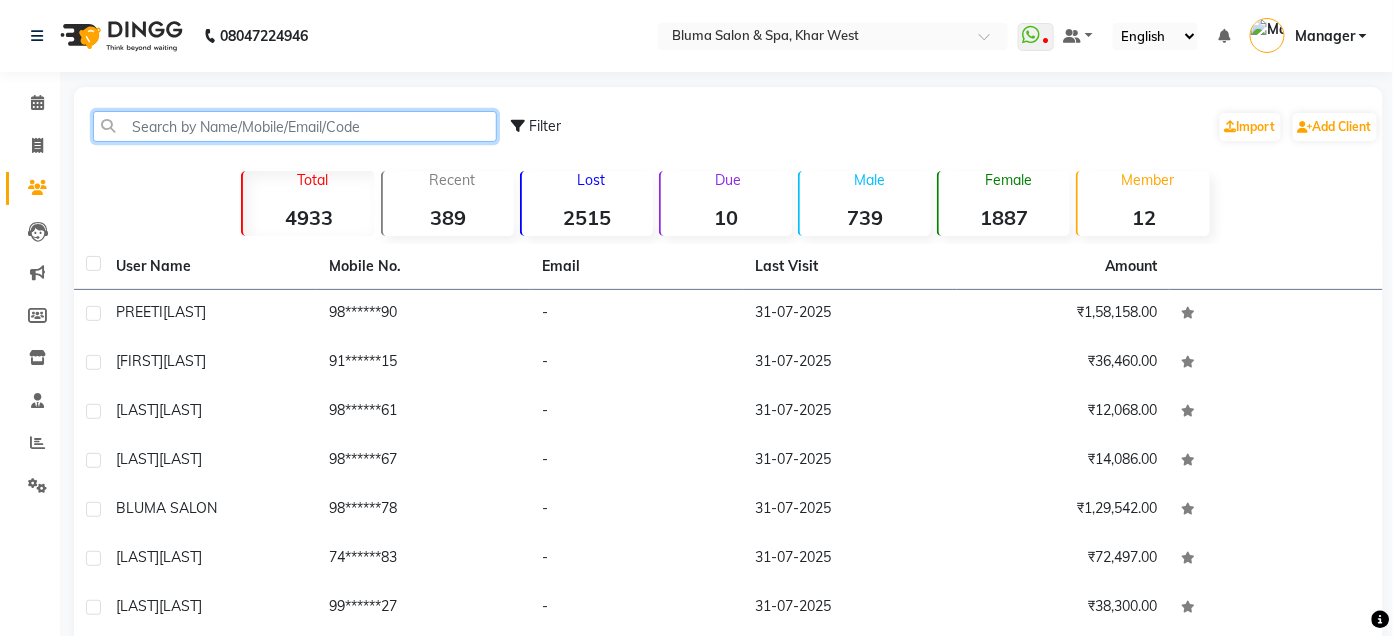 type on "m" 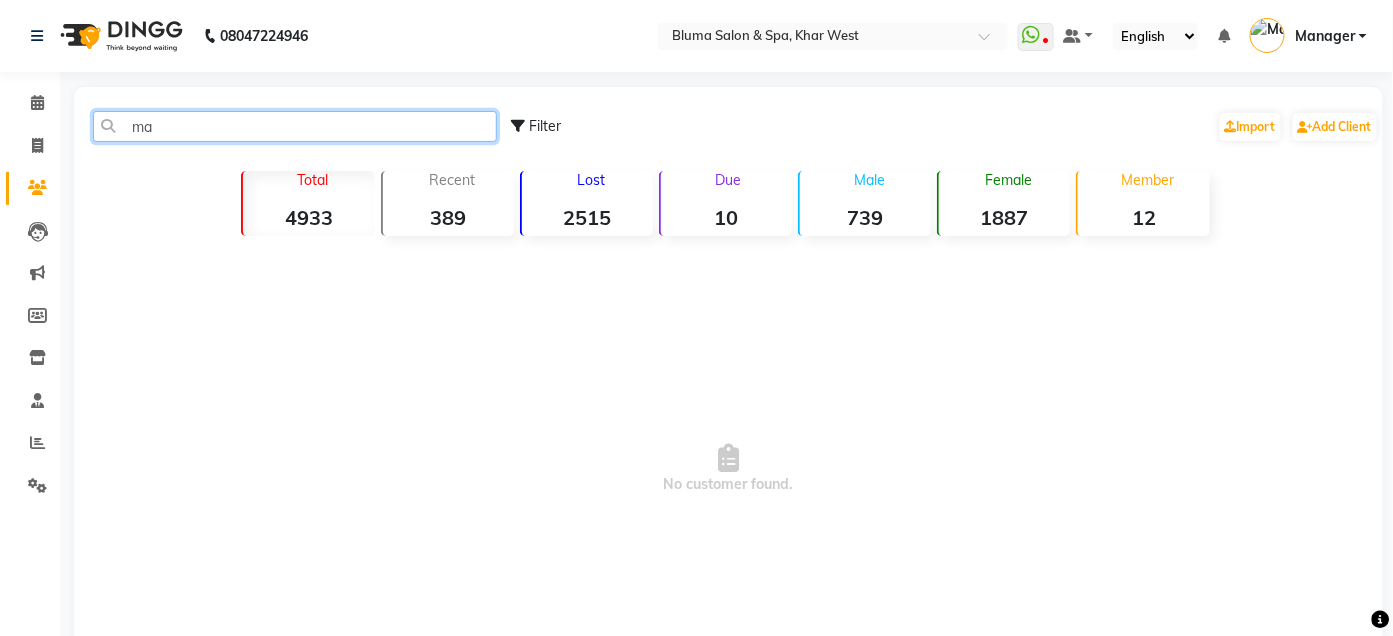 type on "m" 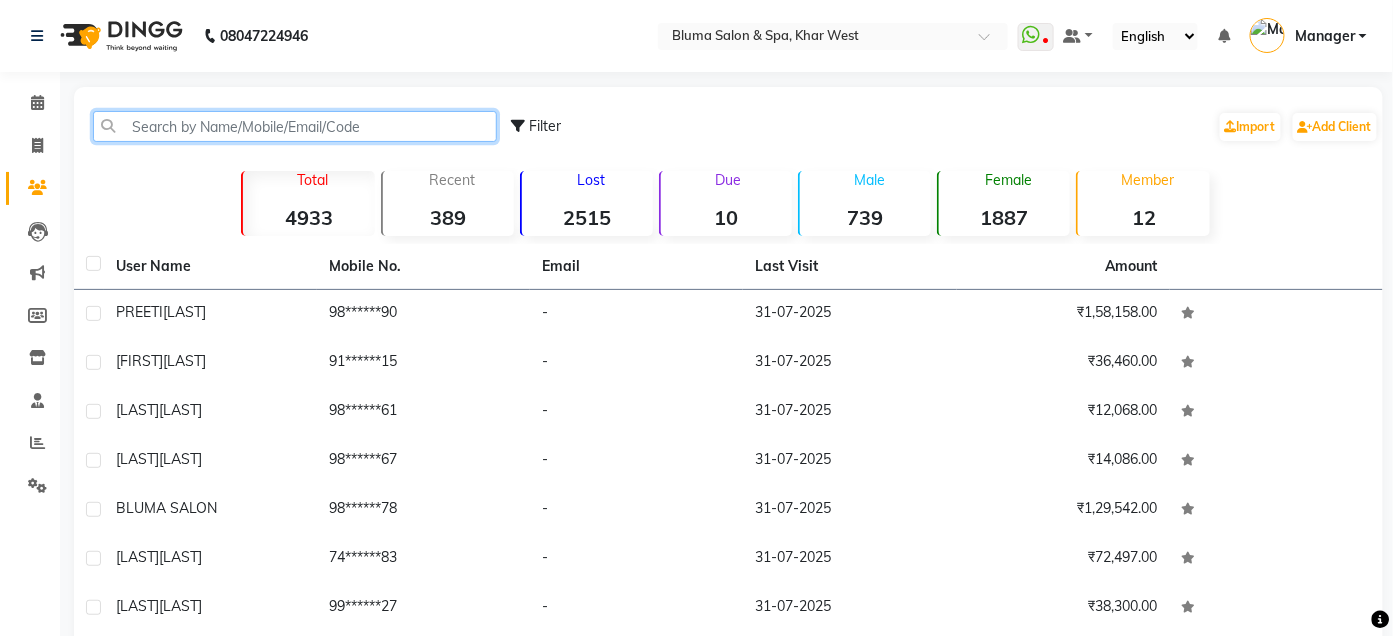 click 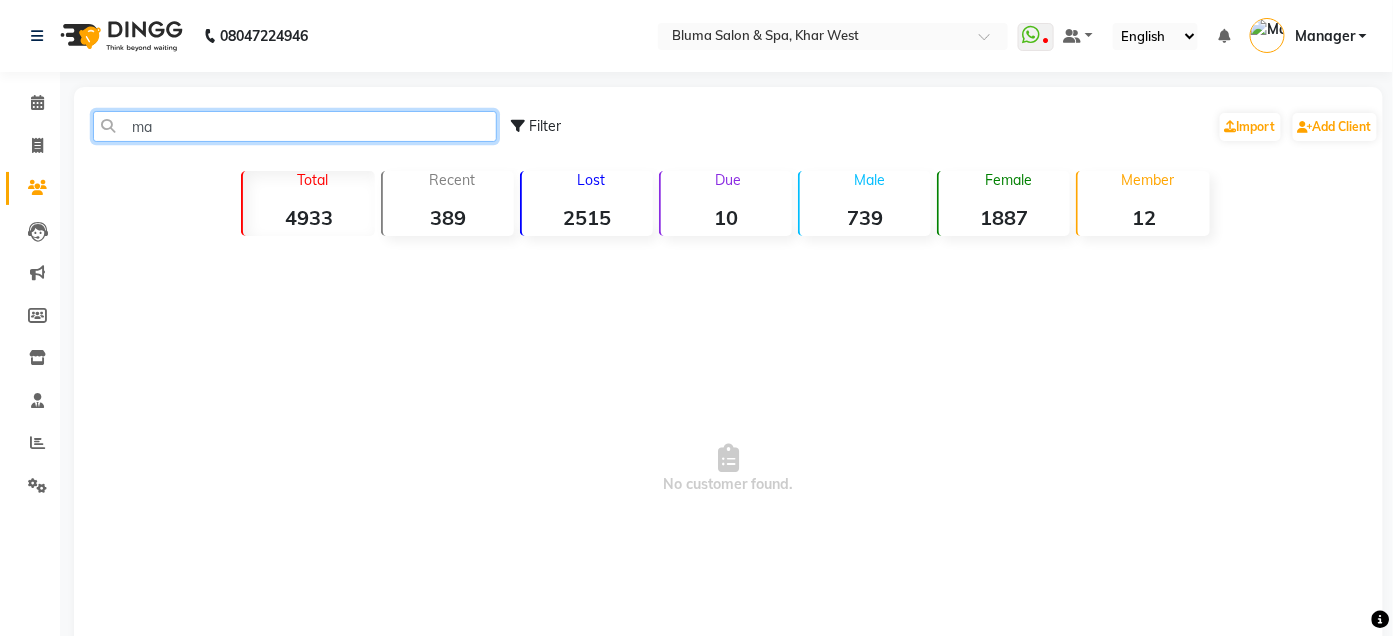 type on "m" 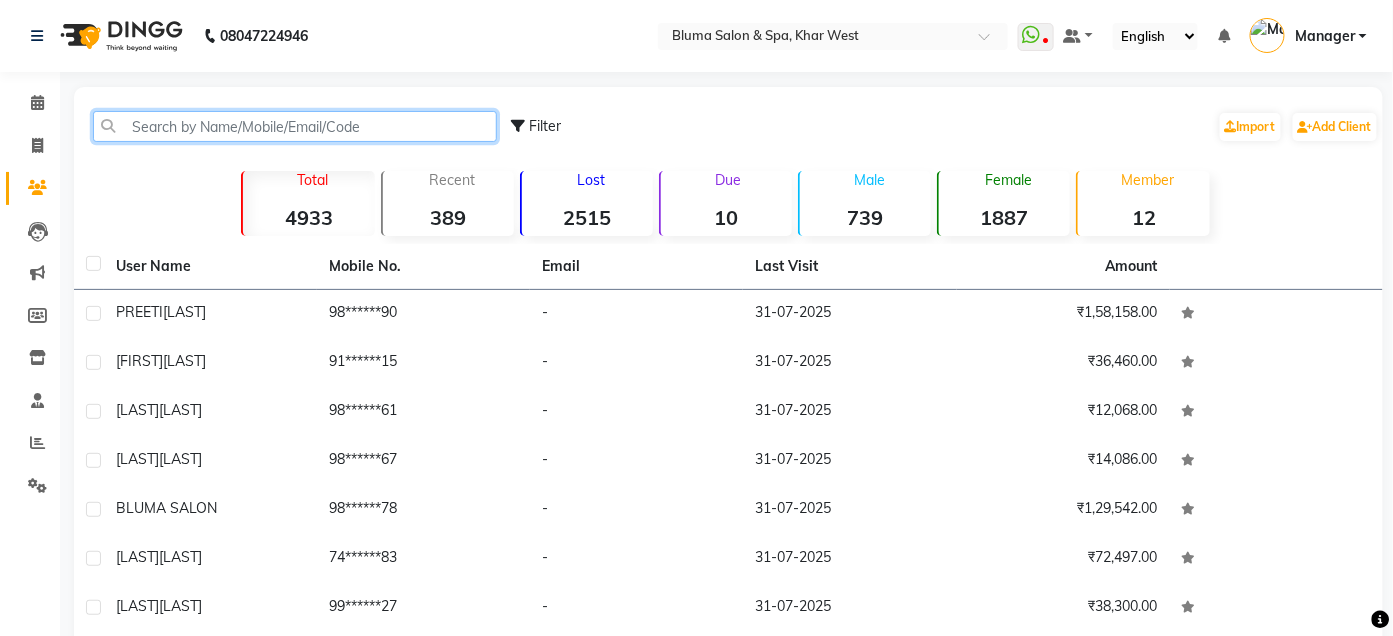 click 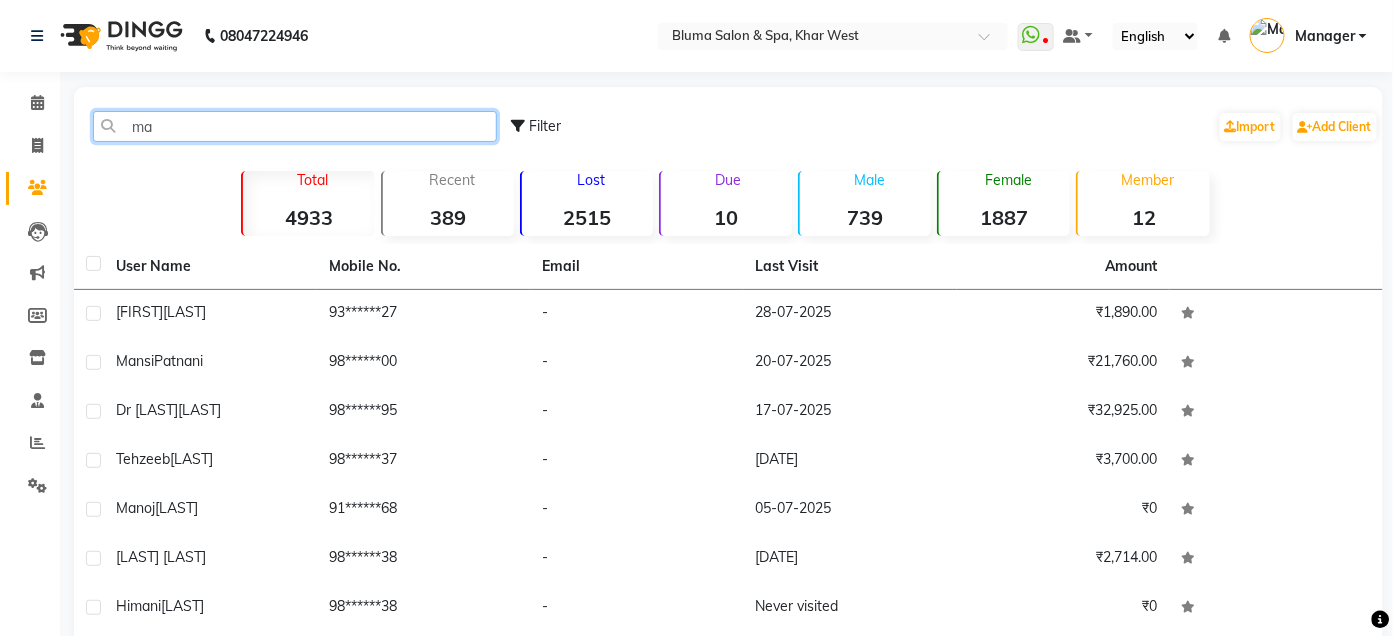 type on "m" 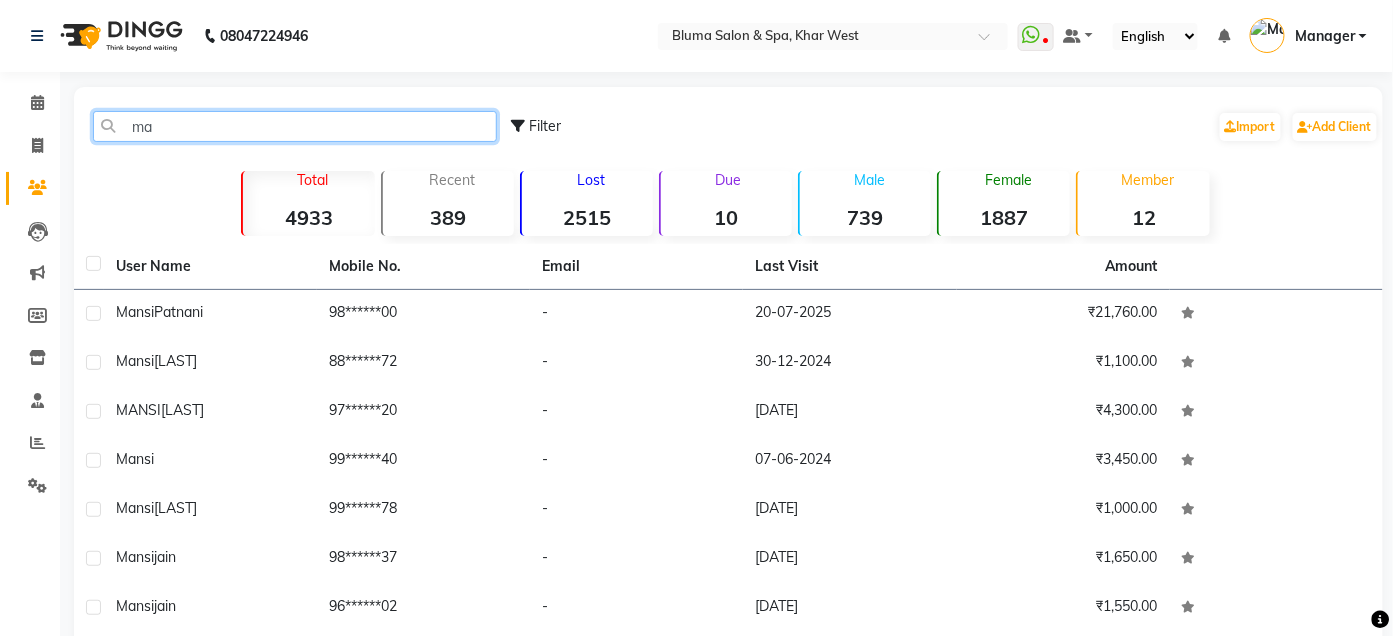 type on "m" 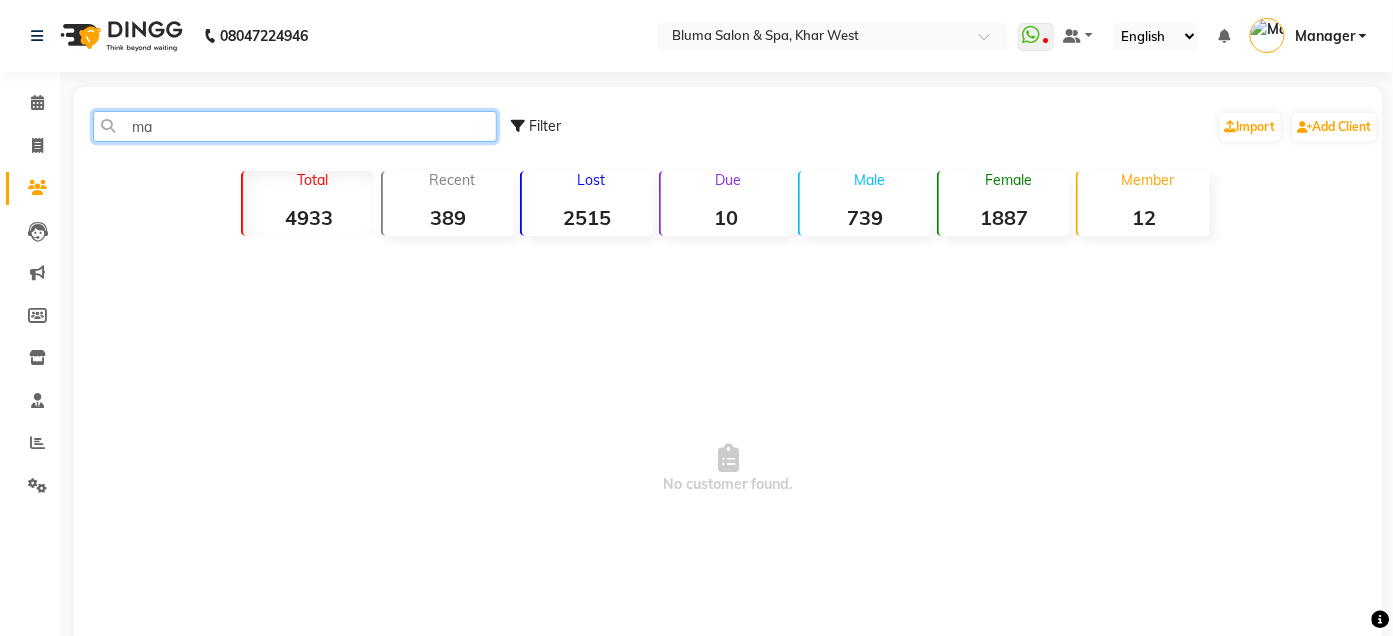 type on "m" 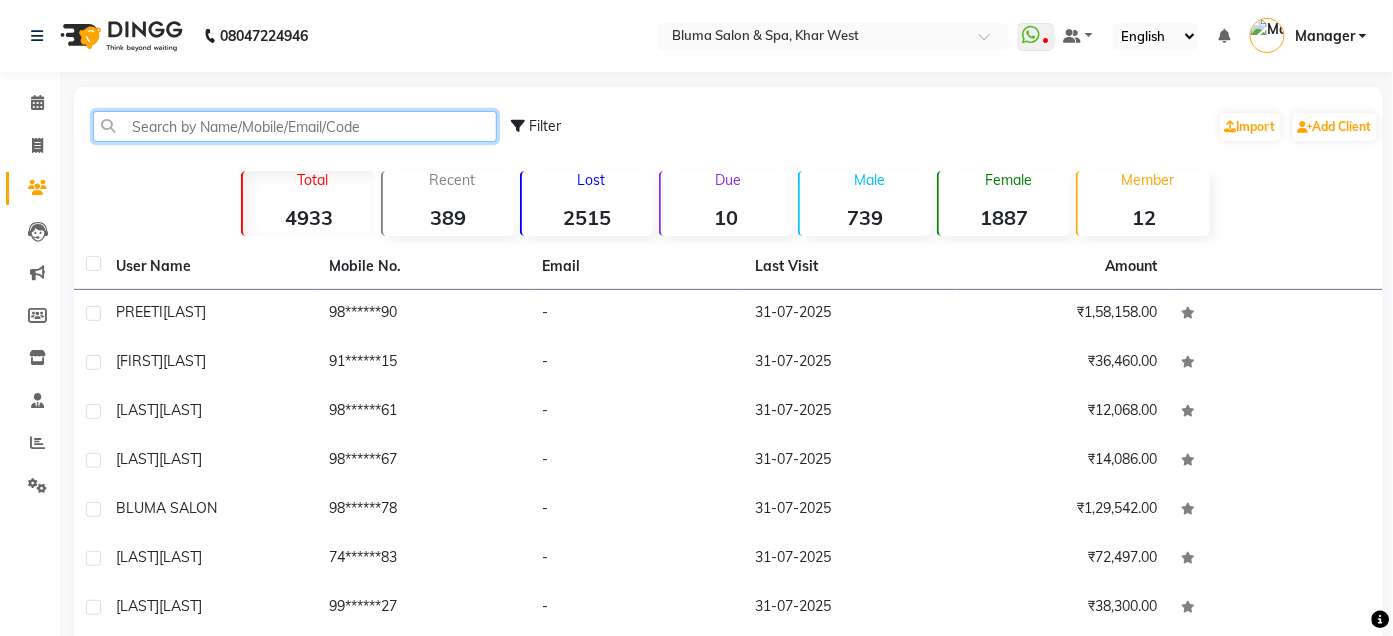 type on "m" 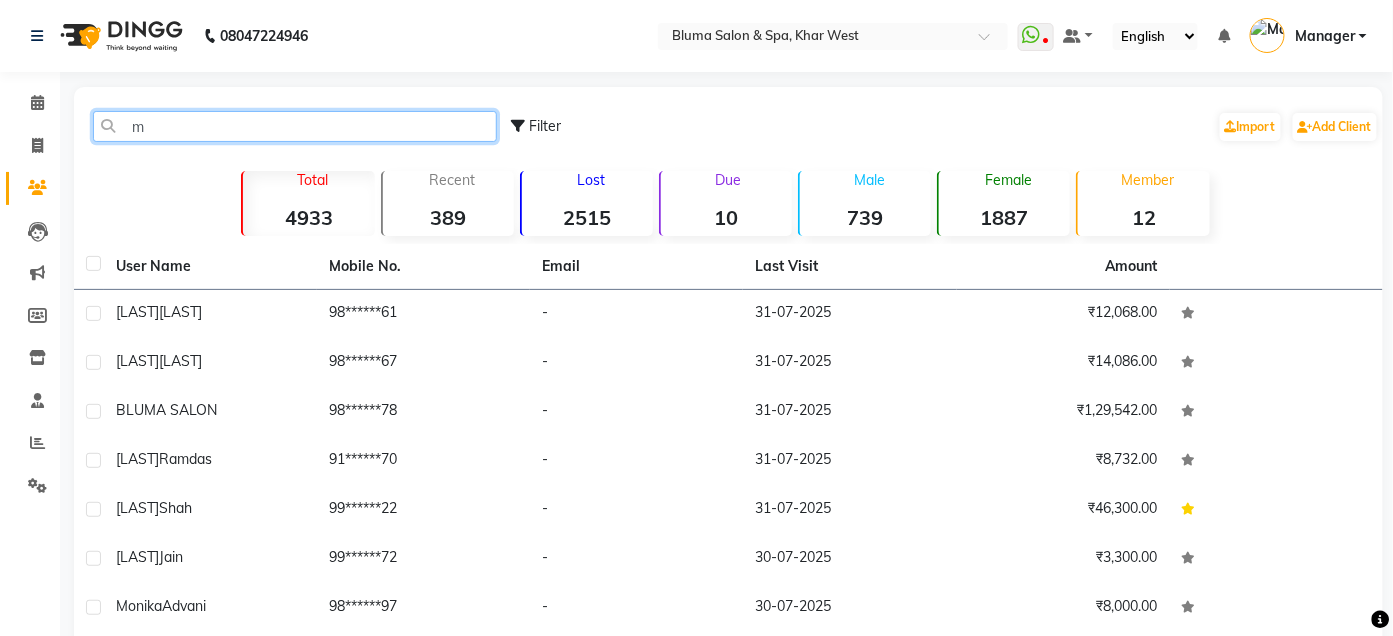 click on "m" 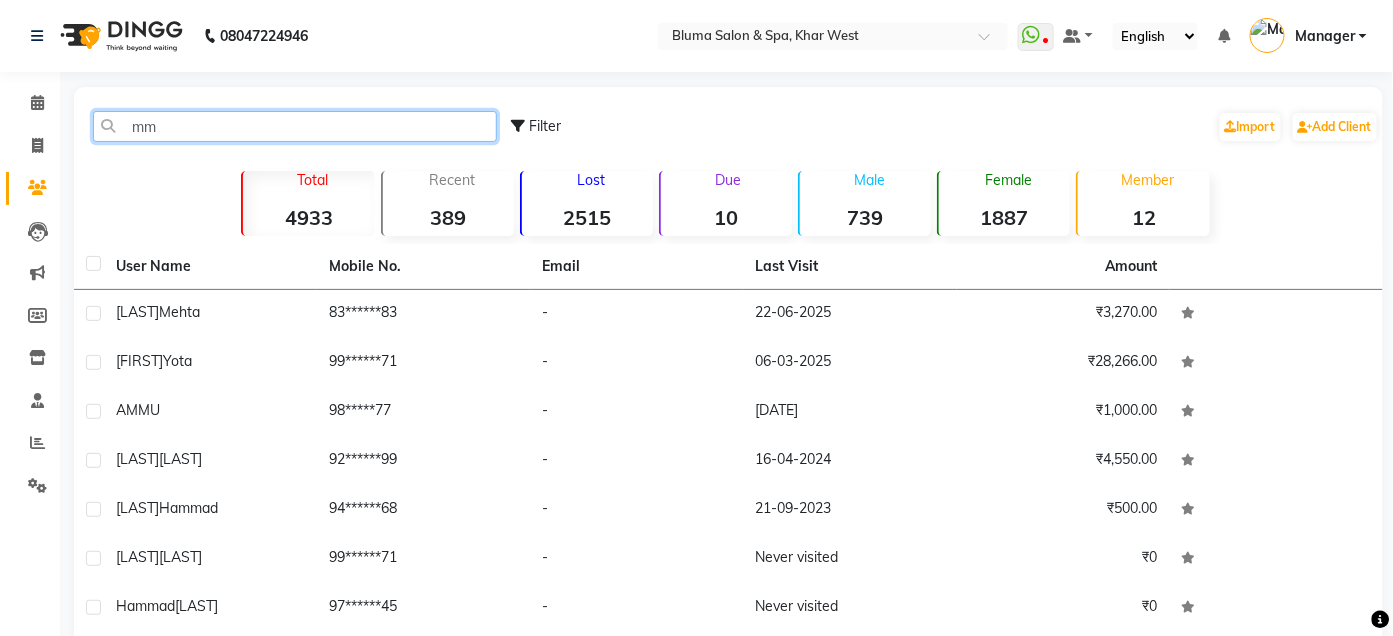type on "m" 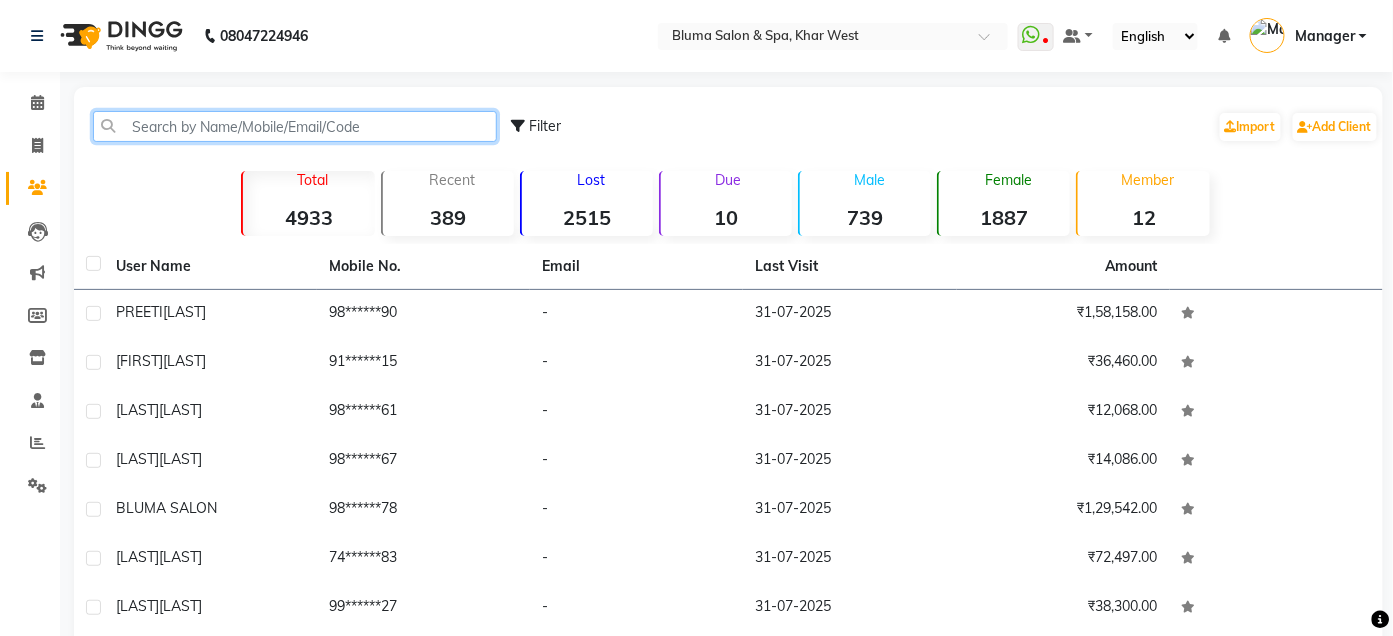 click 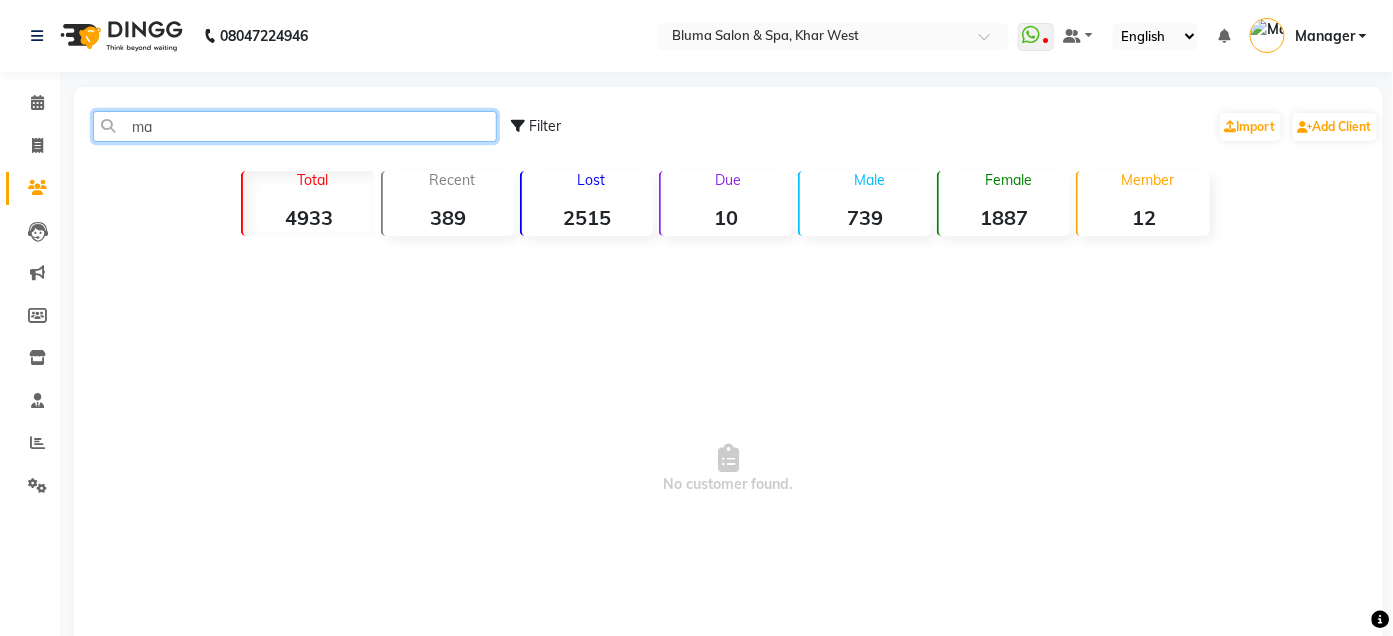 type on "m" 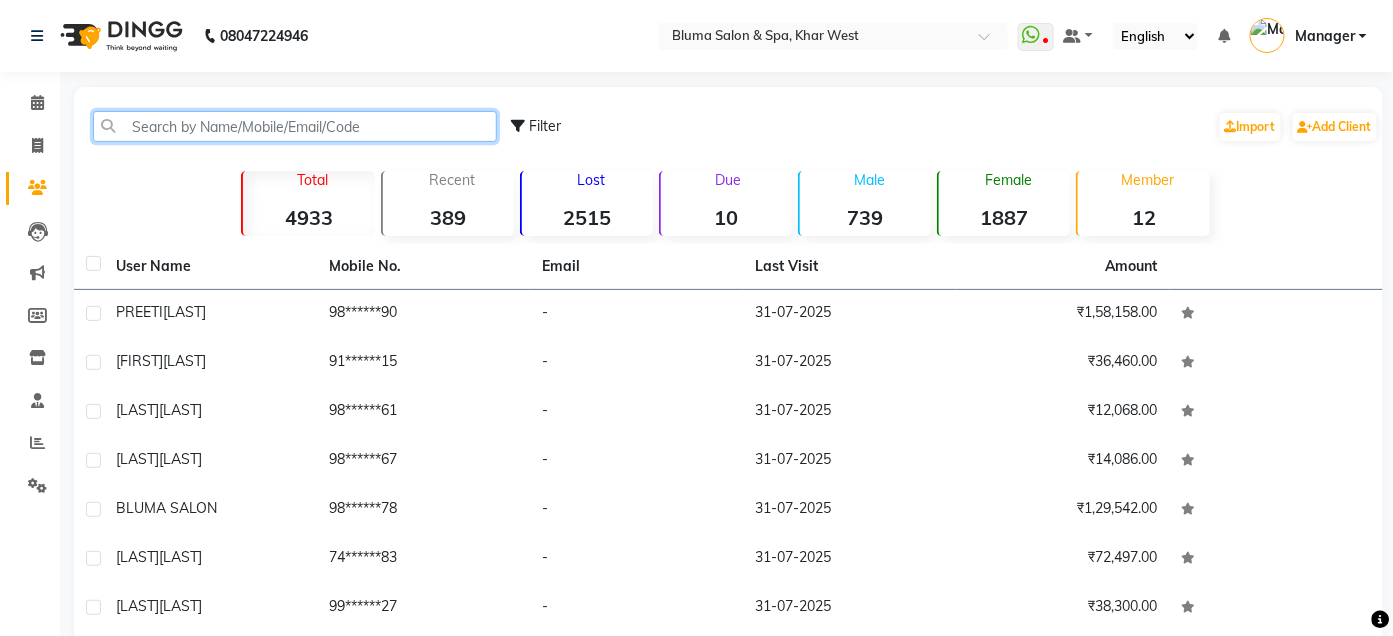 type on "m" 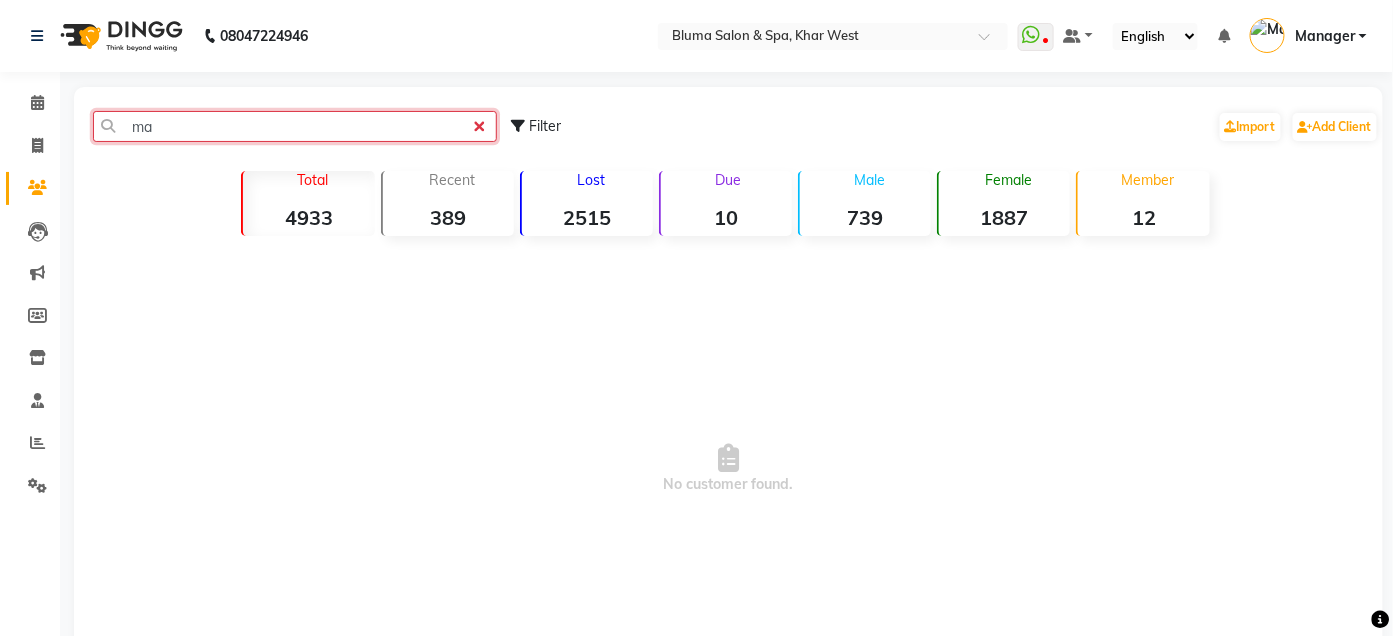 type on "m" 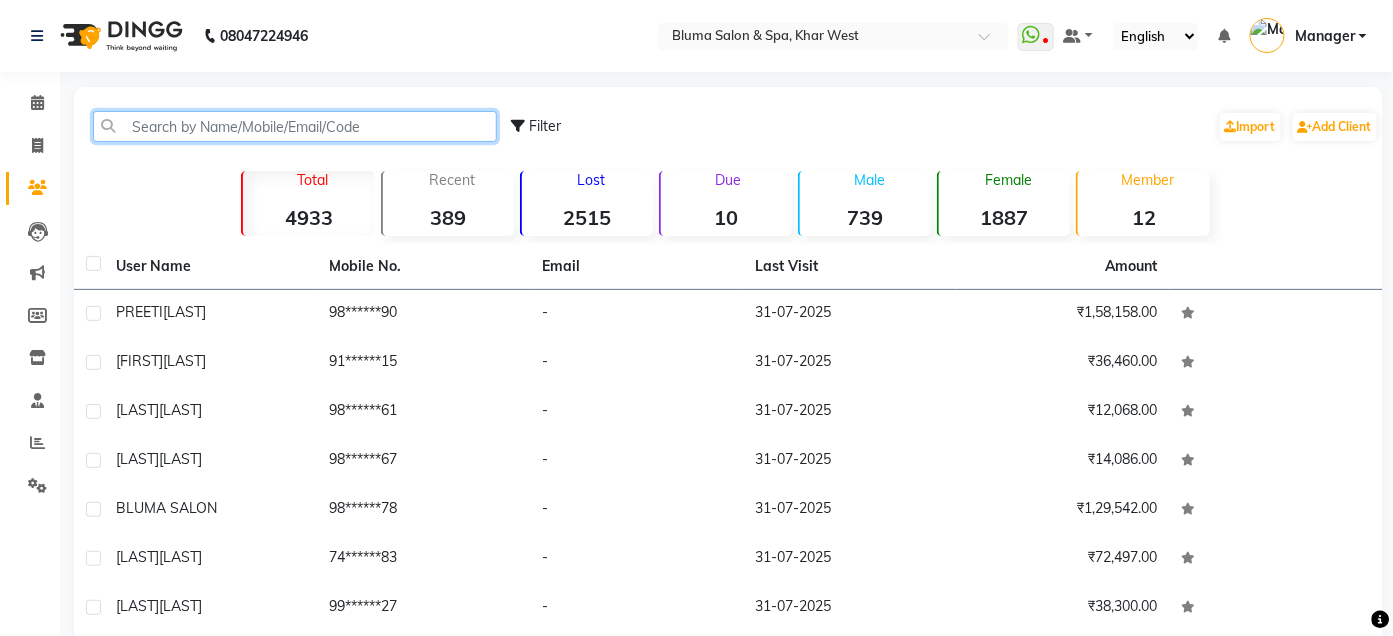 click 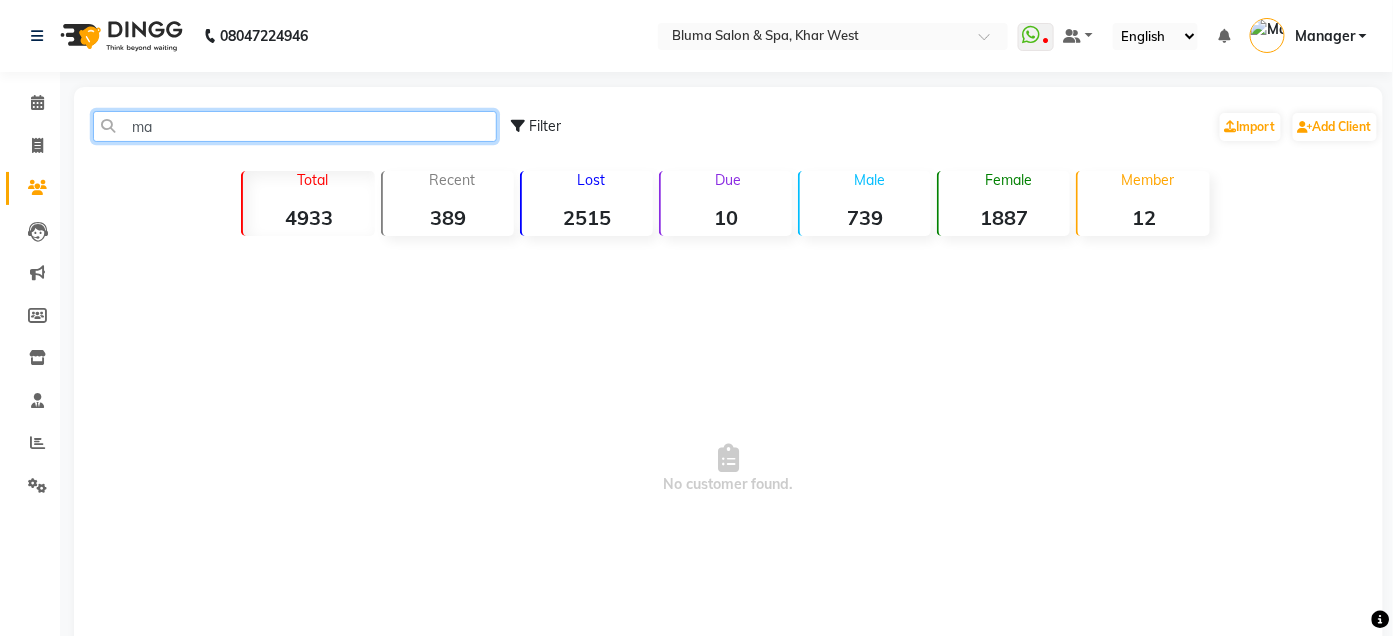 type on "m" 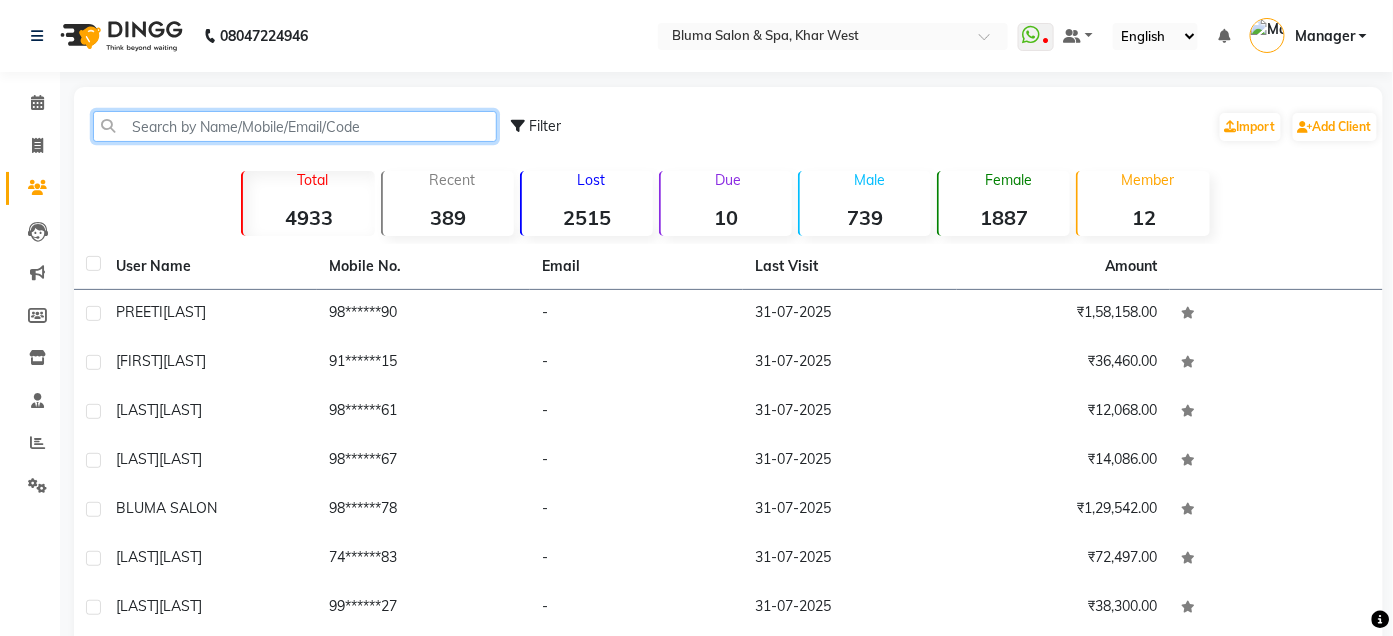 click 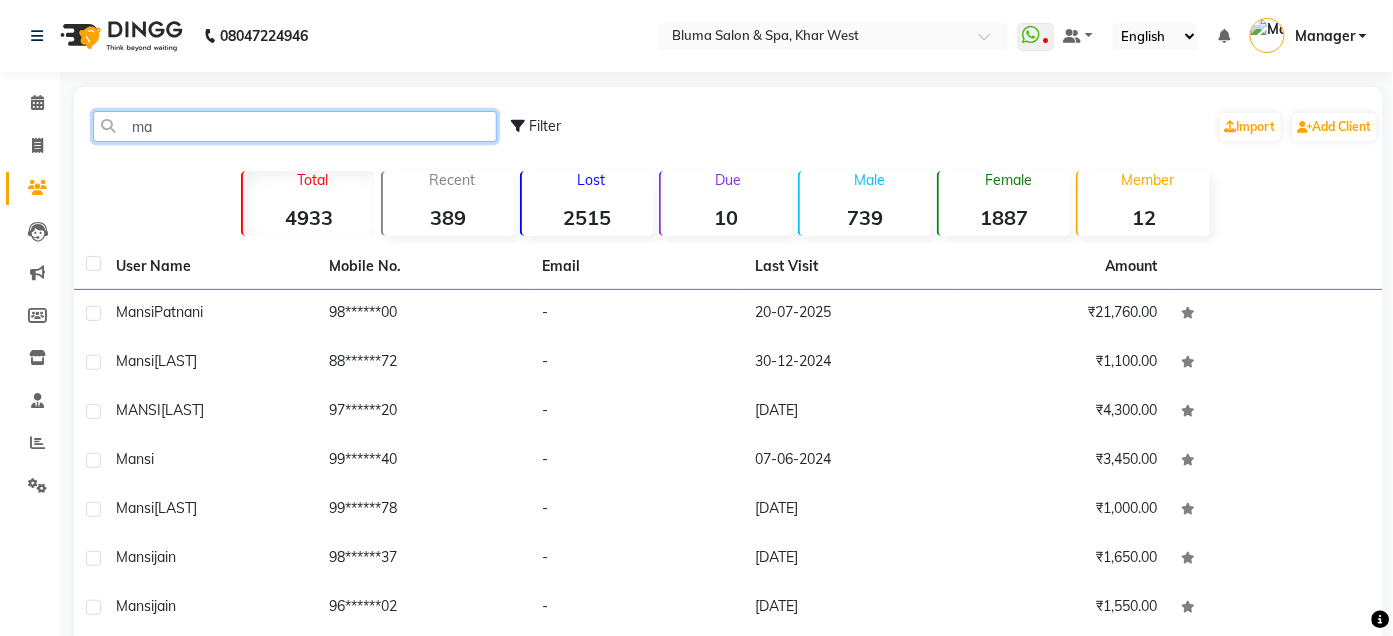type on "m" 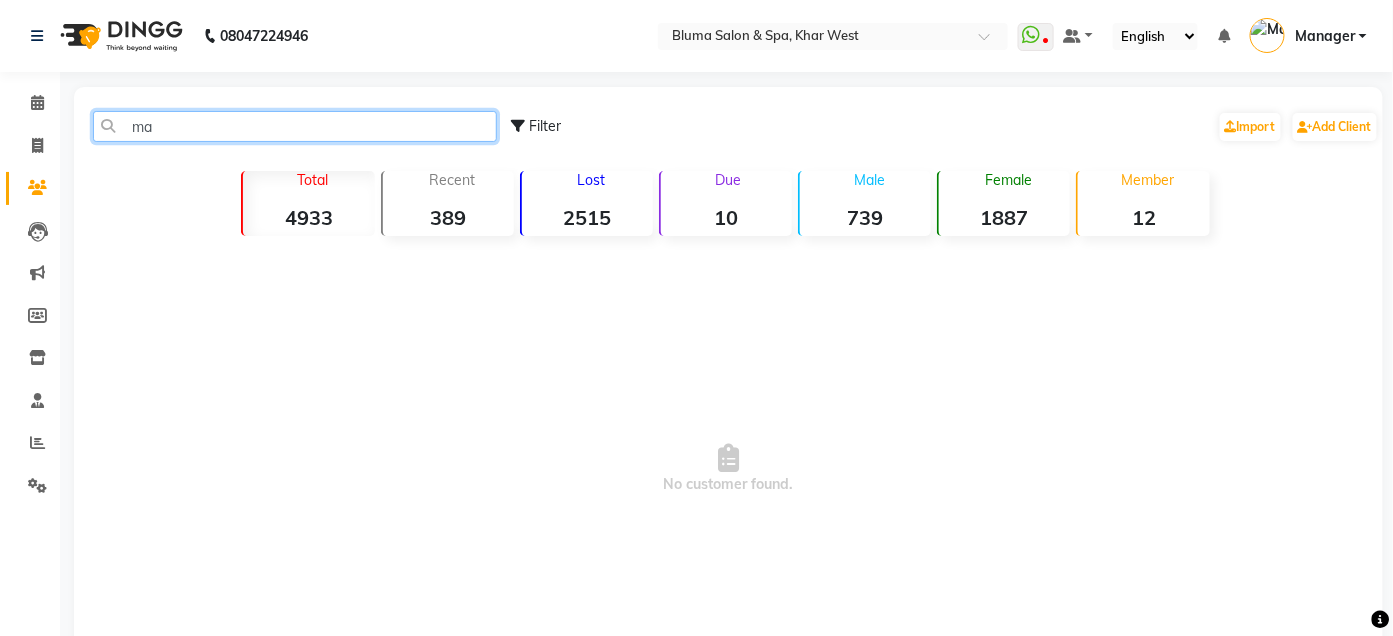 type on "m" 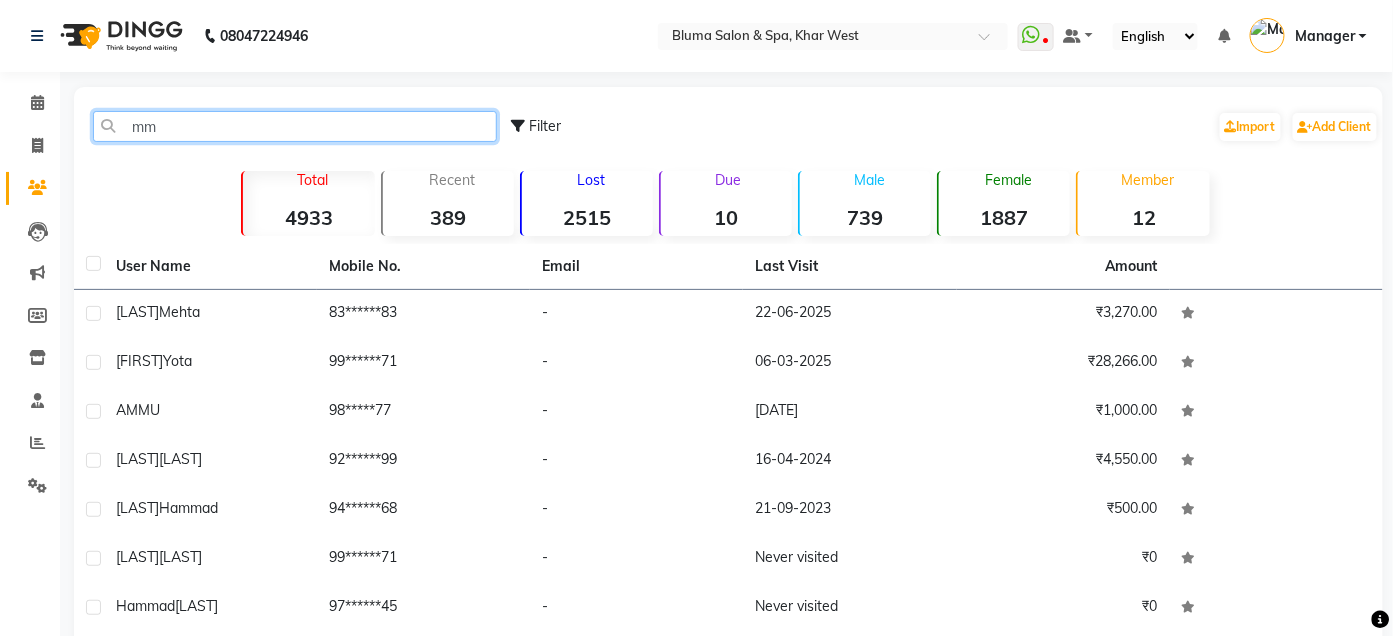 type on "m" 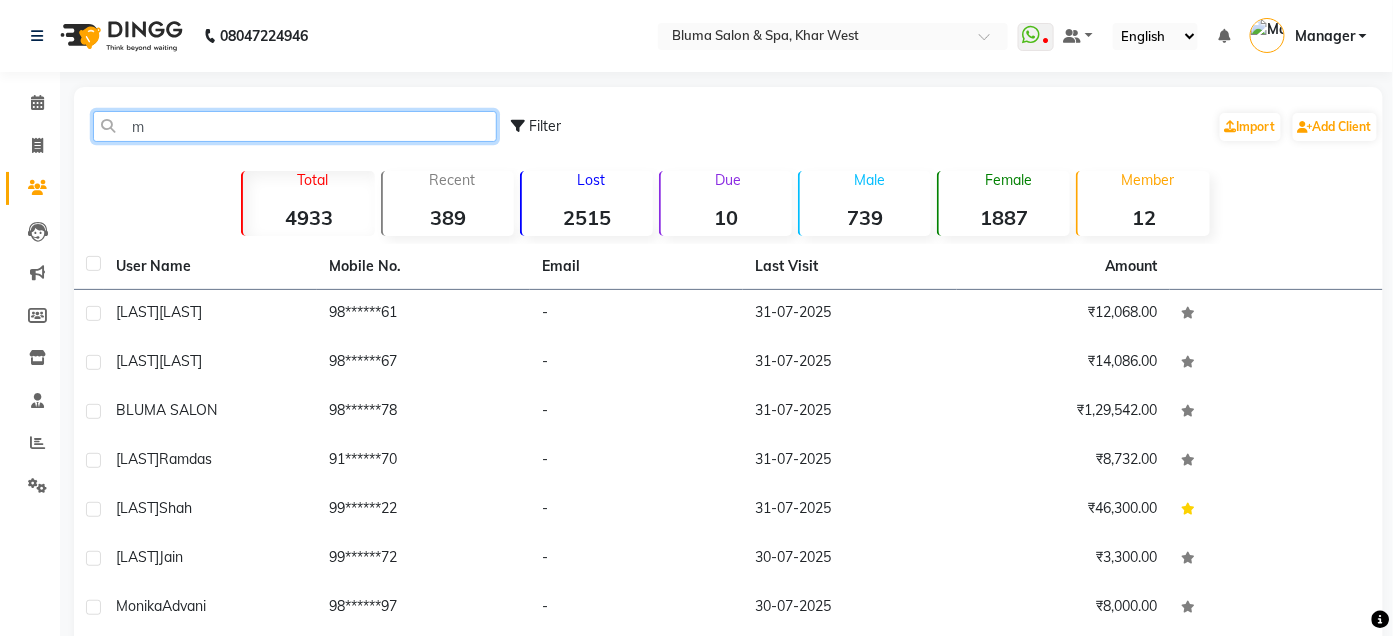 type 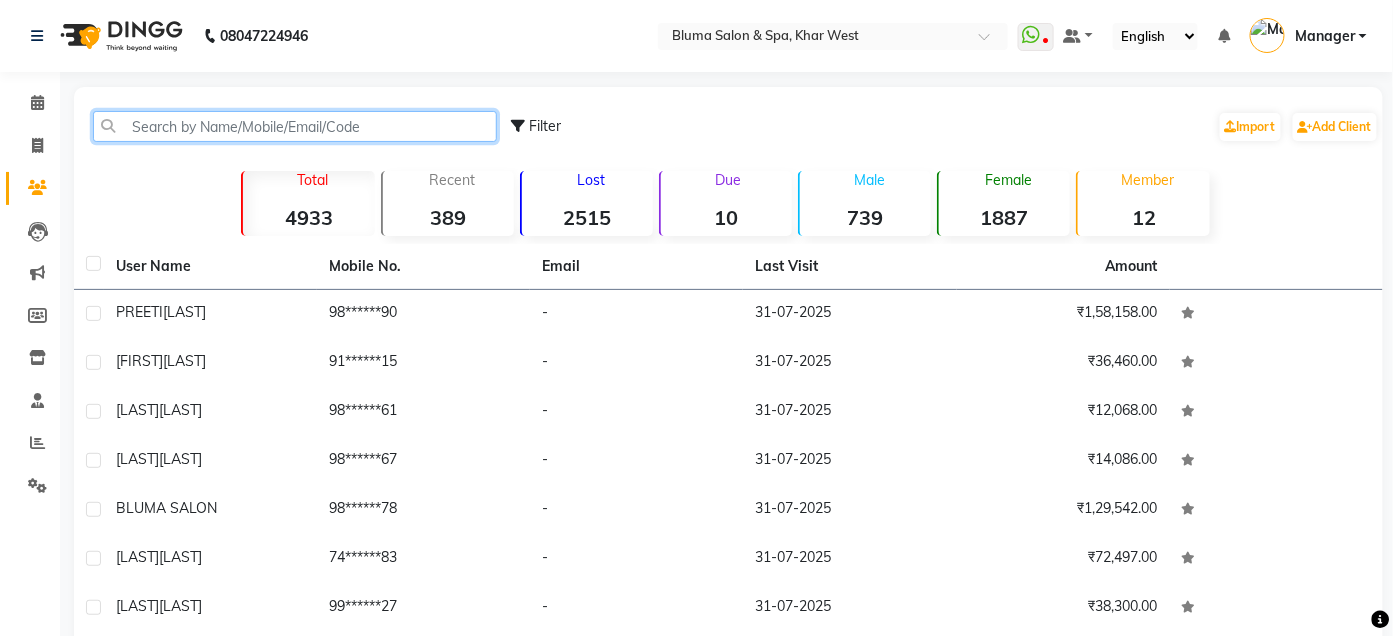 click 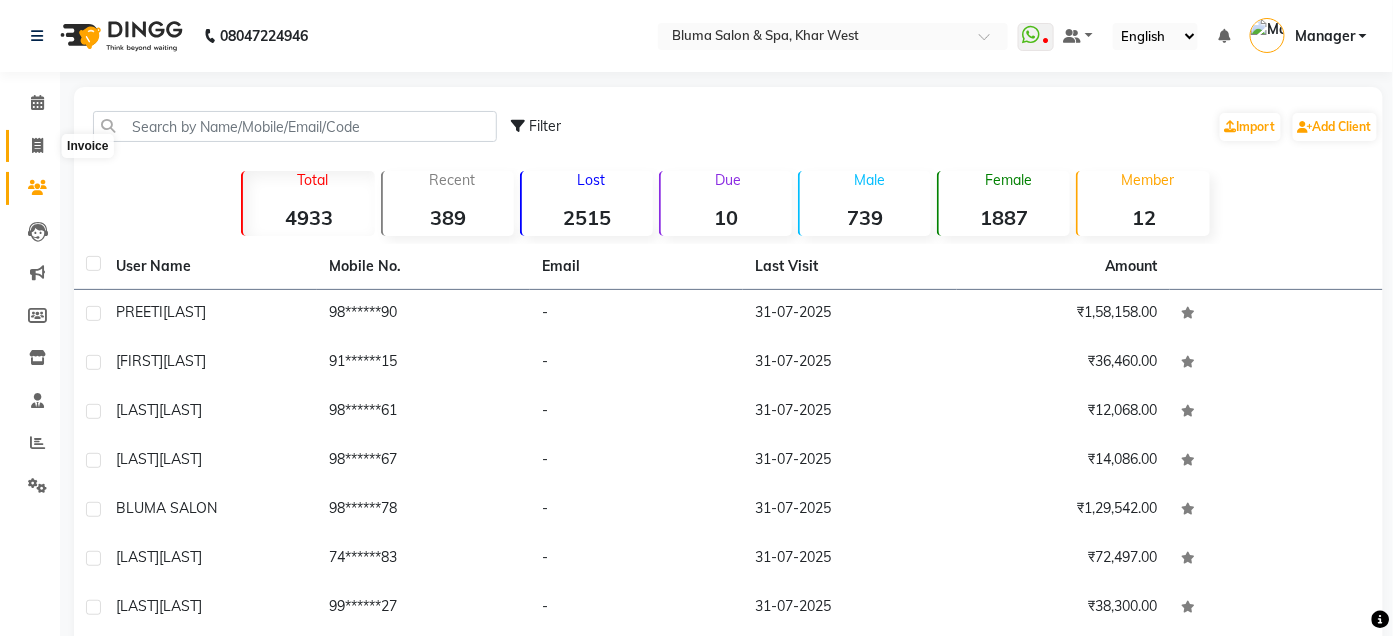 click 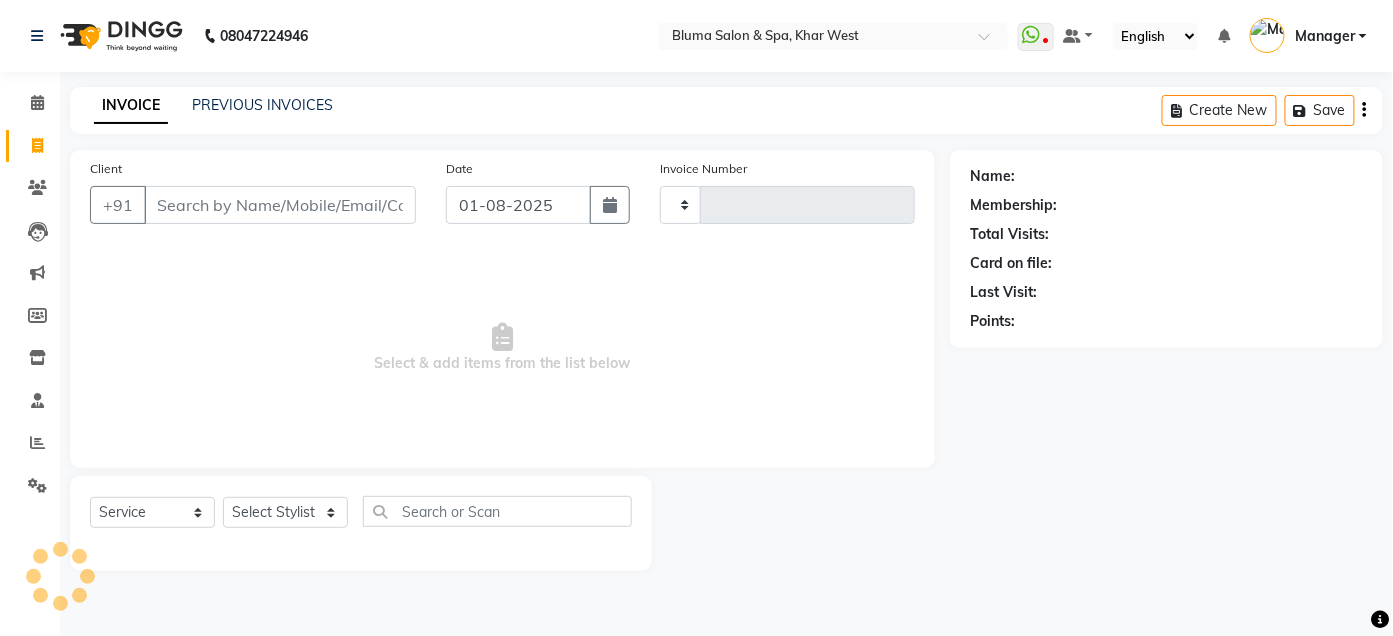 type on "0978" 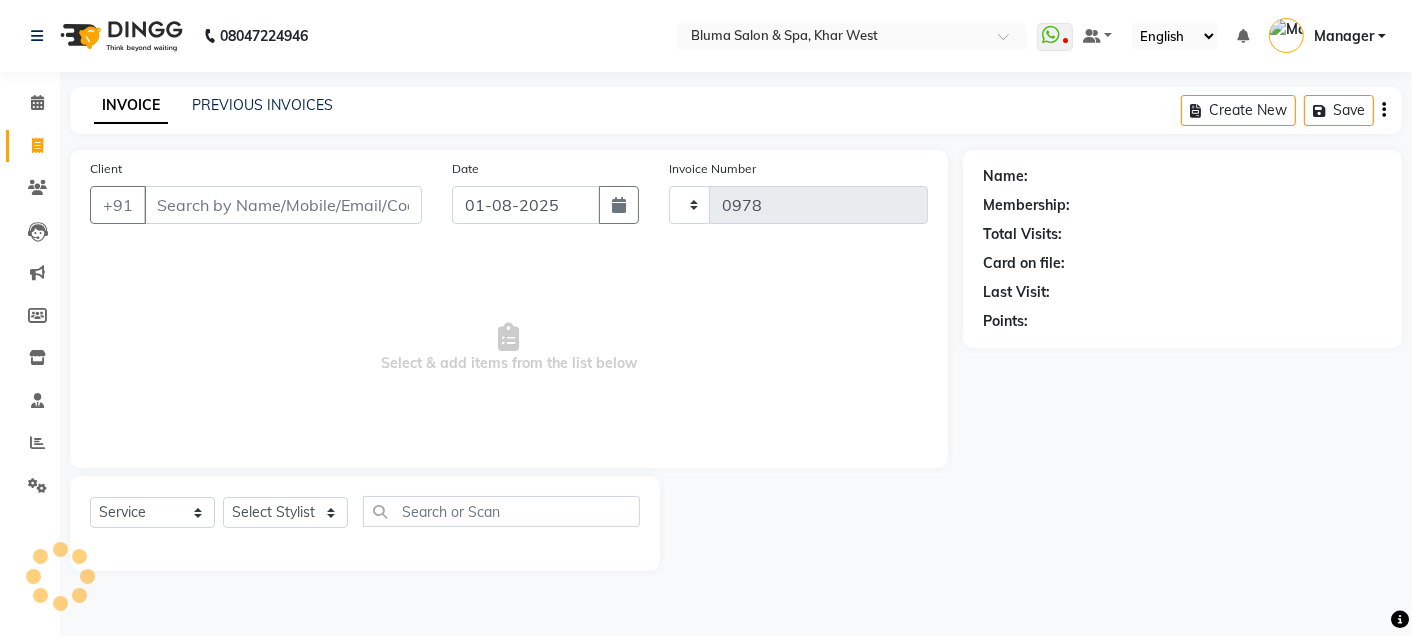select on "3653" 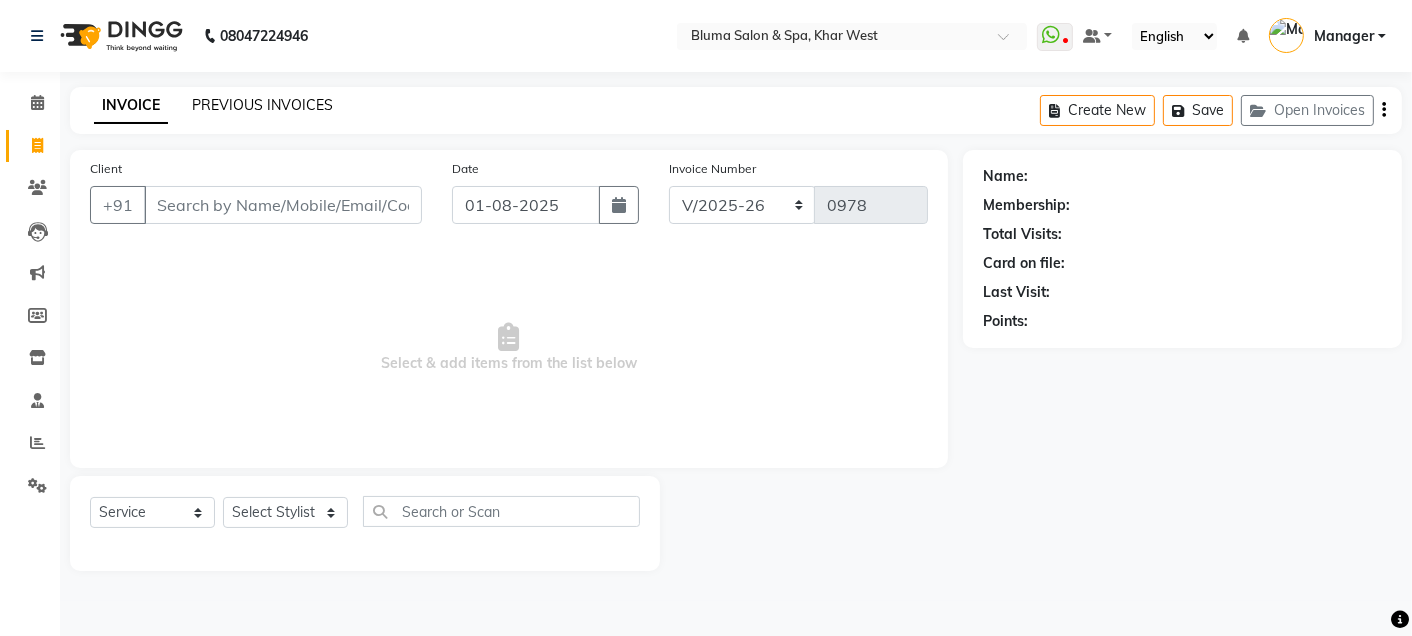 click on "PREVIOUS INVOICES" 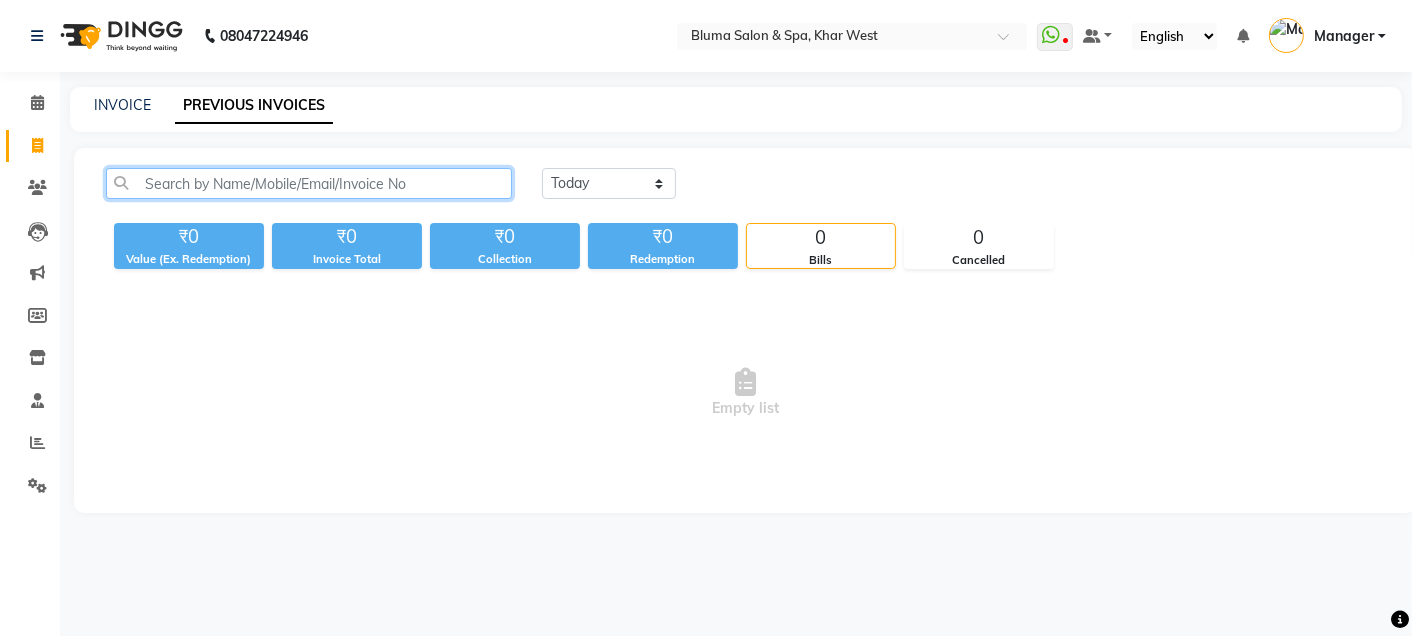 click 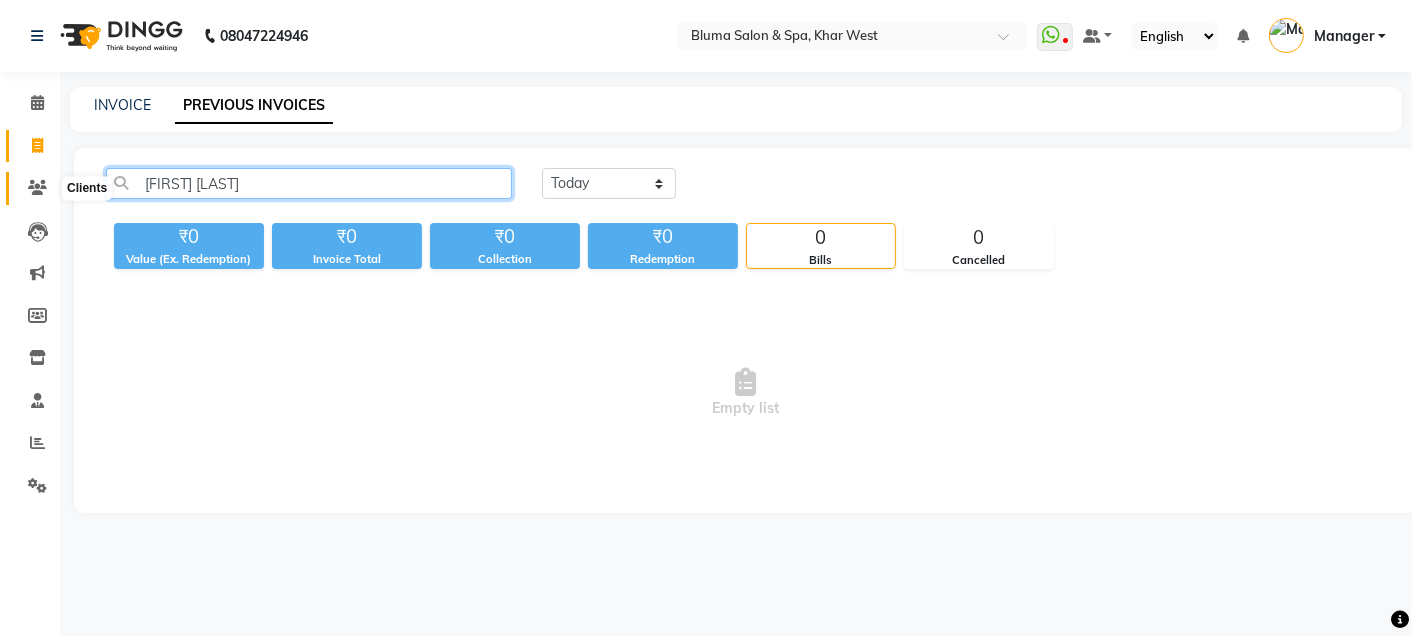 type on "[FIRST] [LAST]" 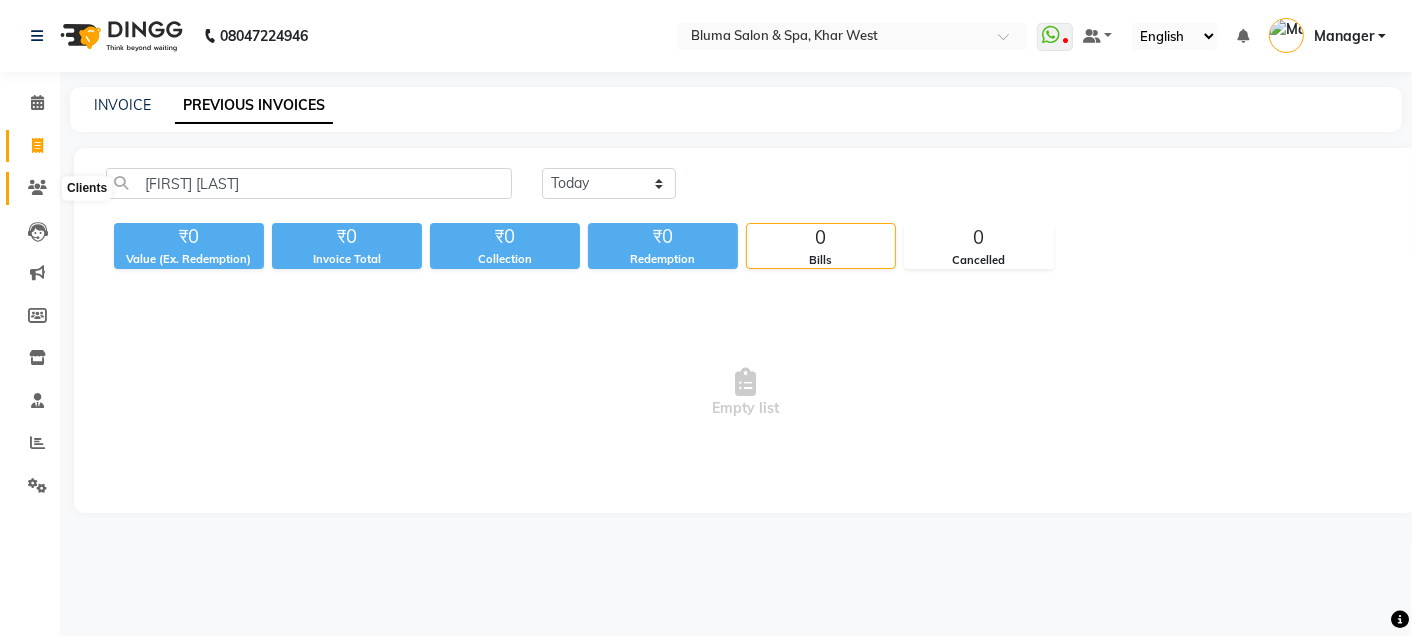 click 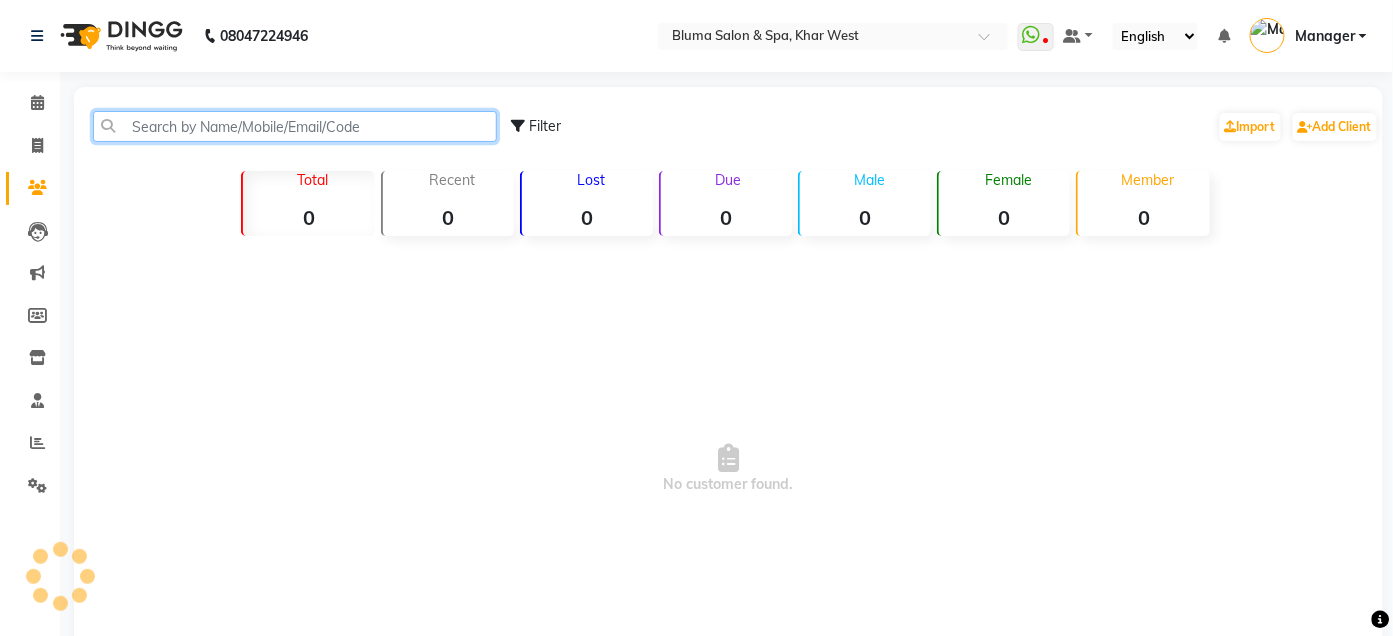 click 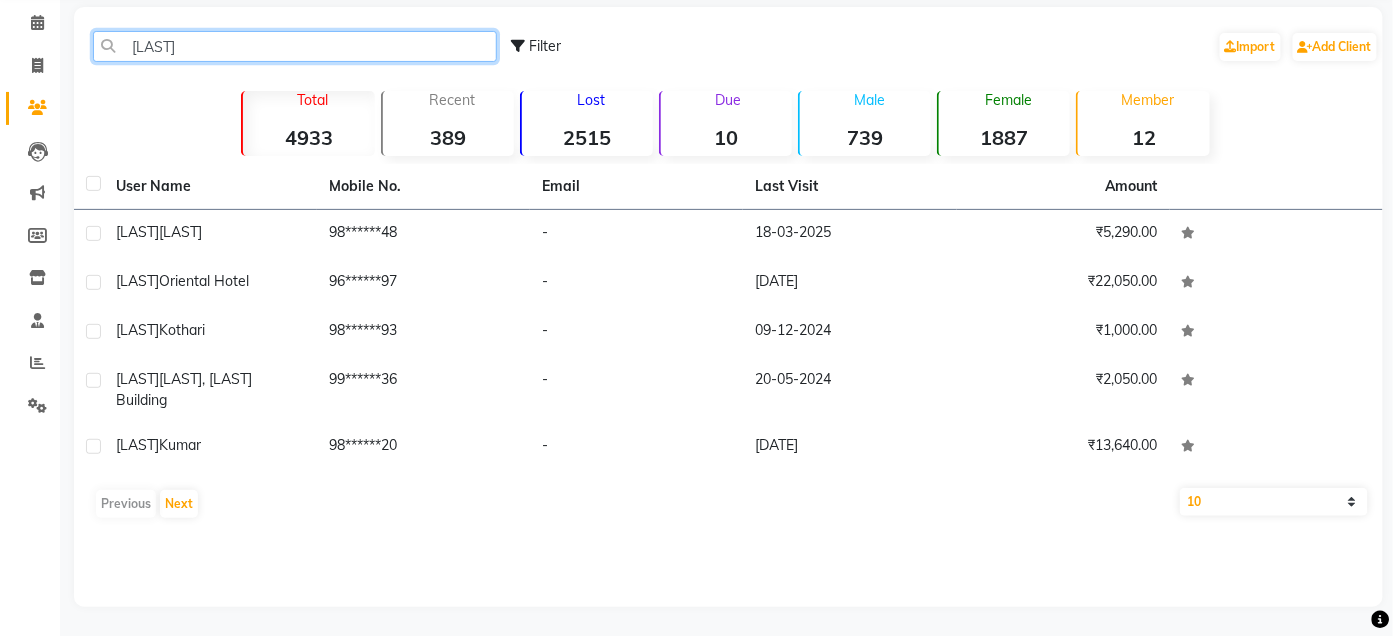 scroll, scrollTop: 0, scrollLeft: 0, axis: both 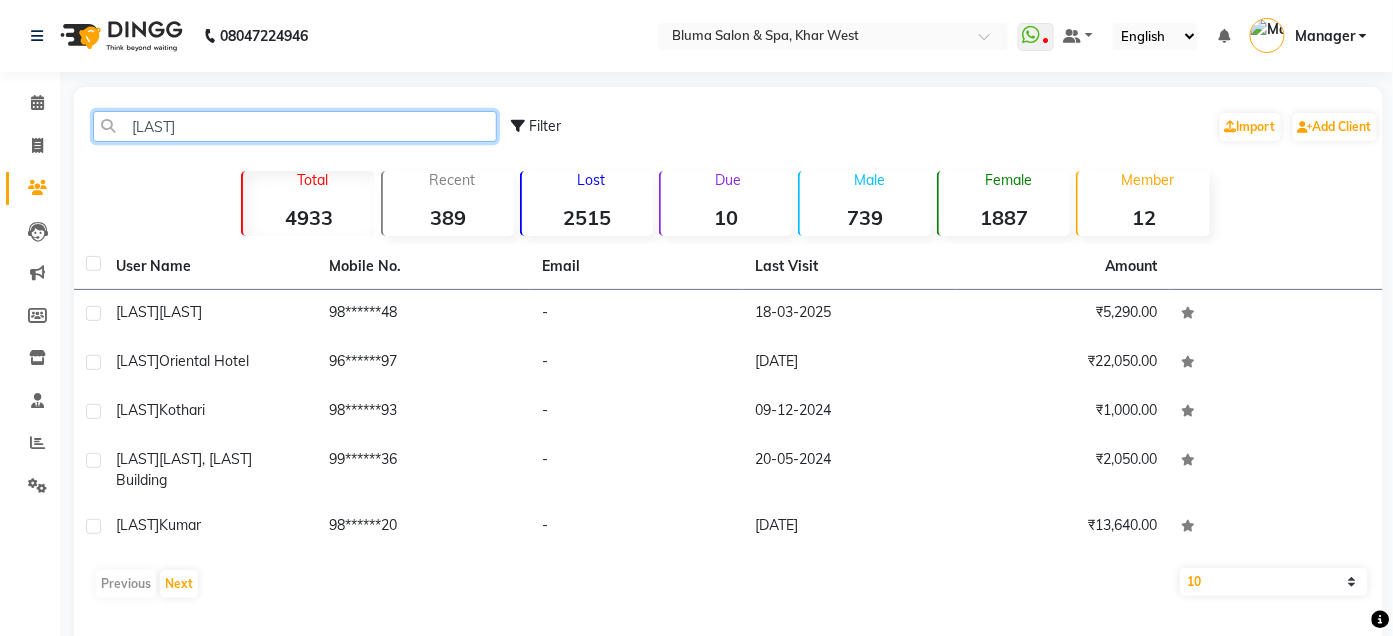 click on "[LAST]" 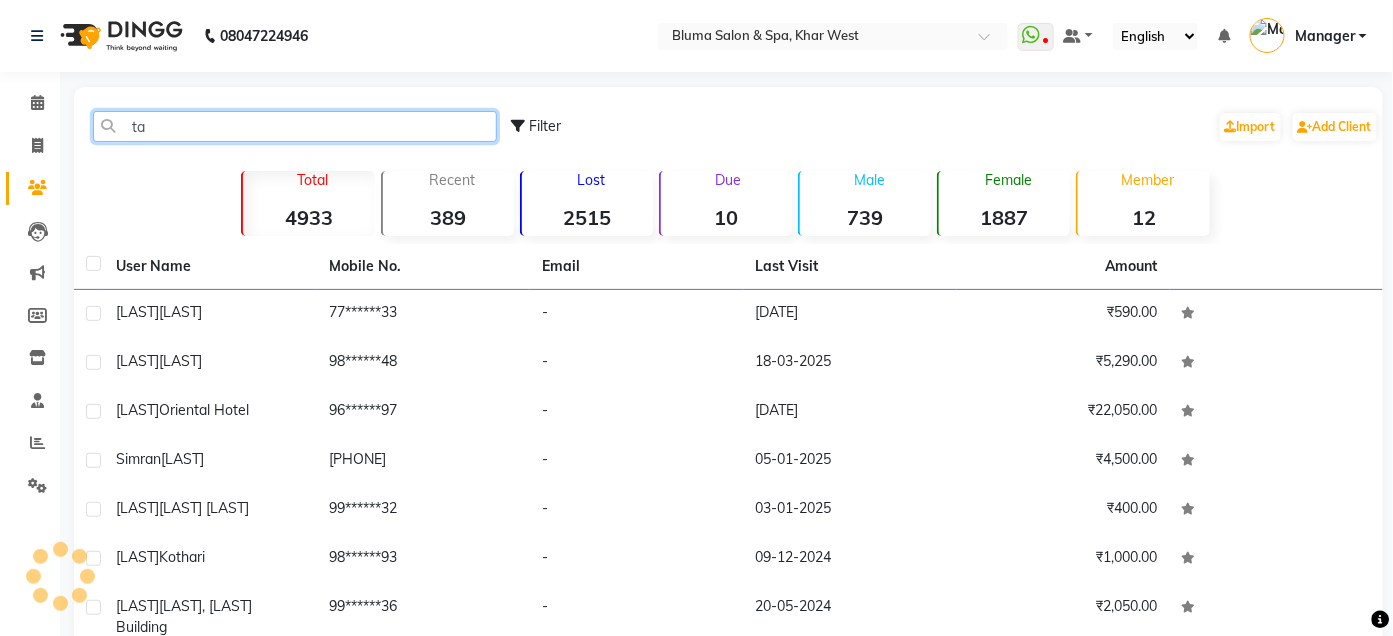 type on "t" 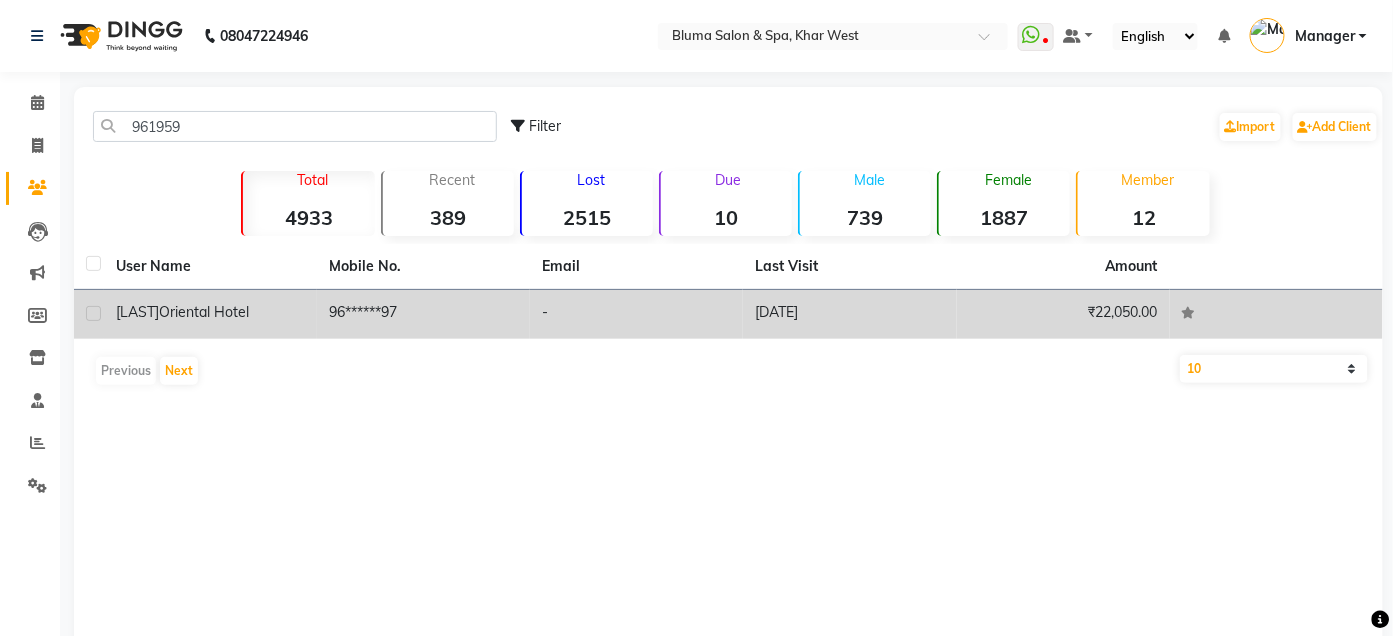click on "96******97" 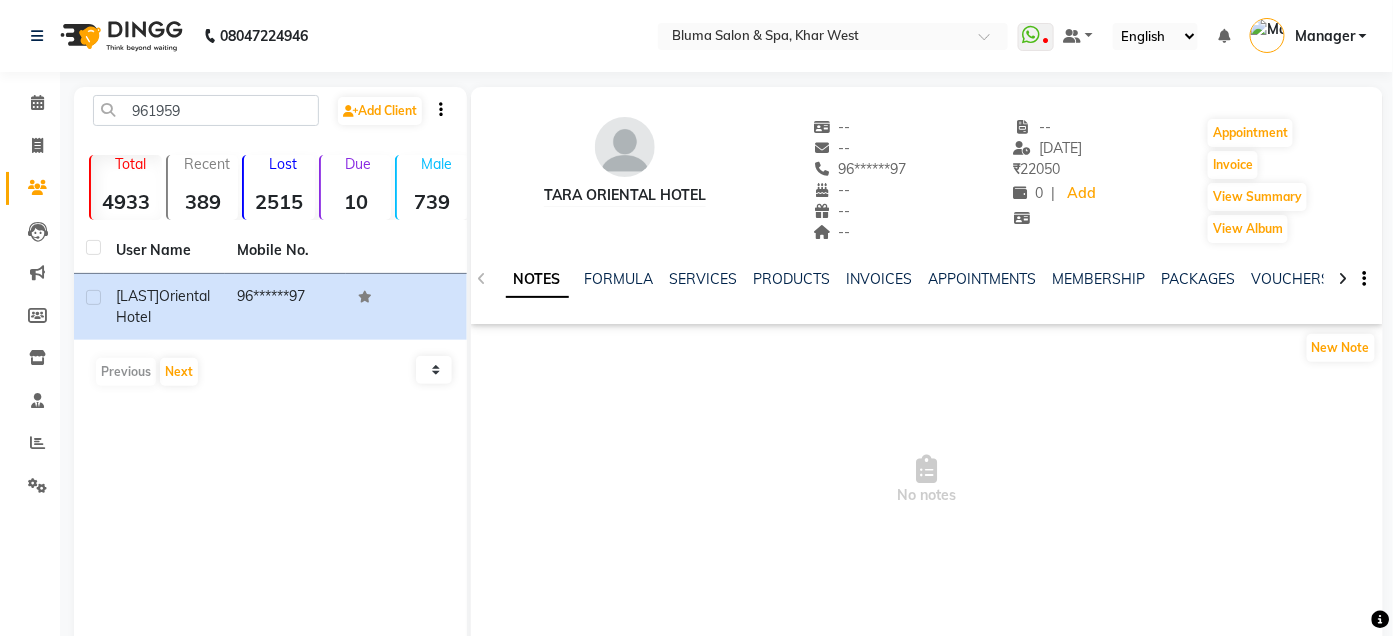 click on "NOTES FORMULA SERVICES PRODUCTS INVOICES APPOINTMENTS MEMBERSHIP PACKAGES VOUCHERS GIFTCARDS POINTS FORMS FAMILY CARDS WALLET" 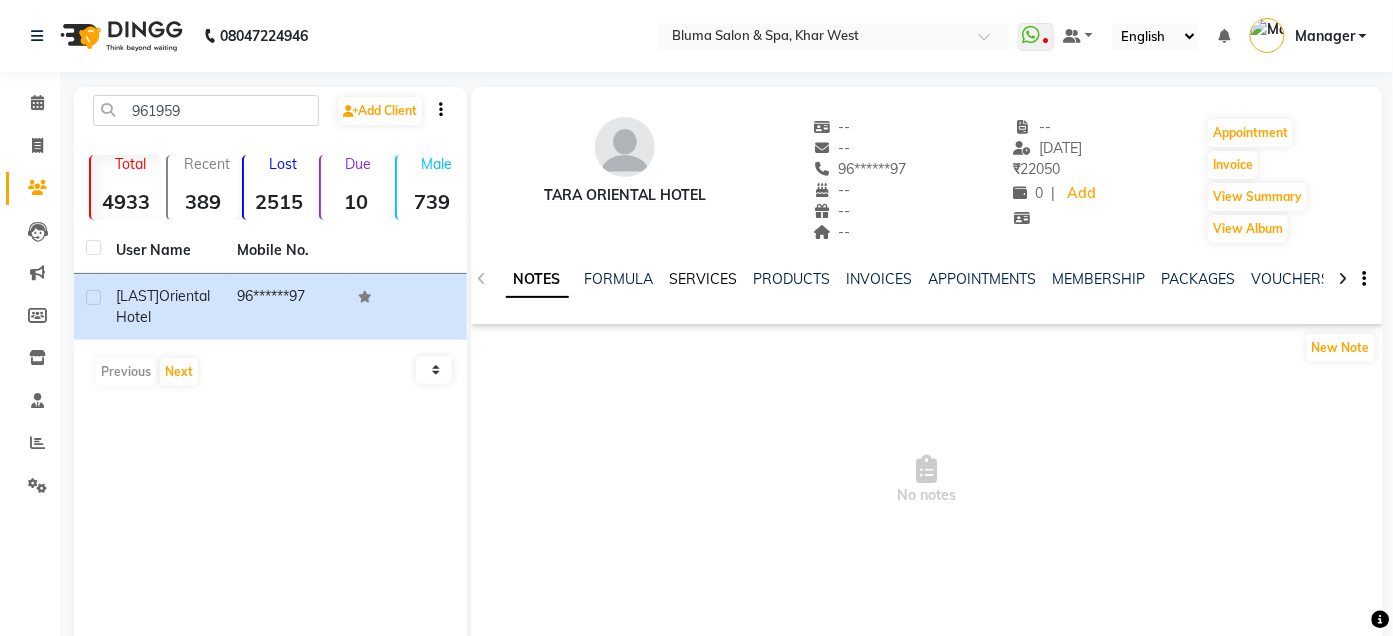 click on "SERVICES" 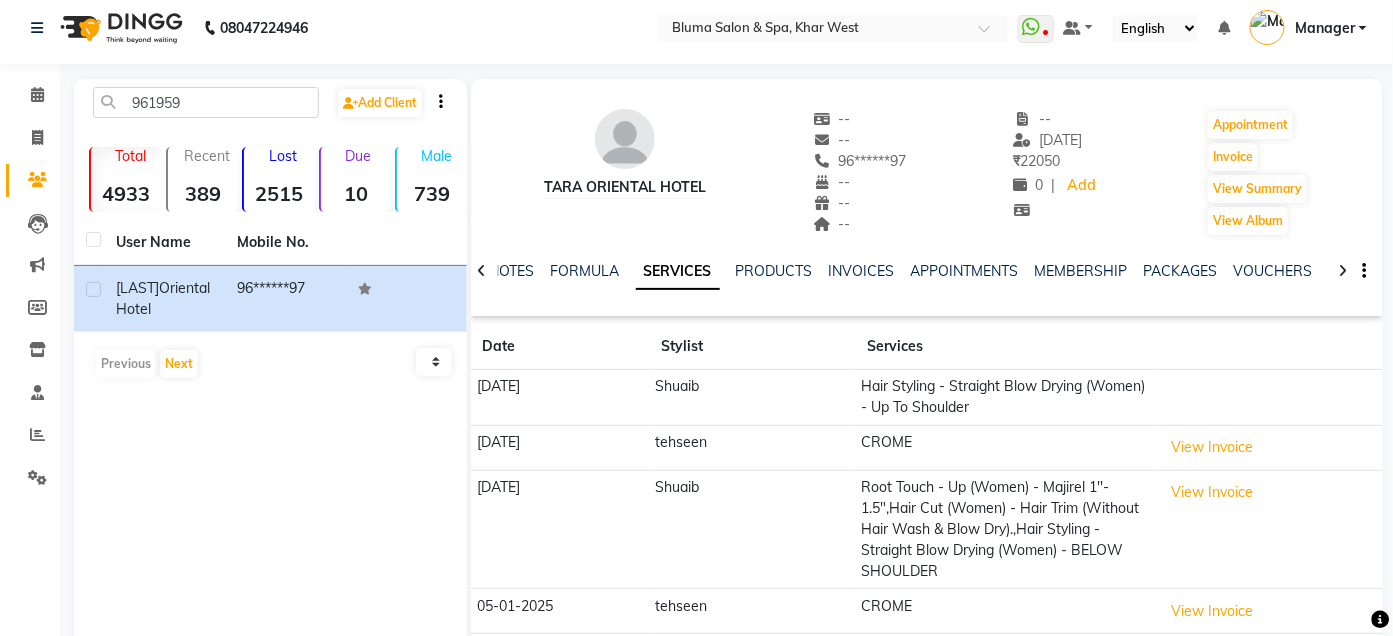 scroll, scrollTop: 0, scrollLeft: 0, axis: both 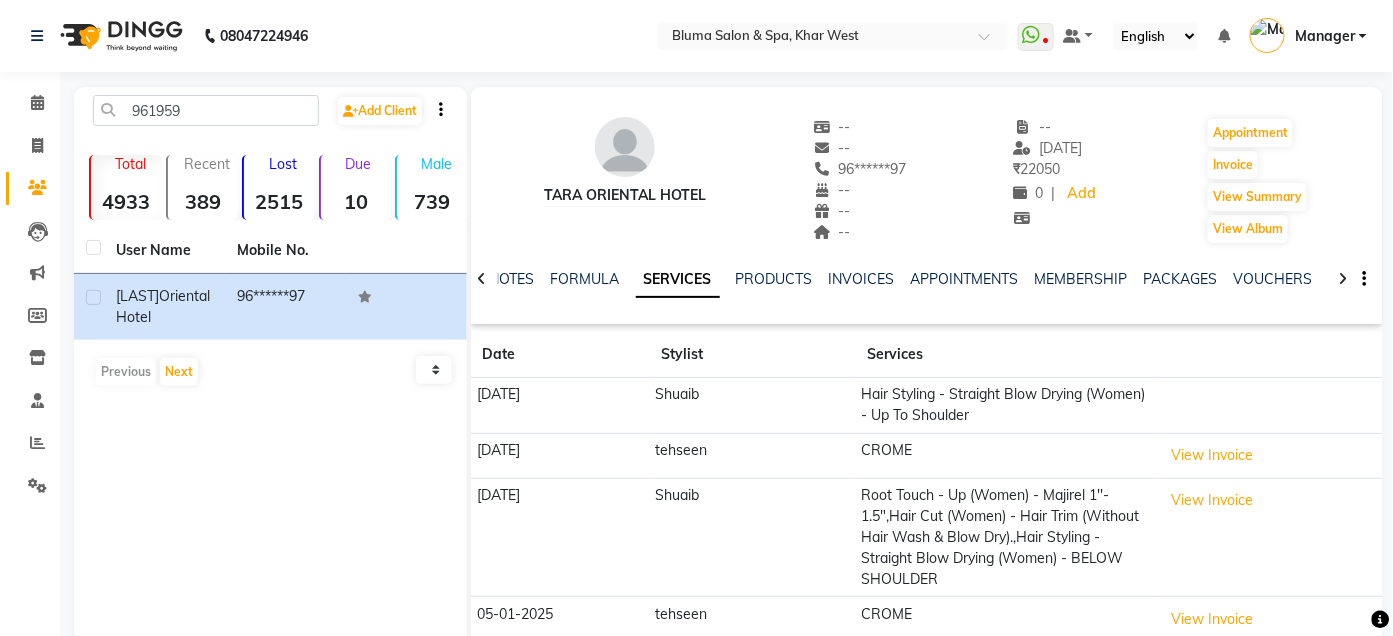 click 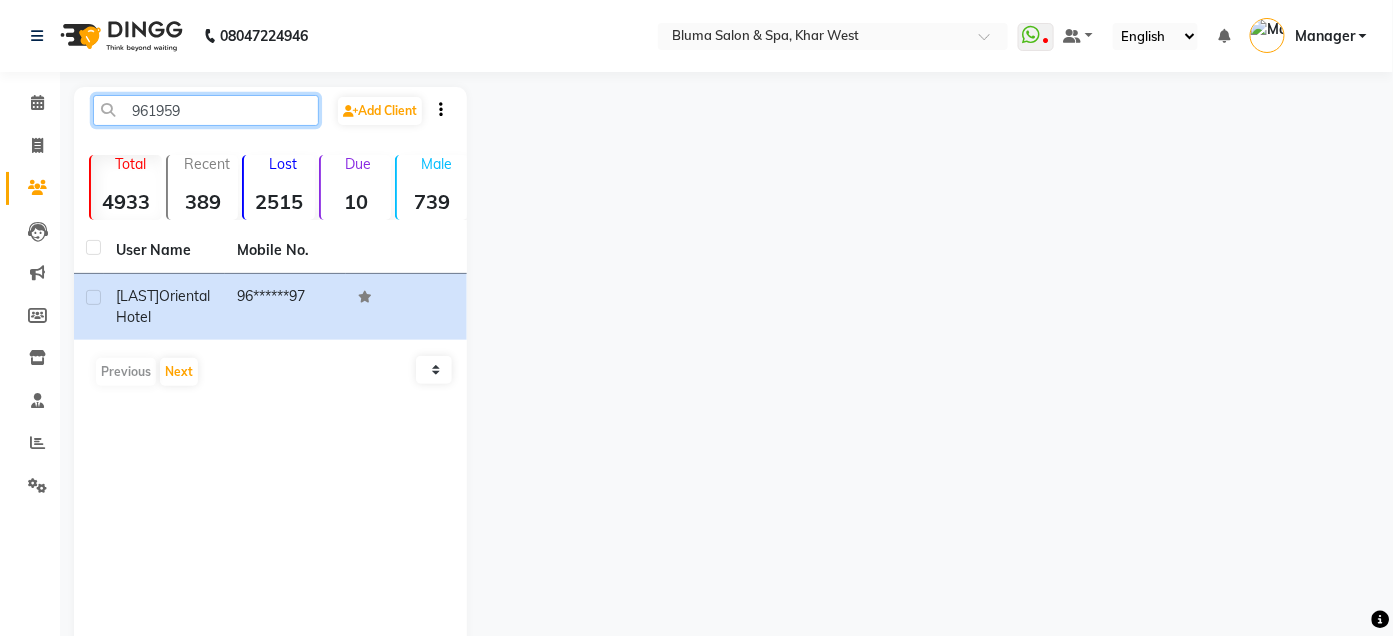 click on "961959" 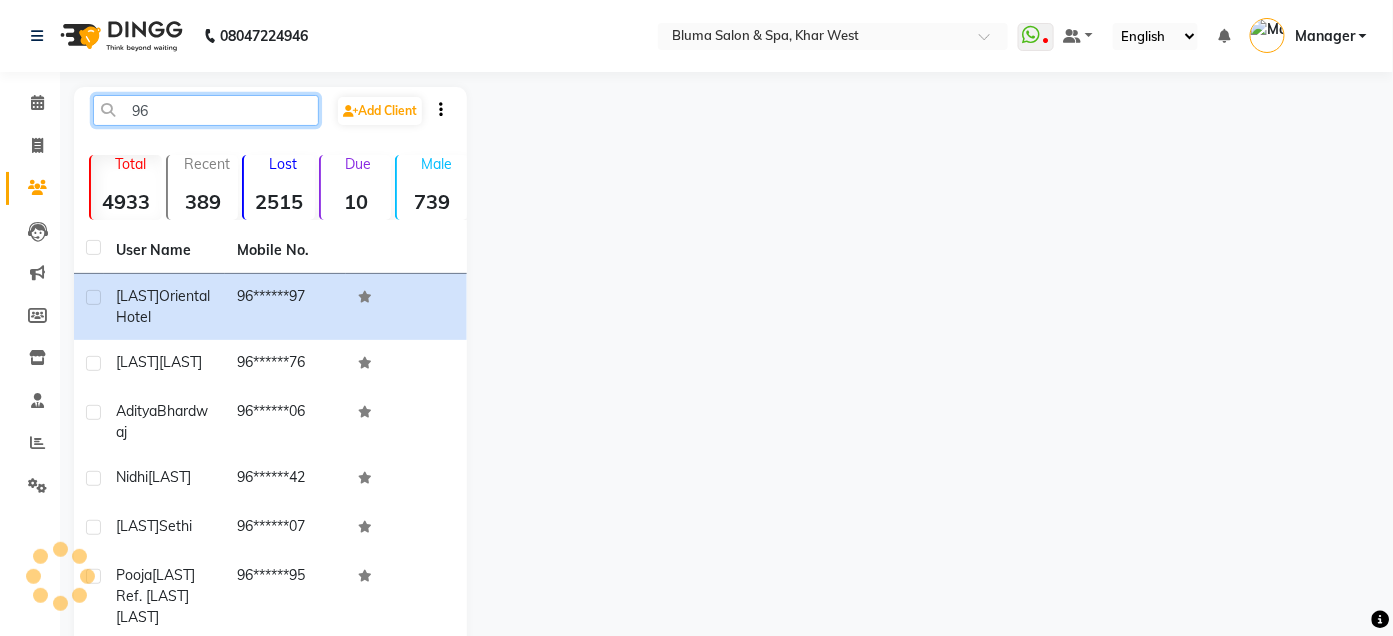 type on "9" 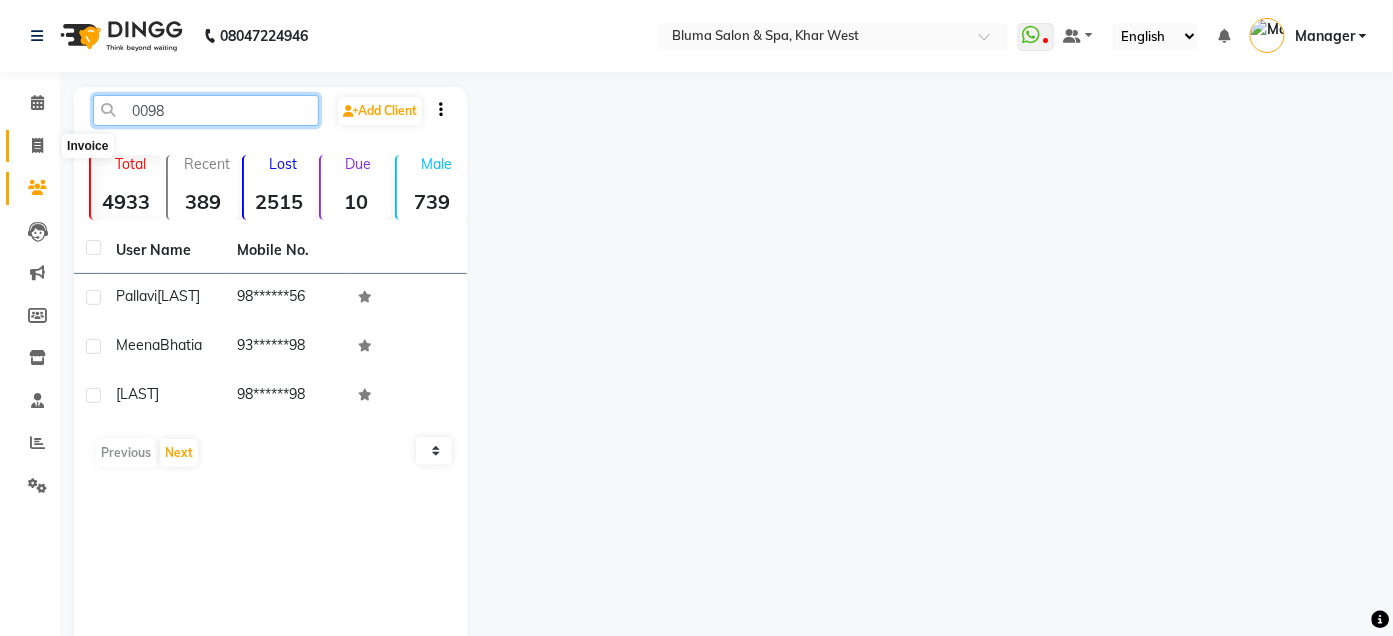type on "0098" 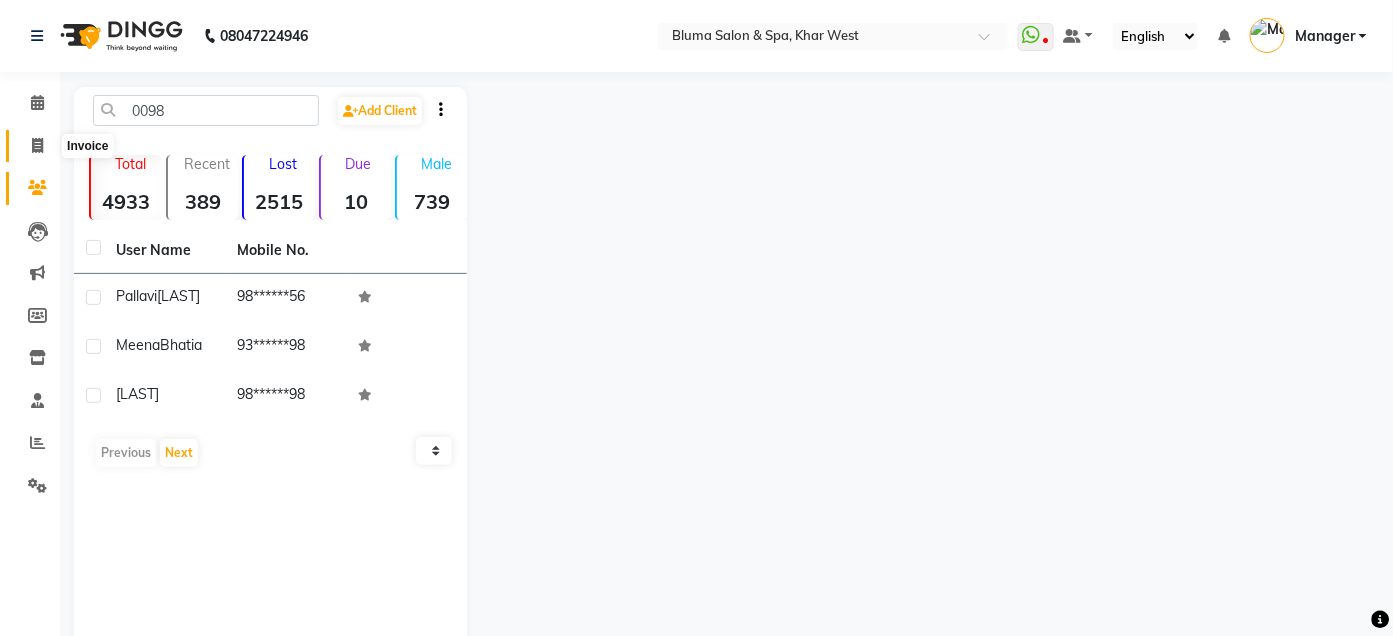 click 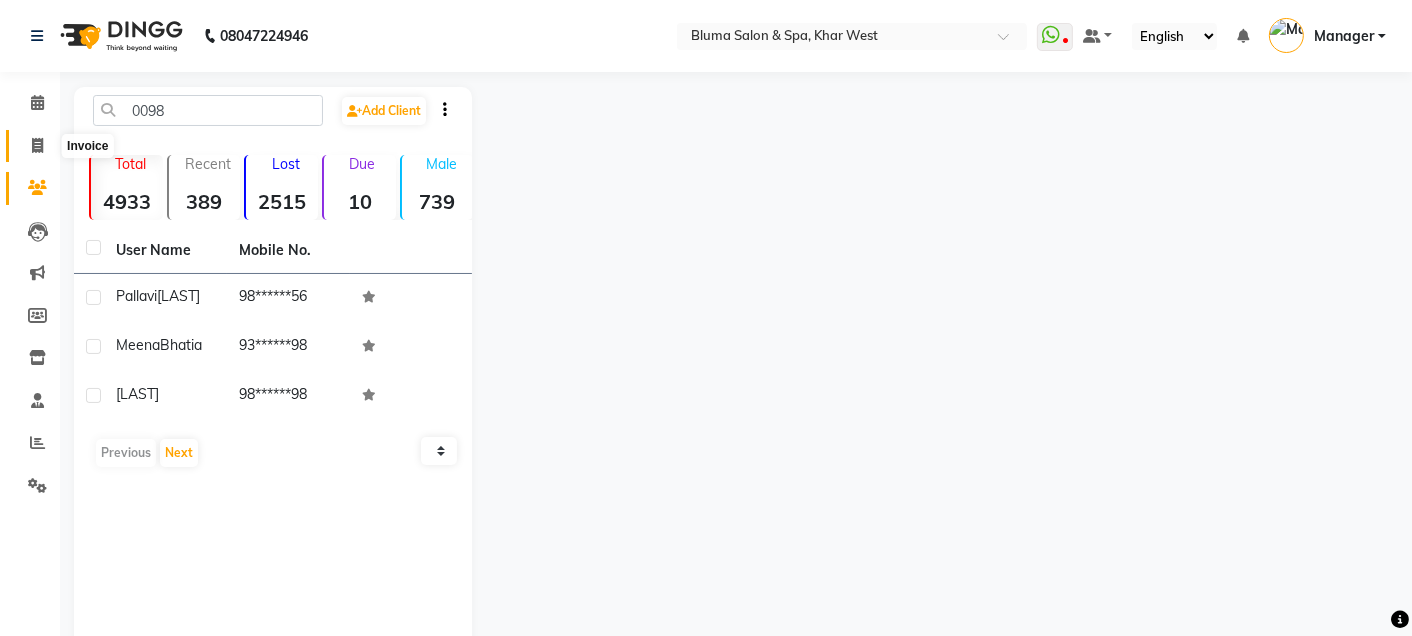 select on "3653" 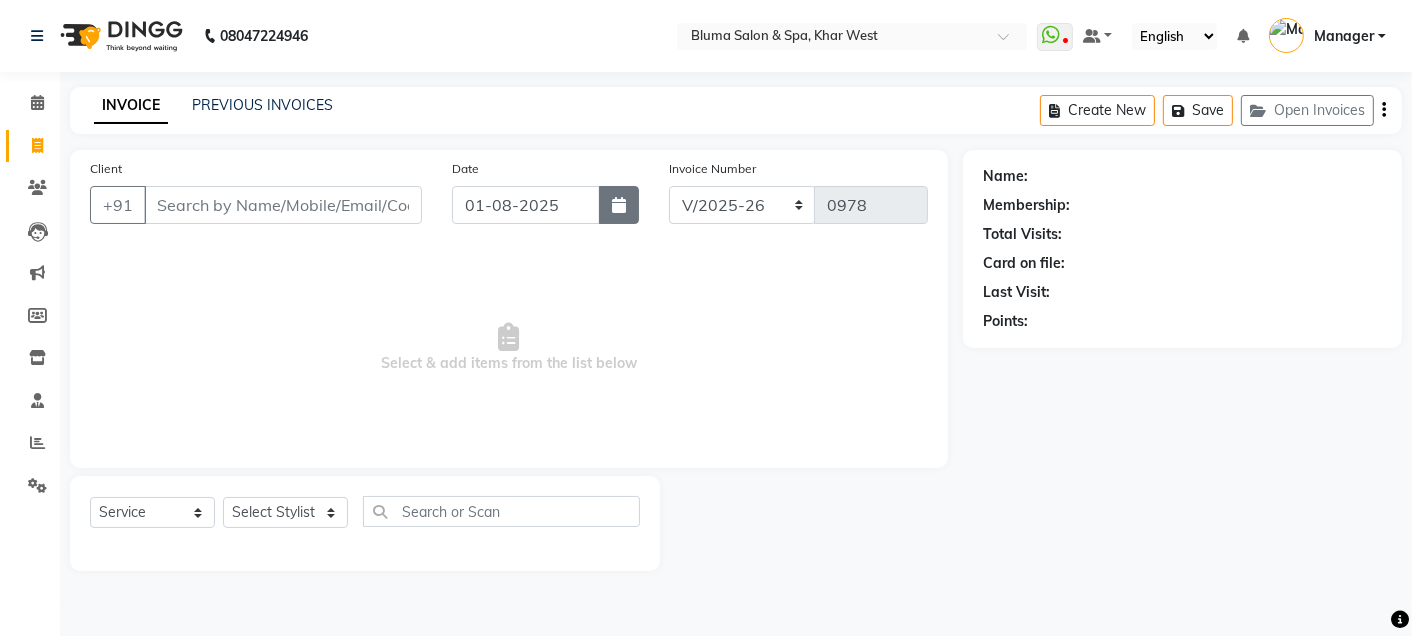 click 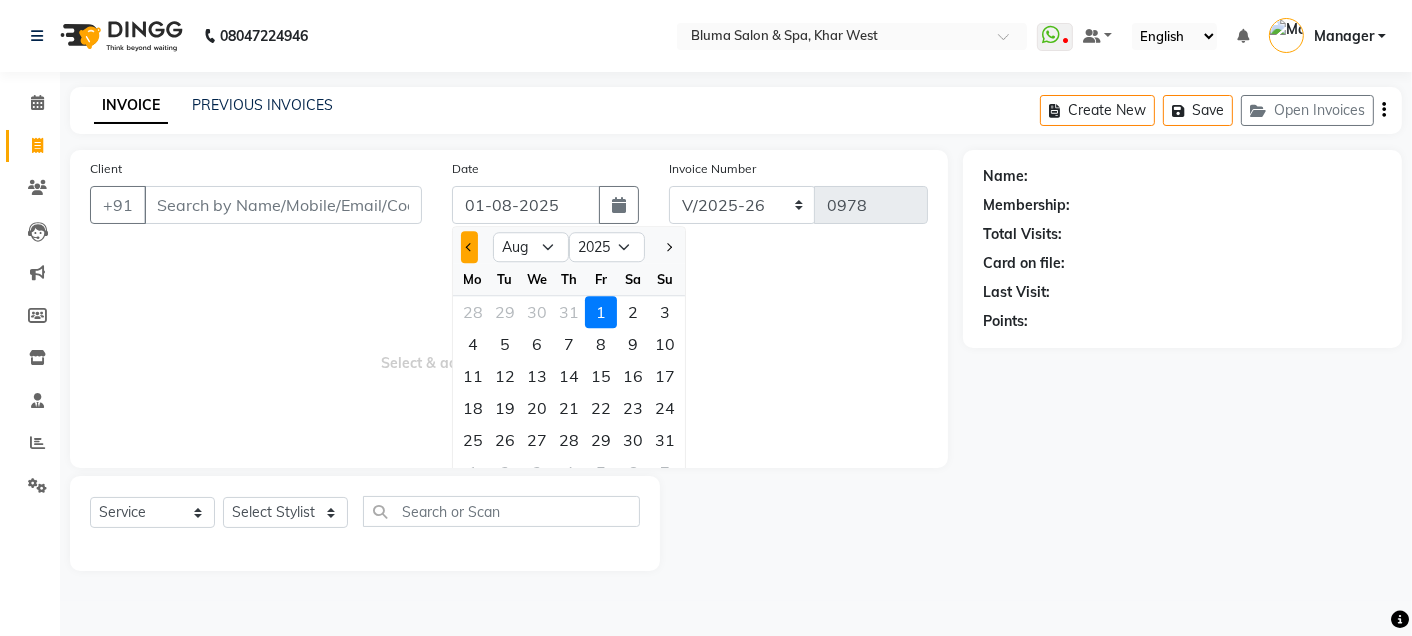 click 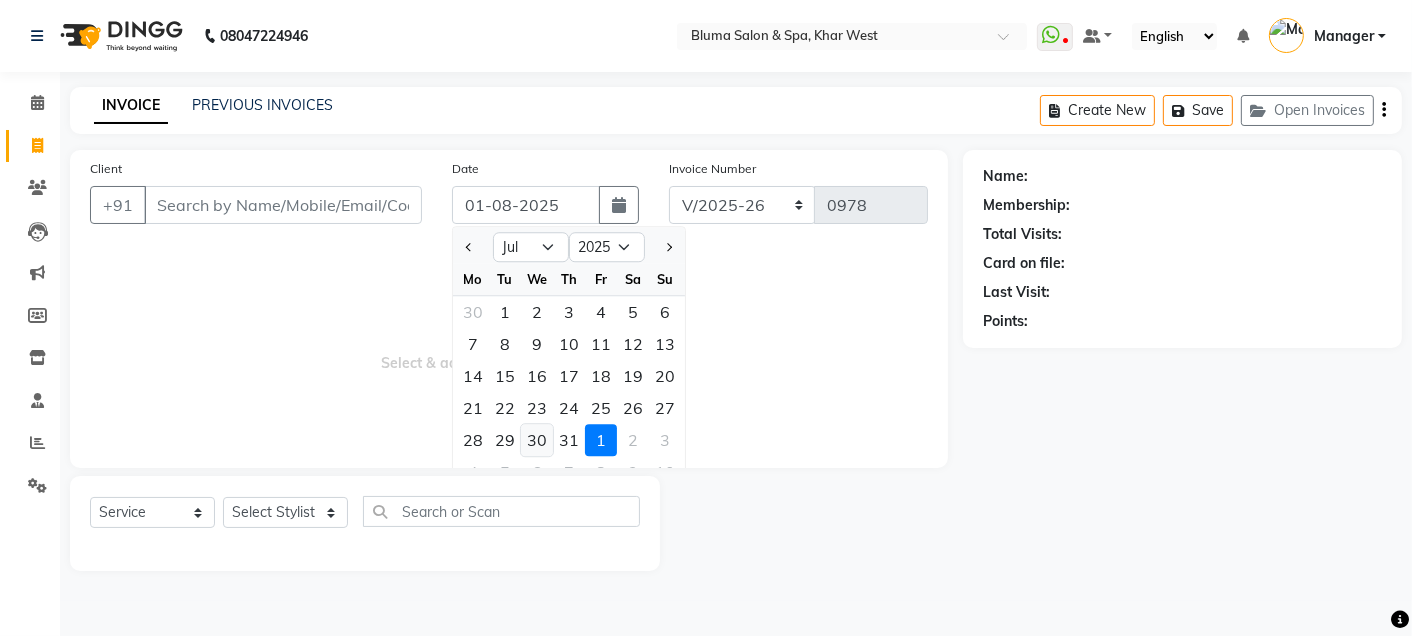 click on "30" 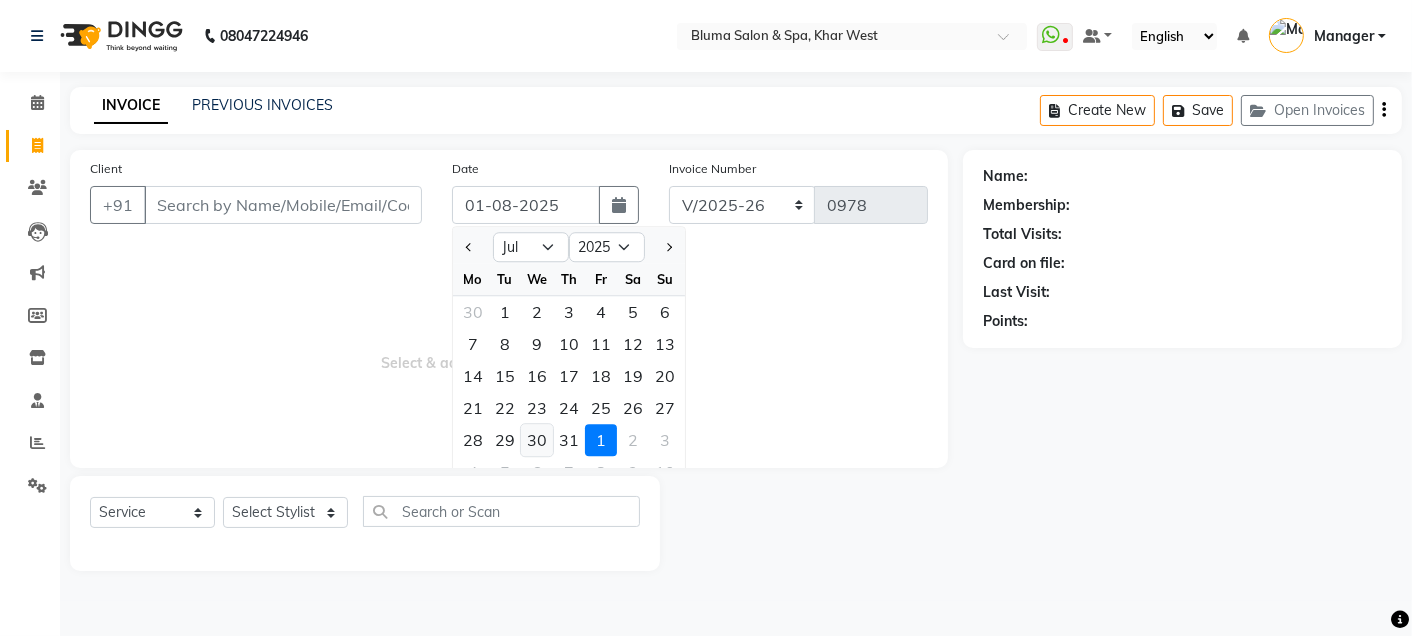 type on "30-07-2025" 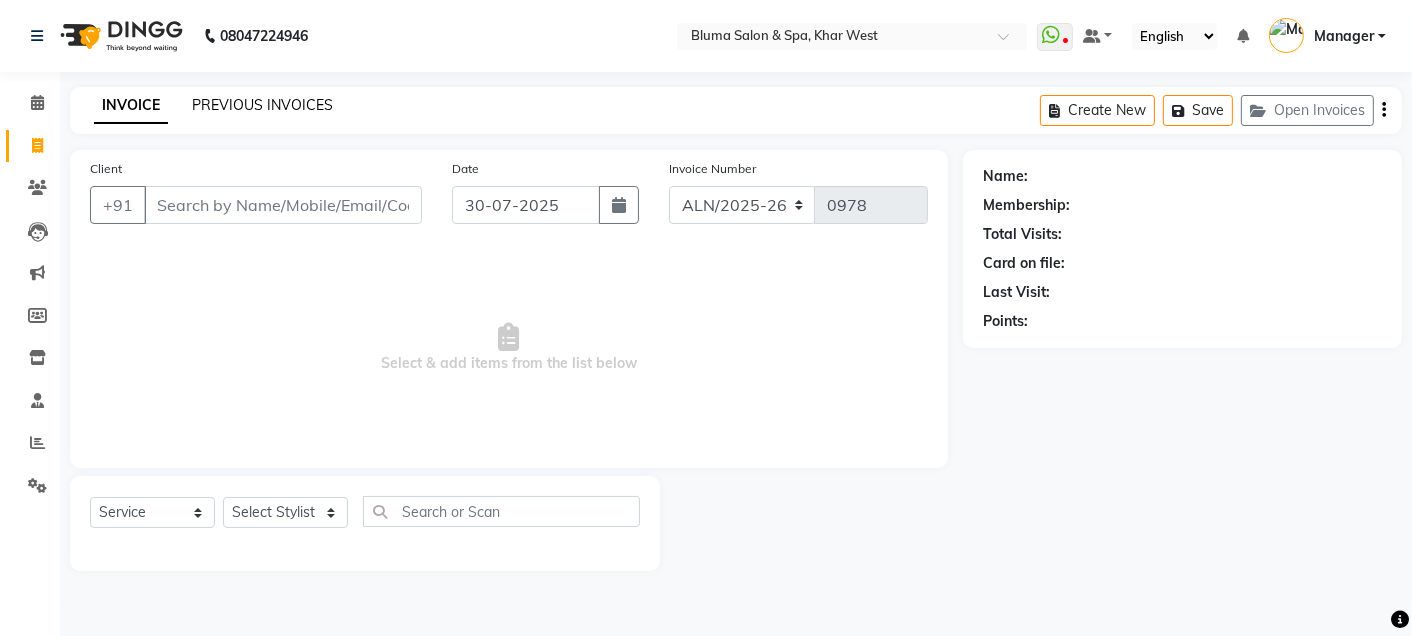 click on "PREVIOUS INVOICES" 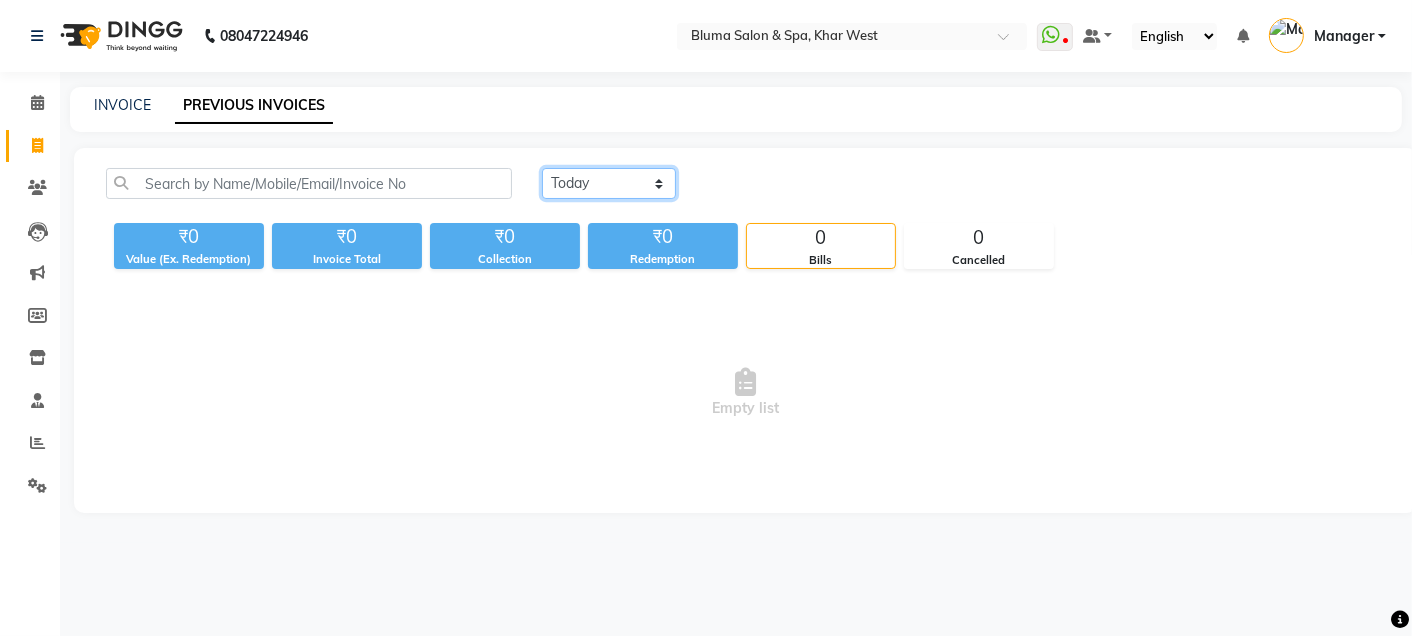 click on "Today Yesterday Custom Range" 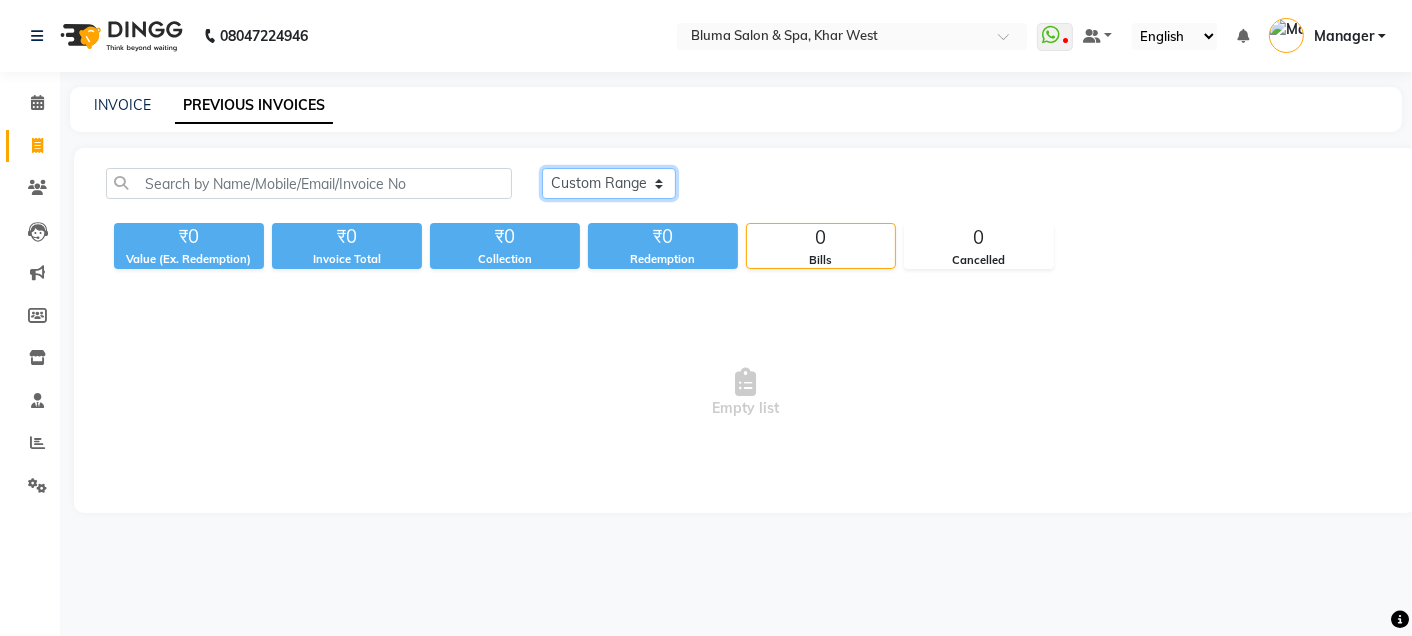 click on "Today Yesterday Custom Range" 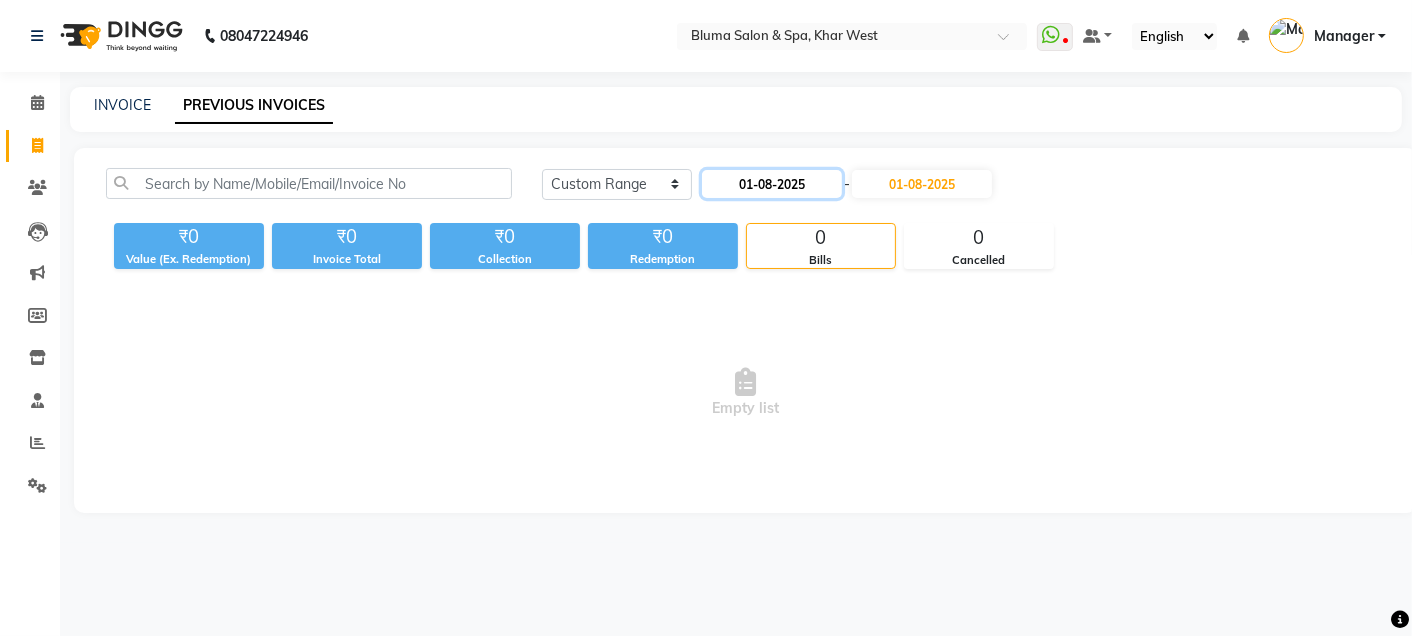click on "01-08-2025" 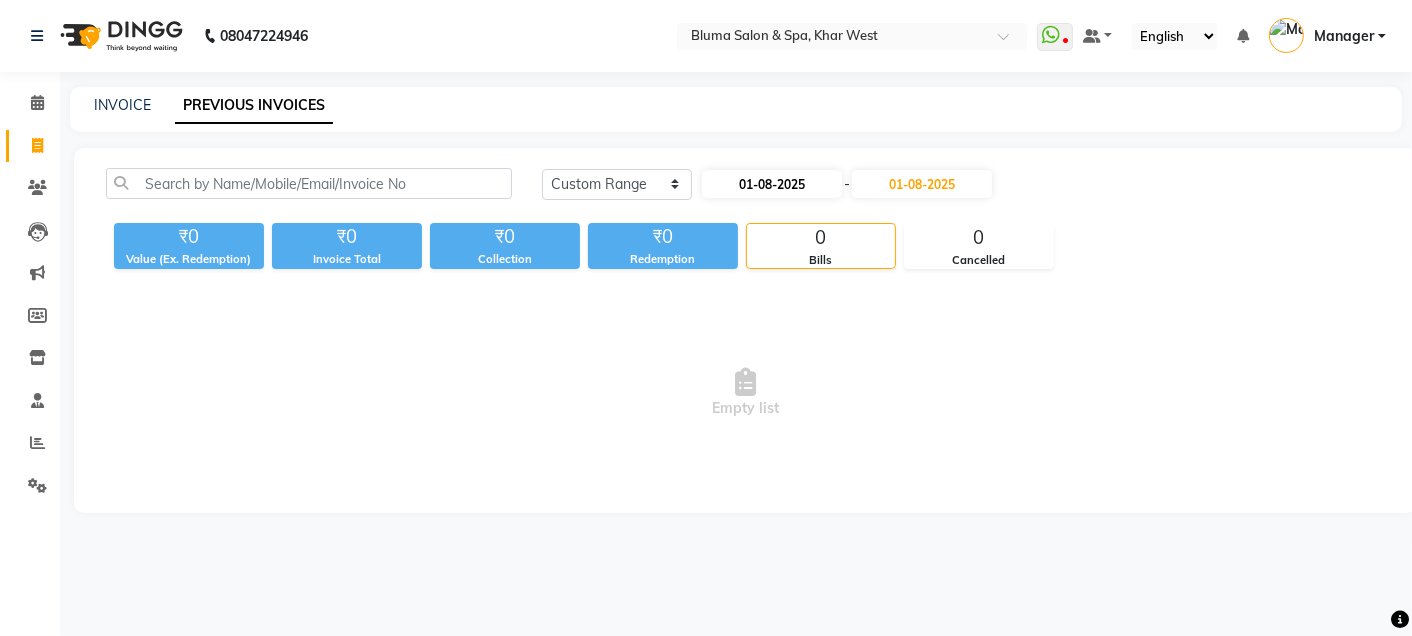 select on "8" 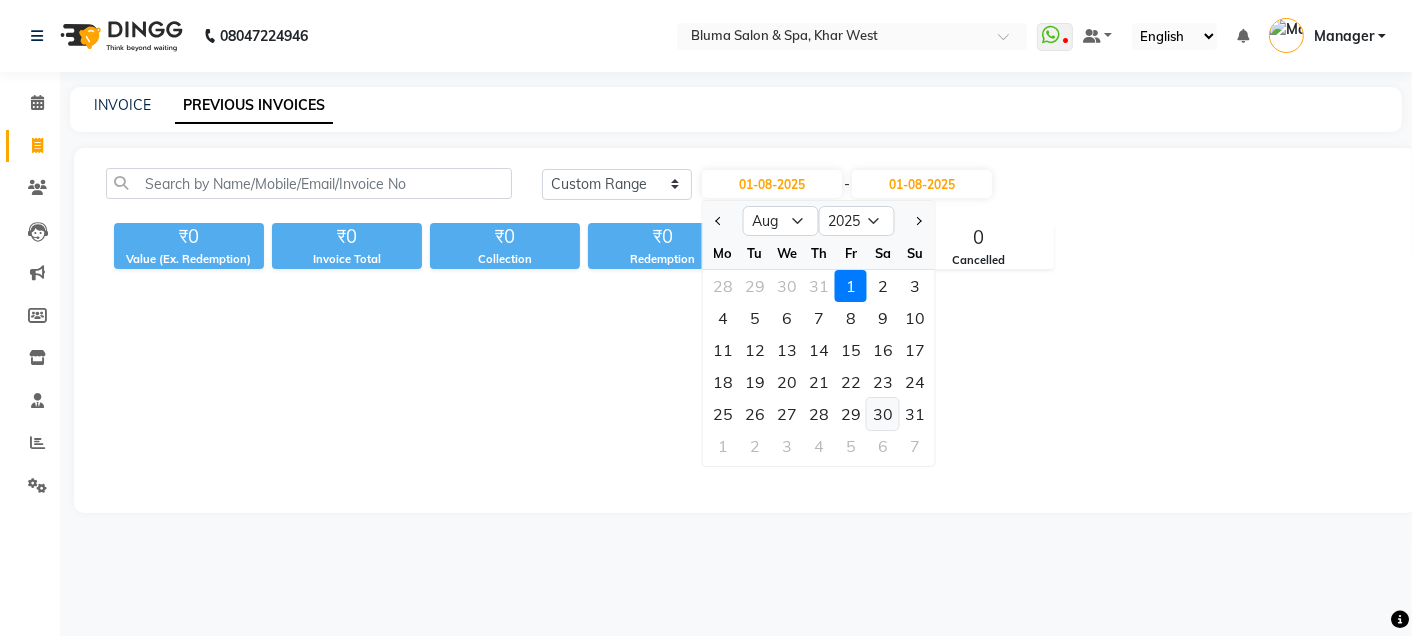 click on "30" 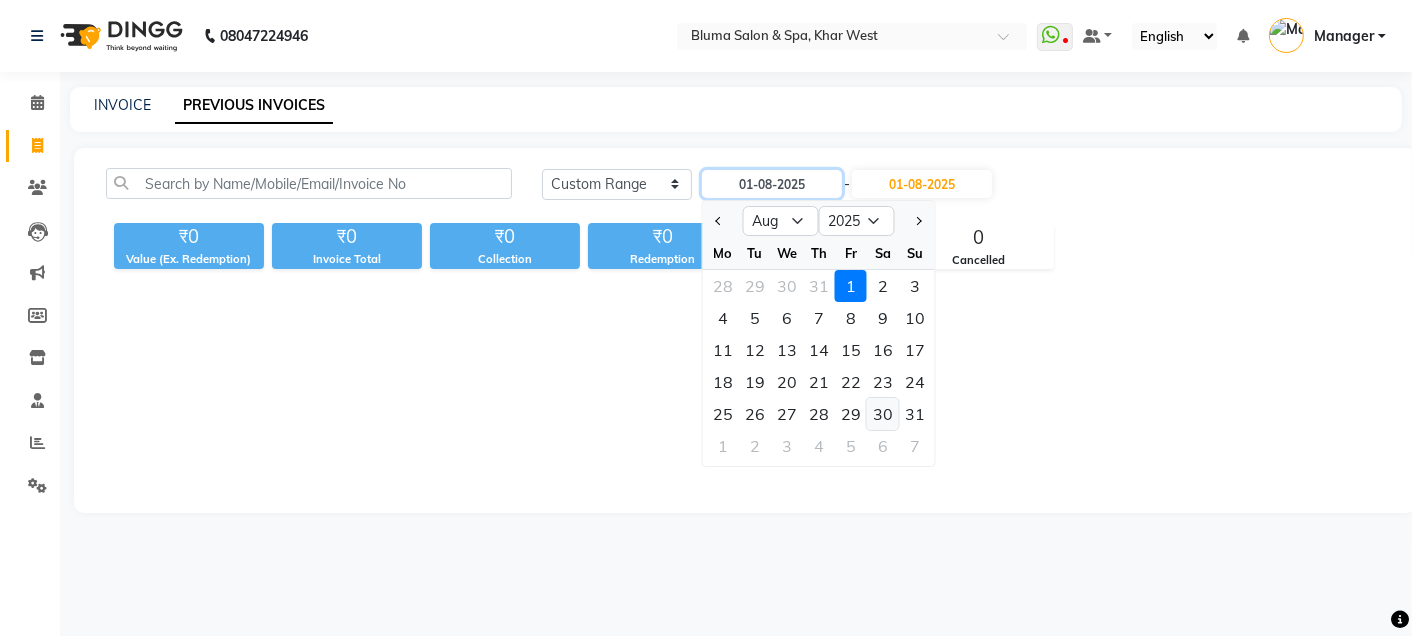 type on "30-08-2025" 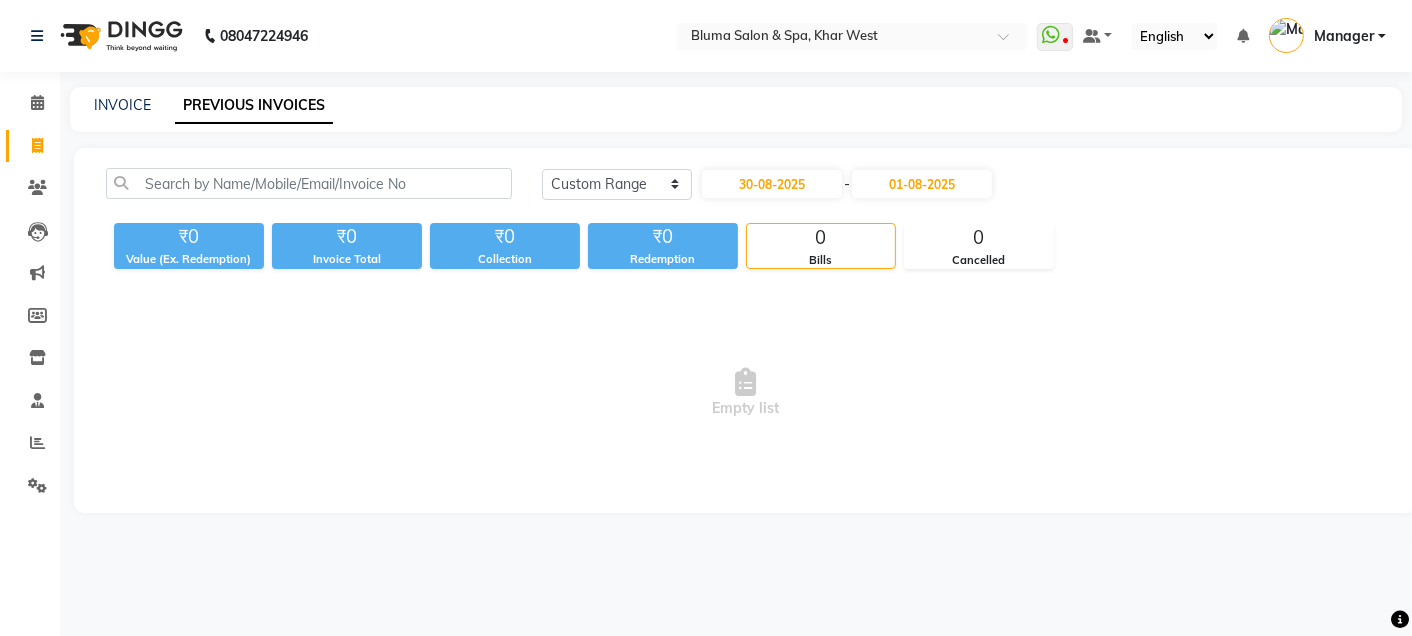 click on "Empty list" at bounding box center (745, 393) 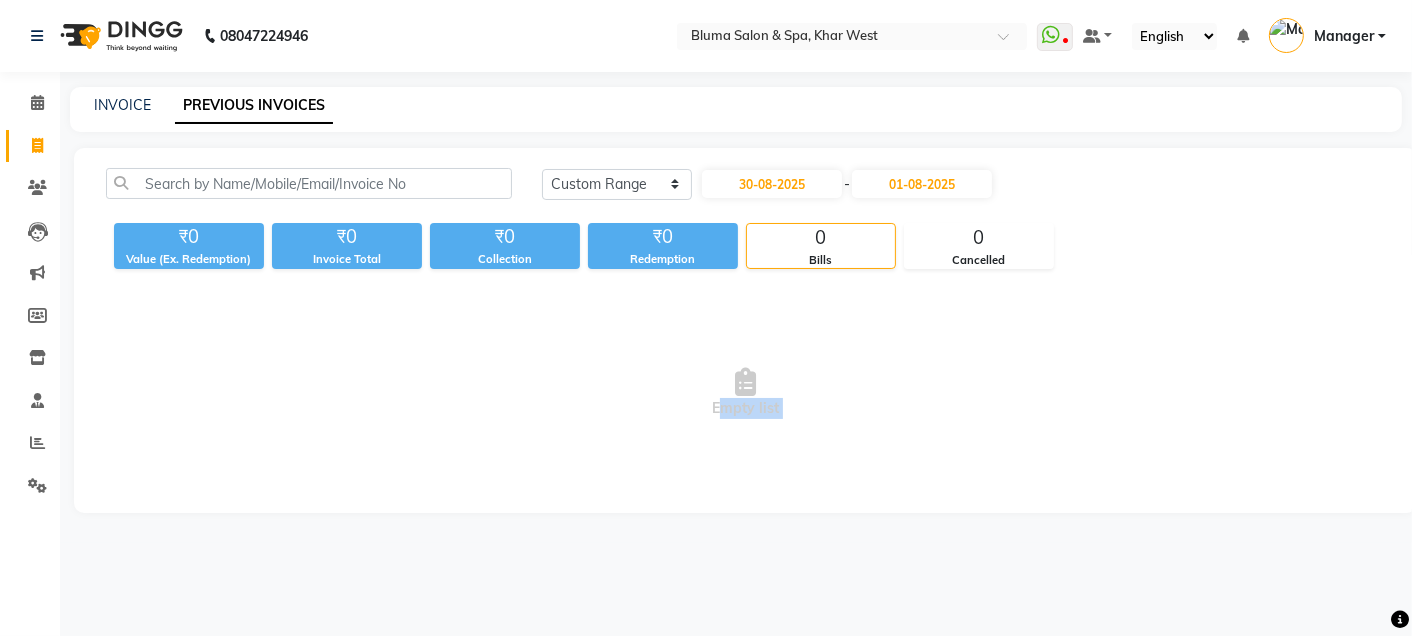click on "Empty list" at bounding box center [745, 393] 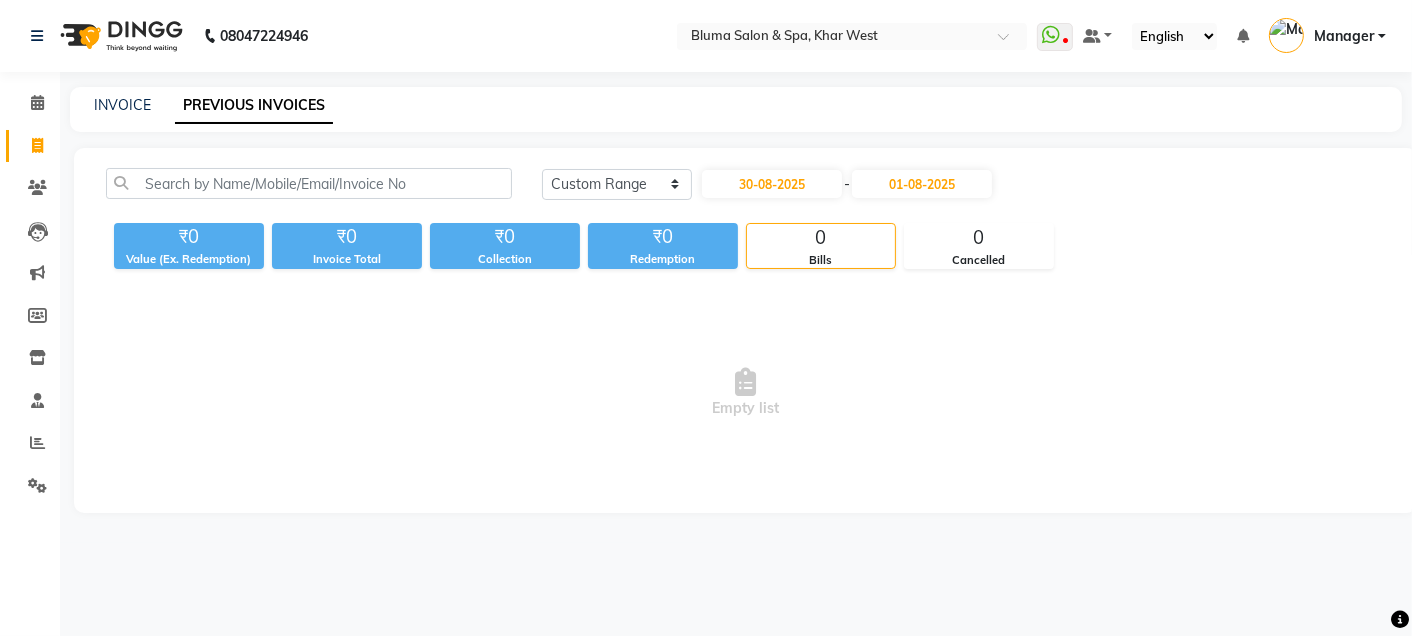 click on "Empty list" at bounding box center [745, 393] 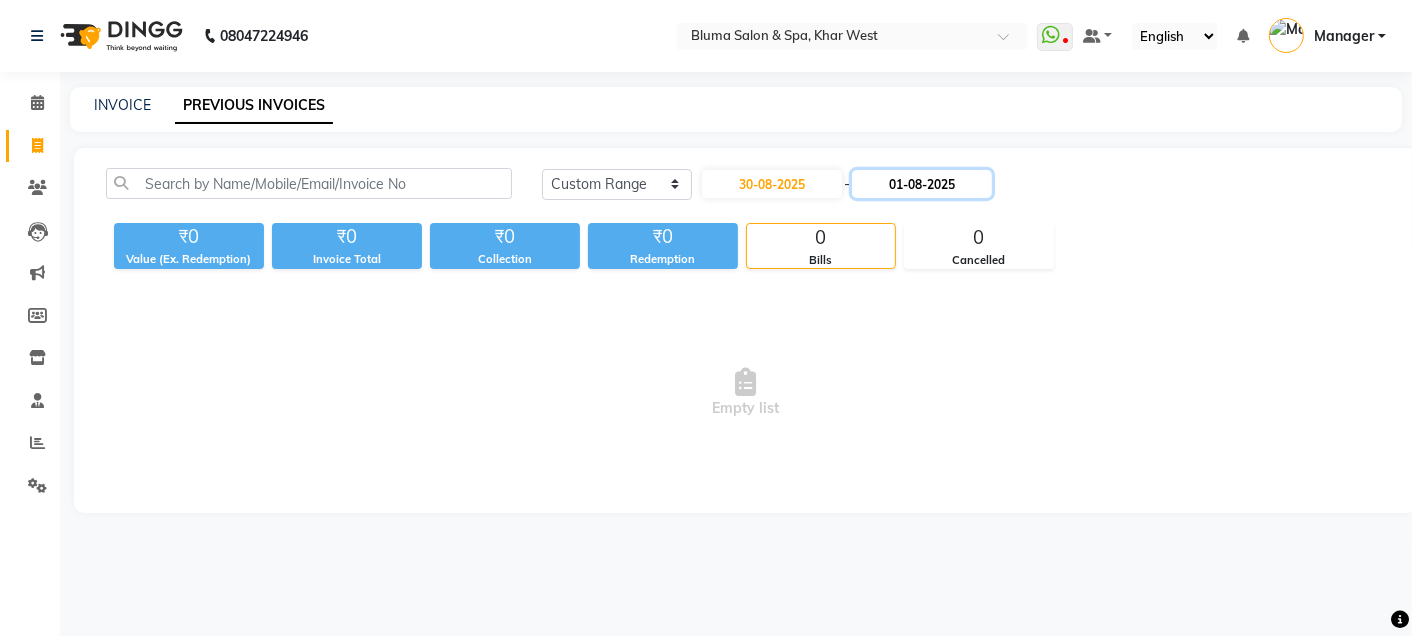 click on "01-08-2025" 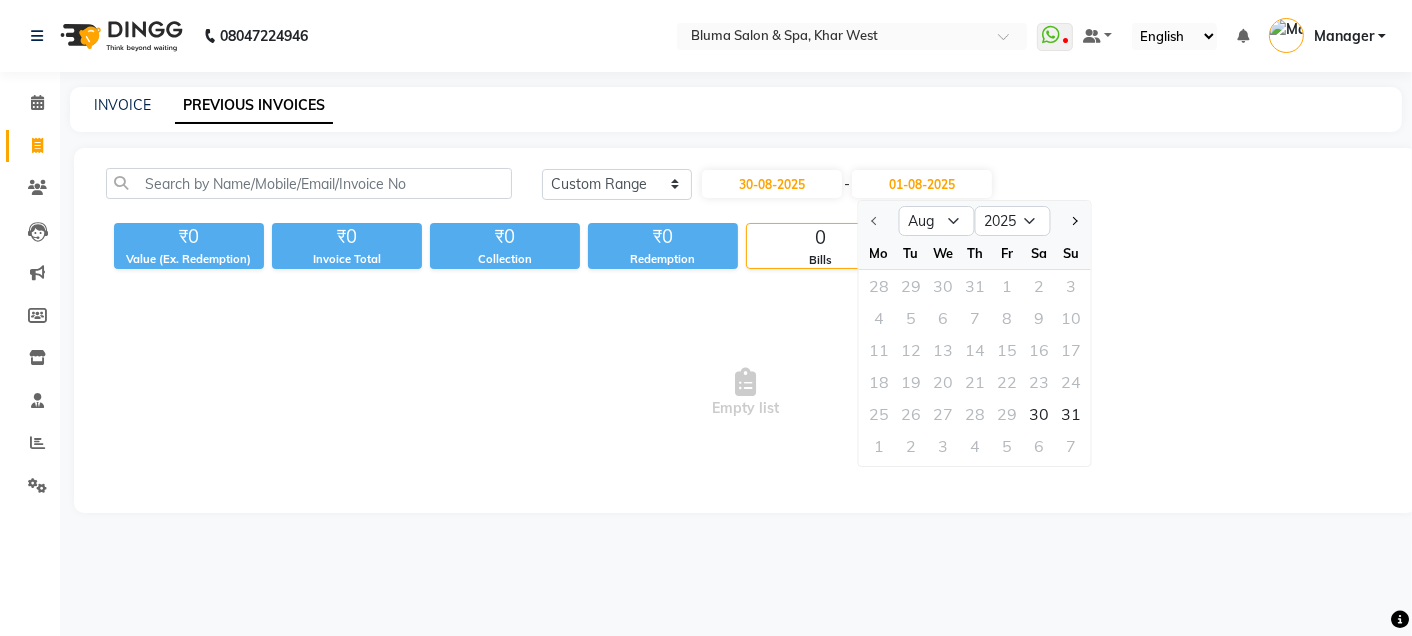 click 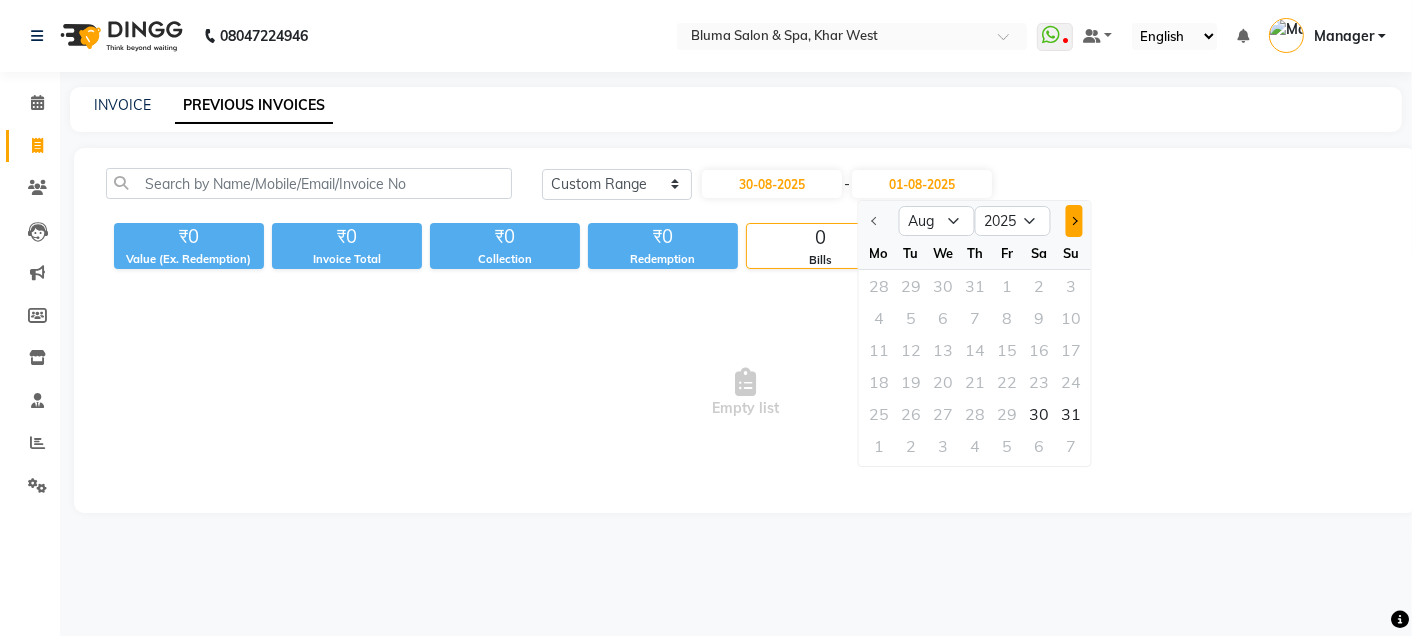 click 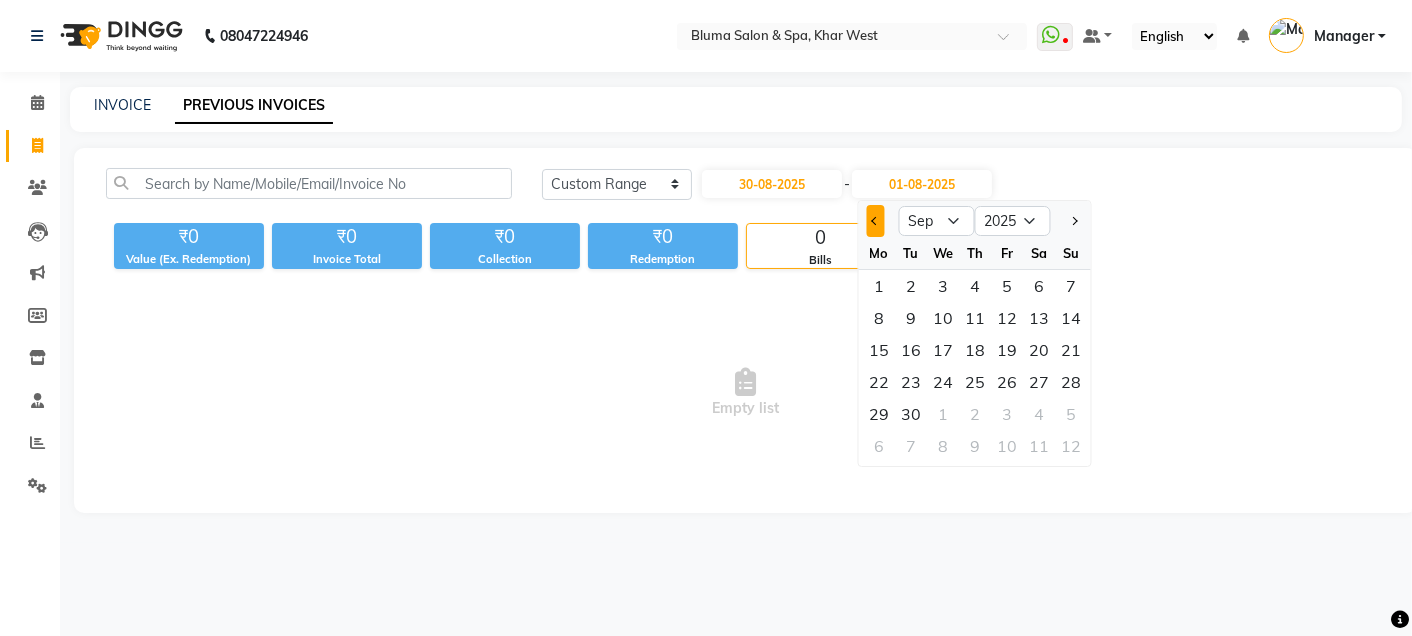 click 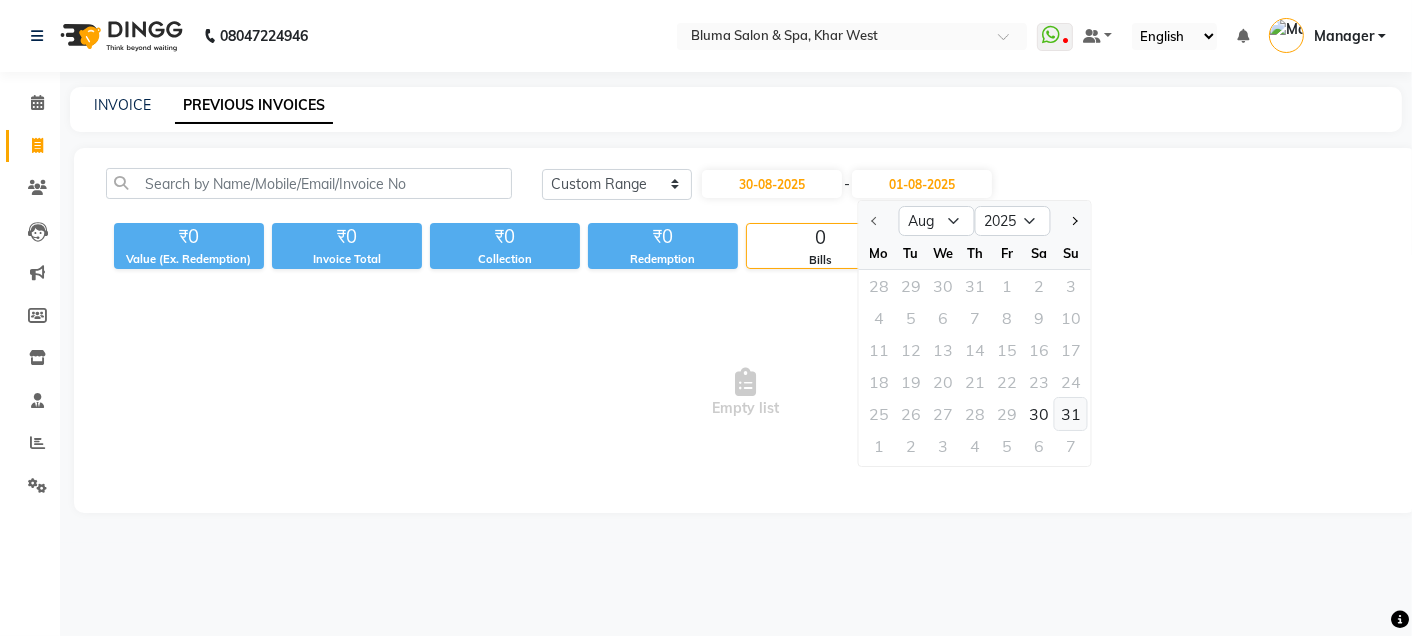 click on "31" 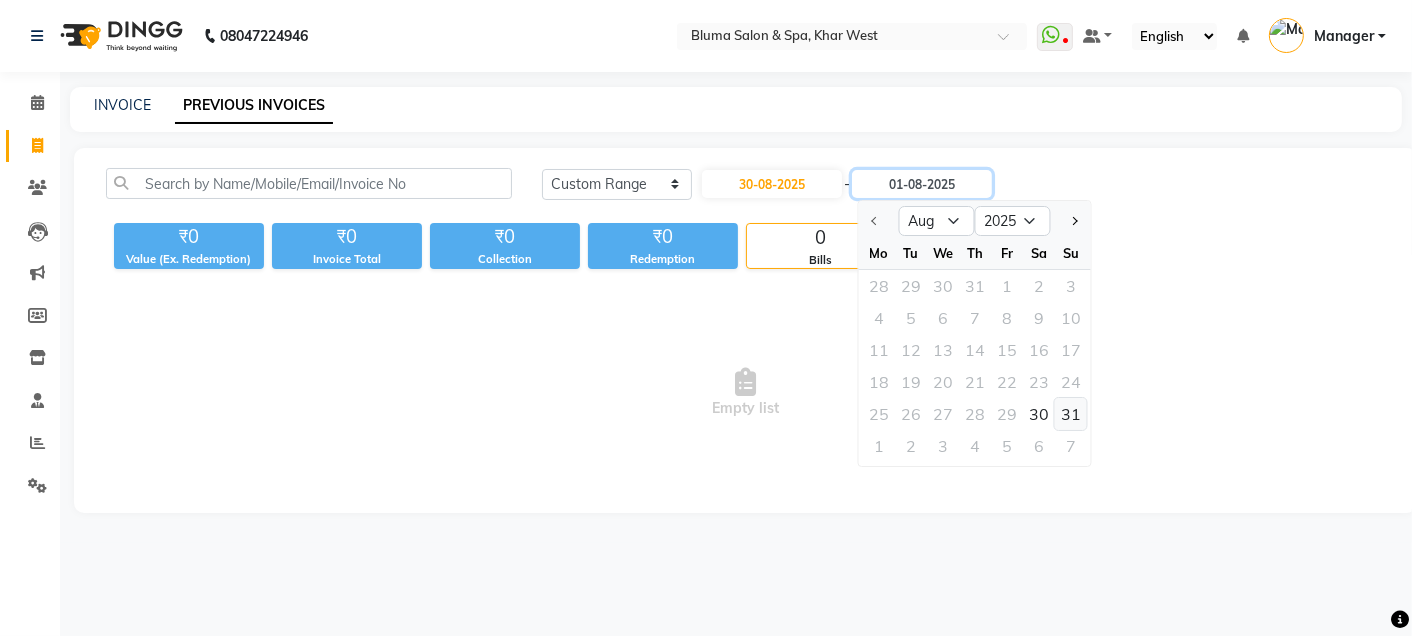 type on "31-08-2025" 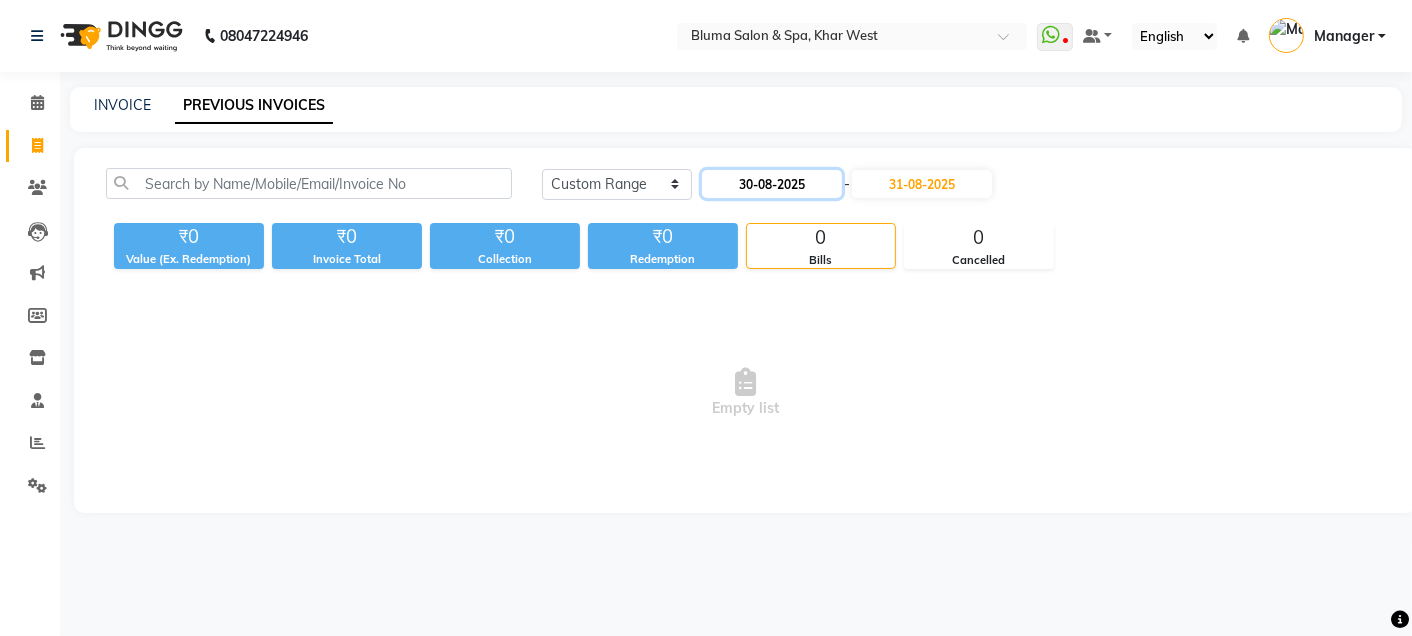click on "30-08-2025" 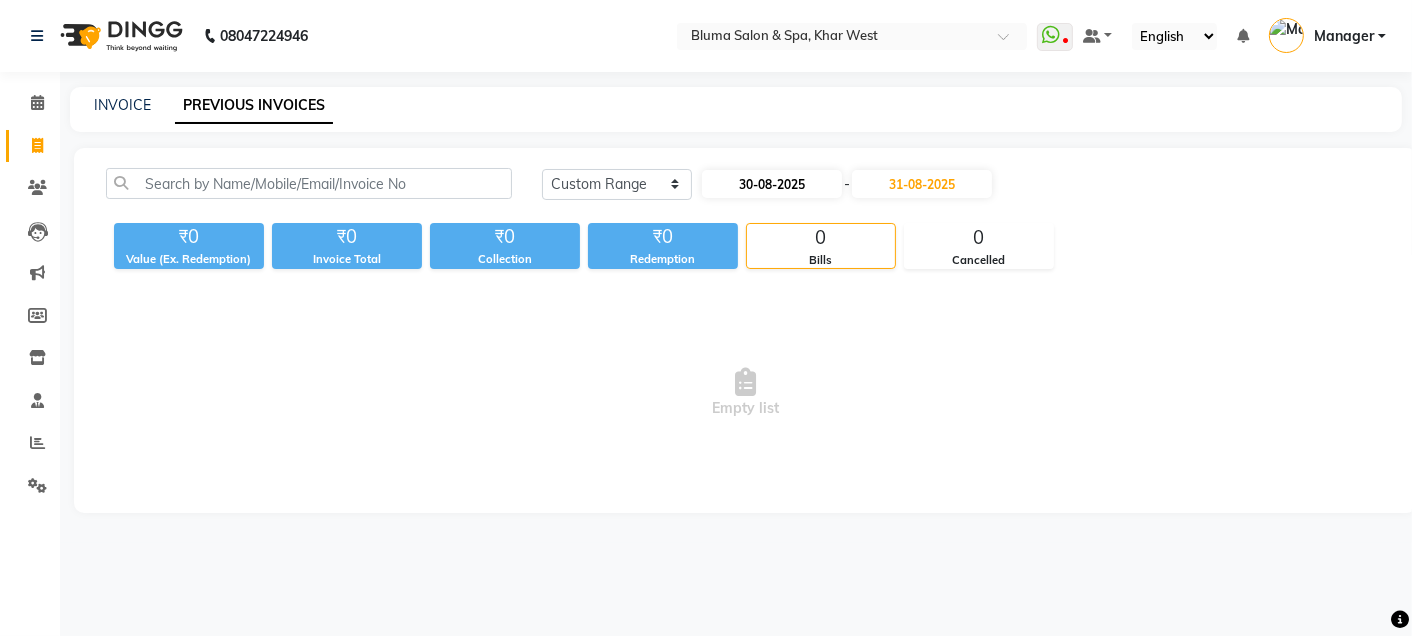 select on "8" 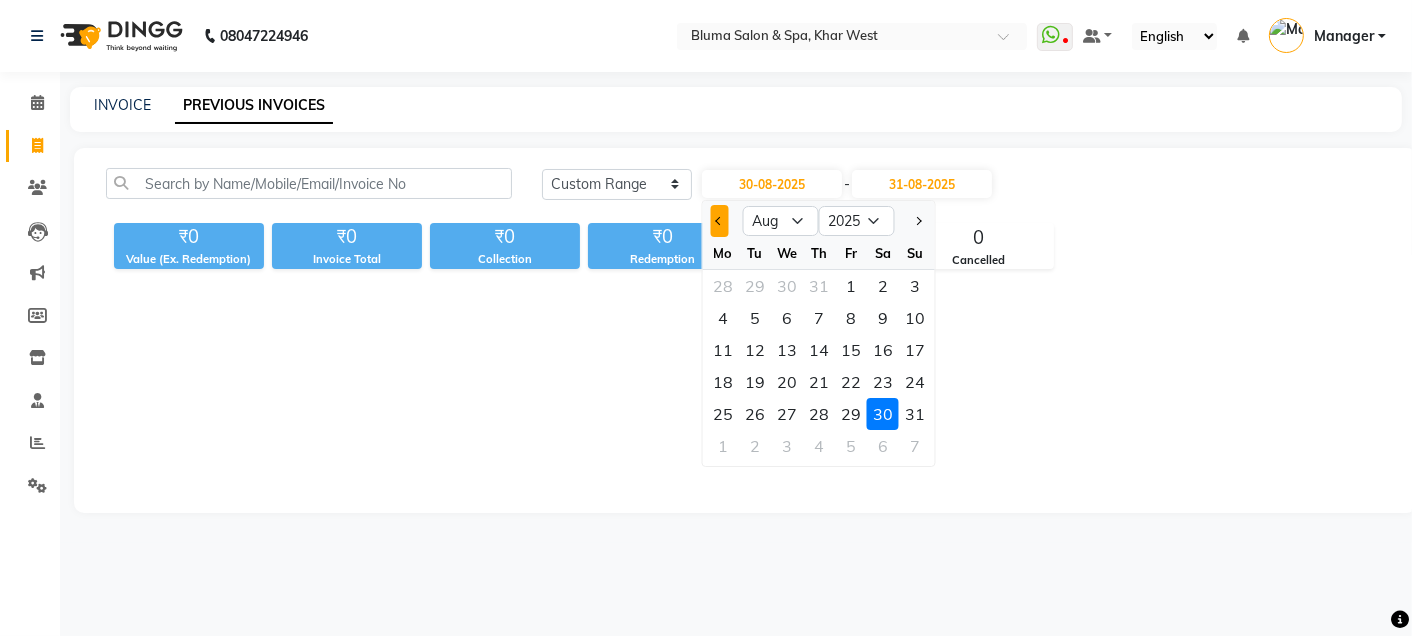 click 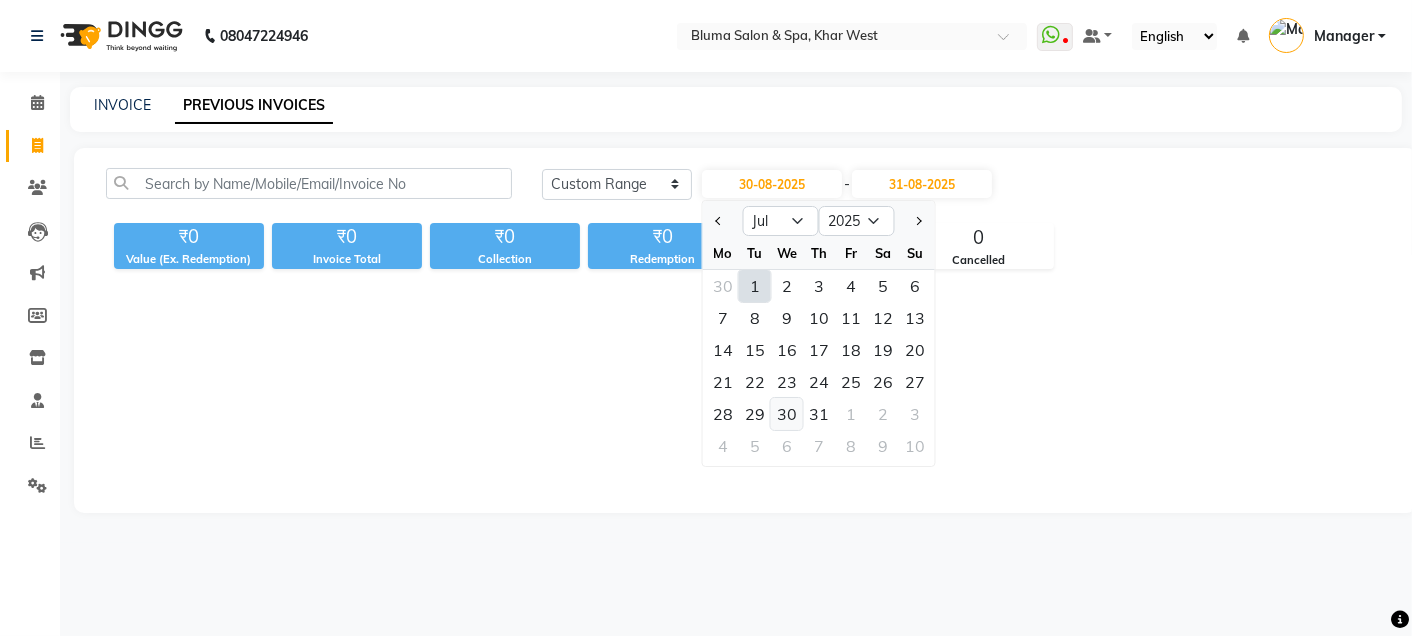 click on "30" 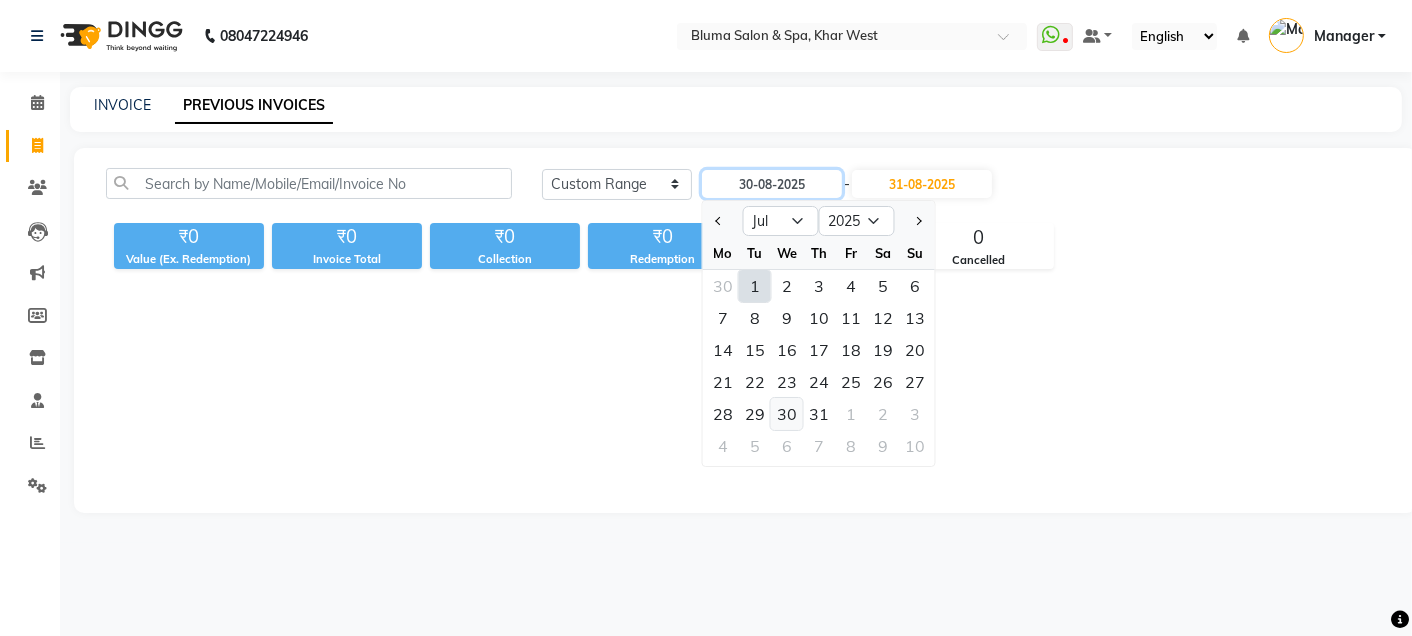 type on "30-07-2025" 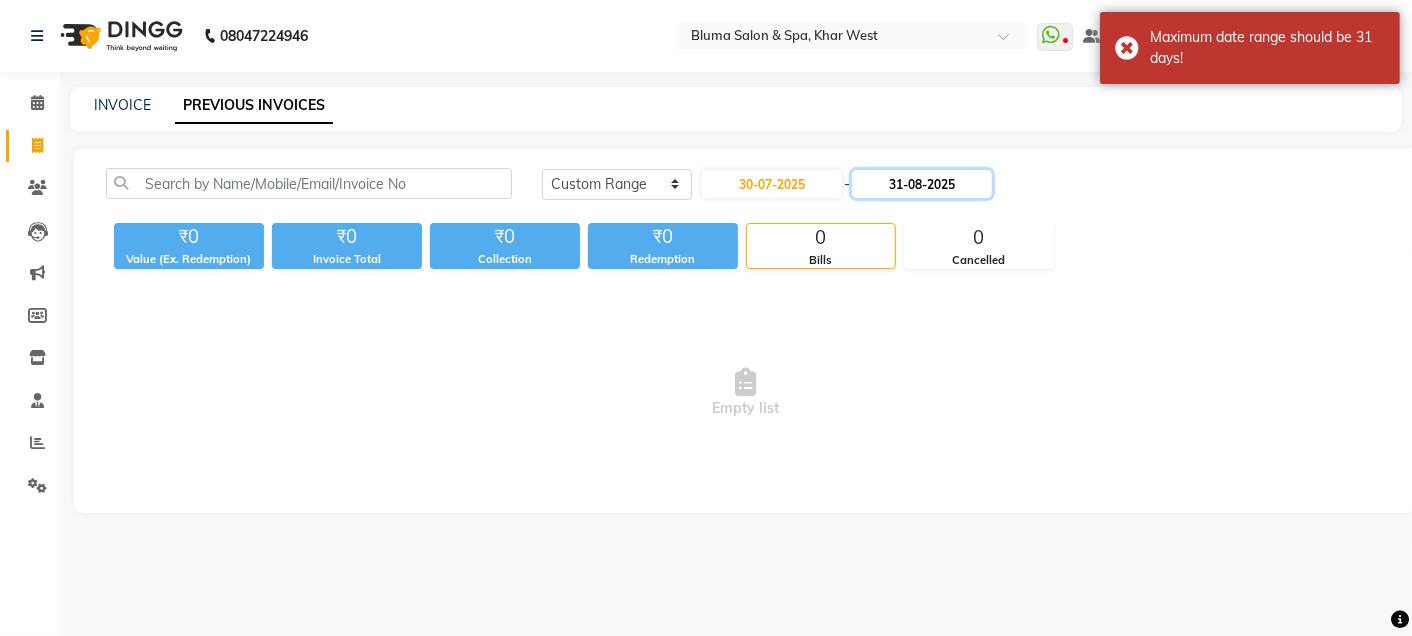 click on "31-08-2025" 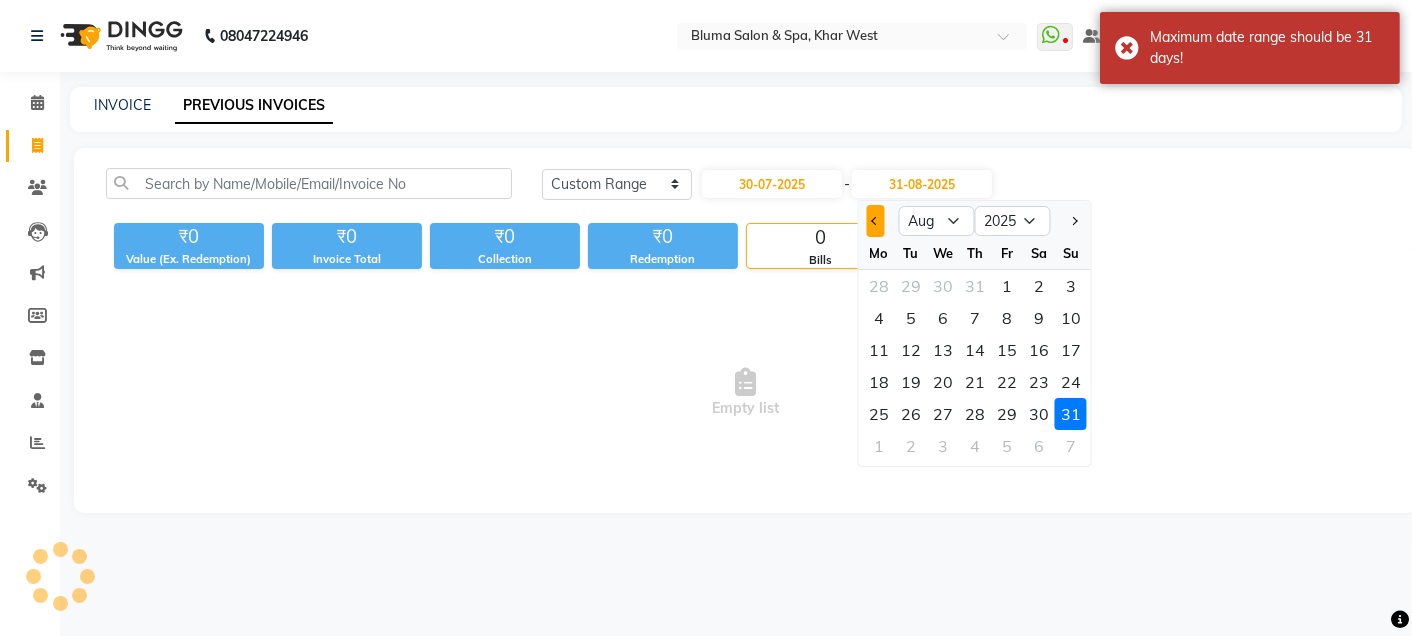 click 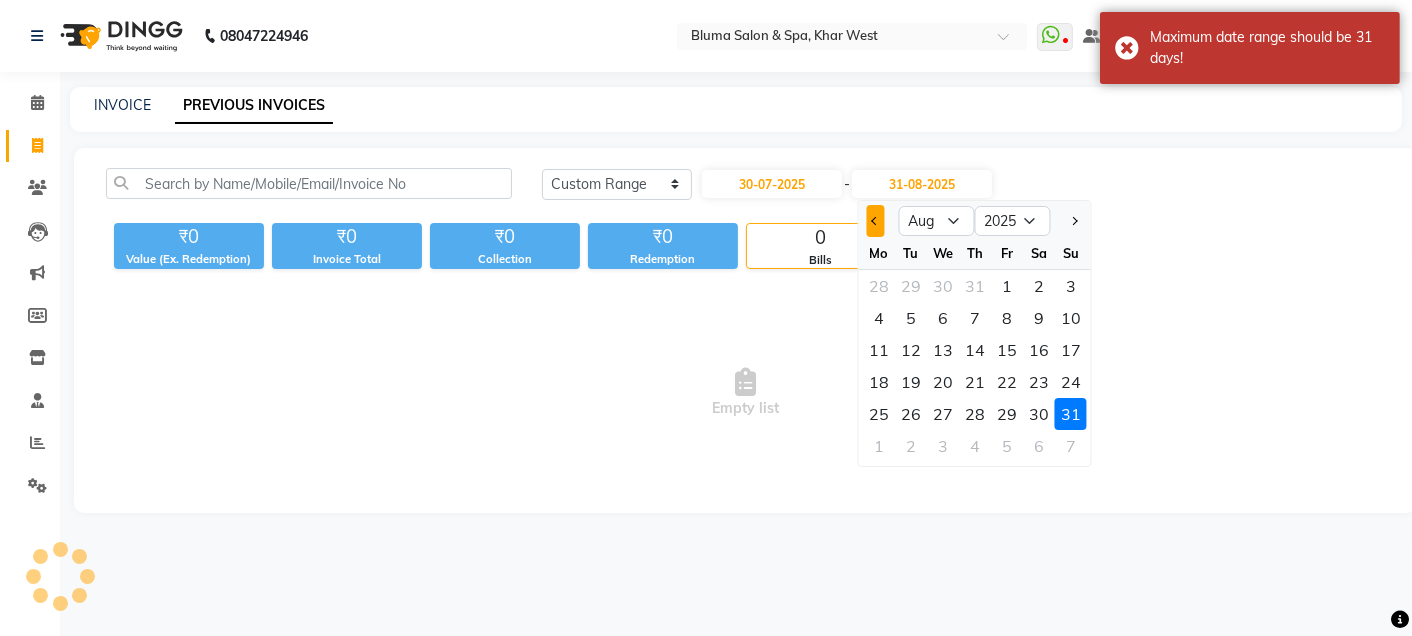 select on "7" 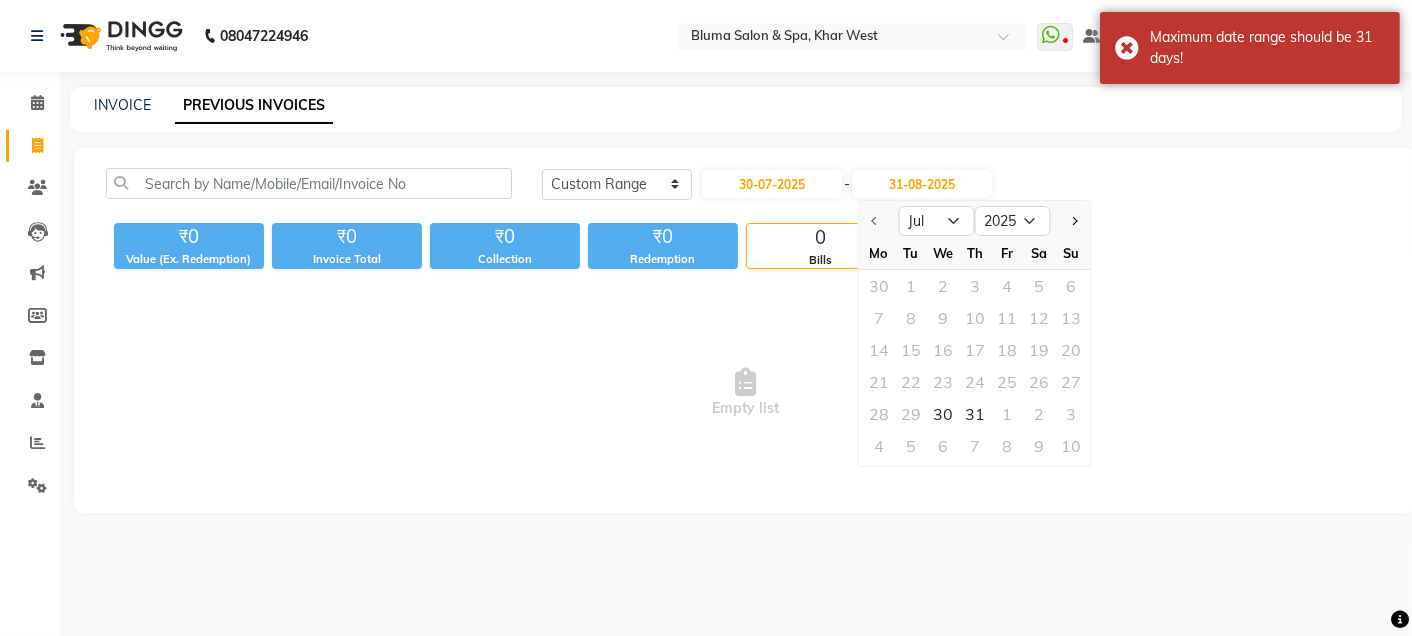 click 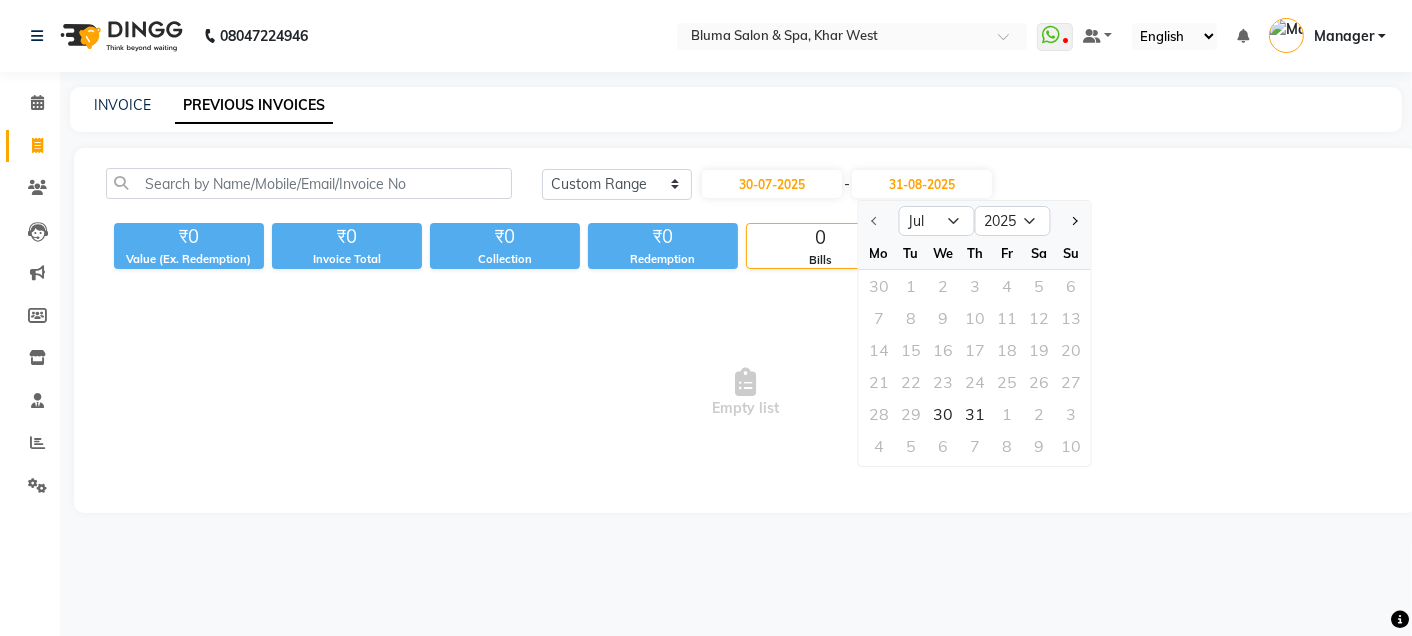 click on "Empty list" at bounding box center (745, 393) 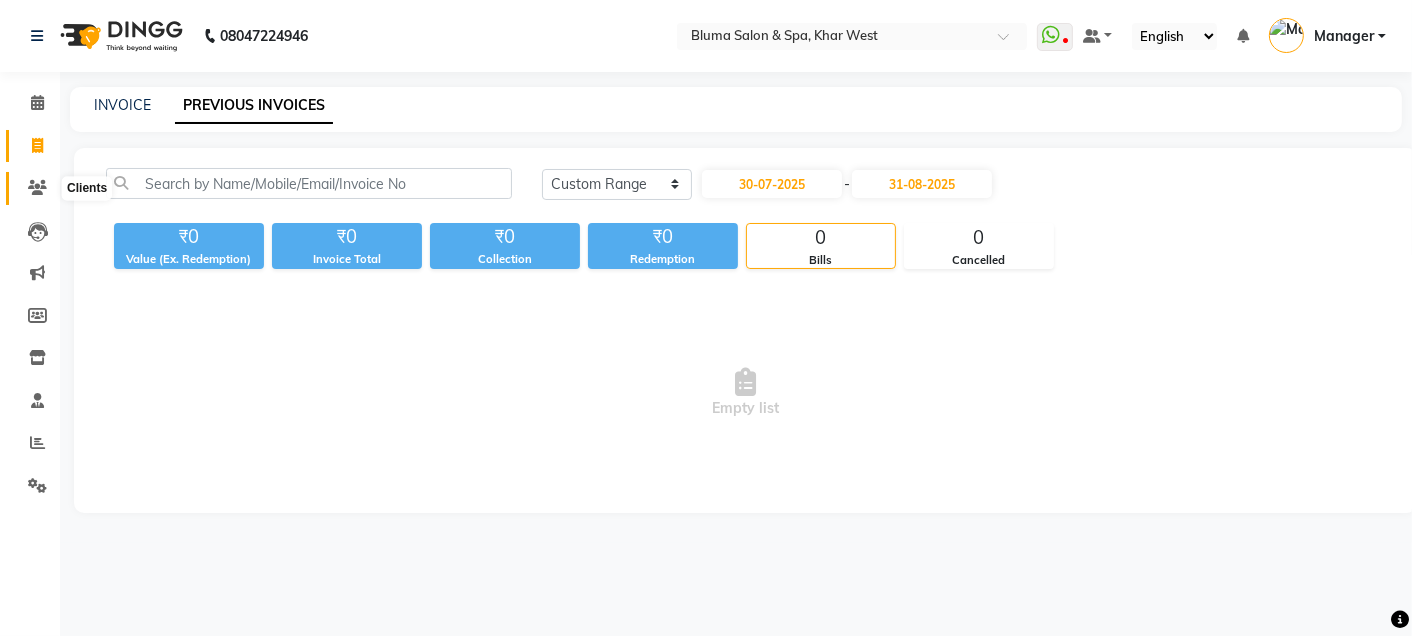 click 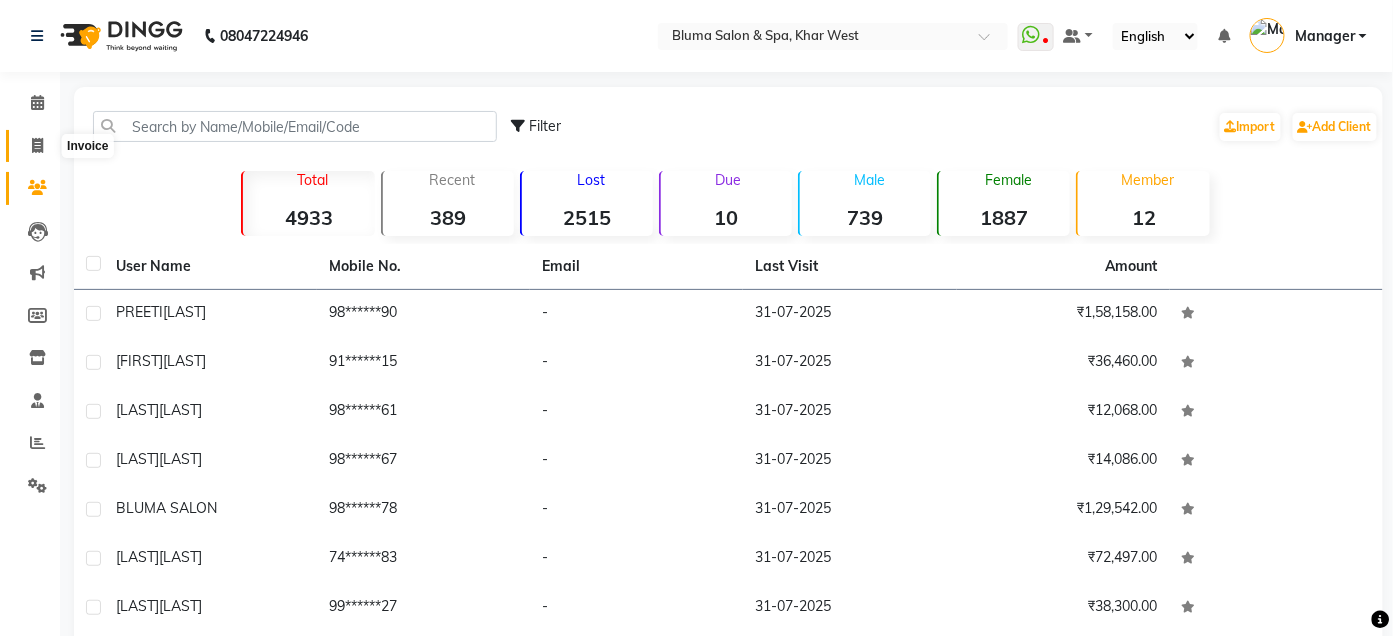 click 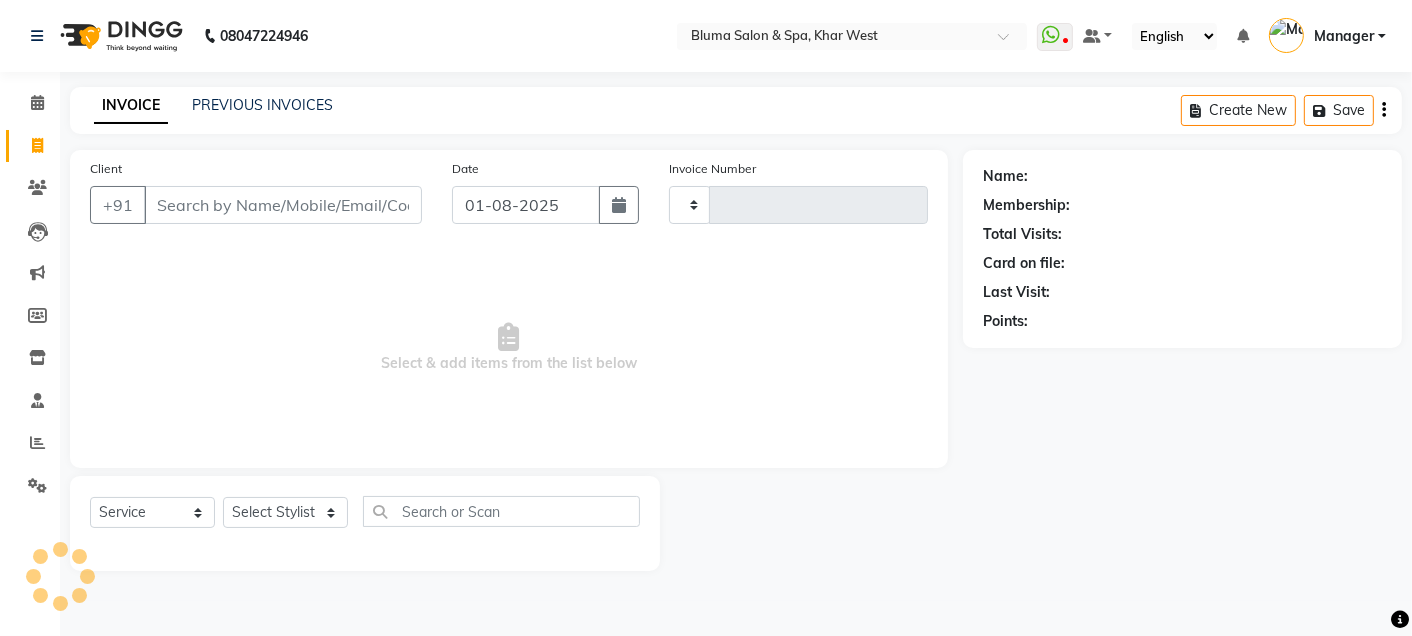 type on "0978" 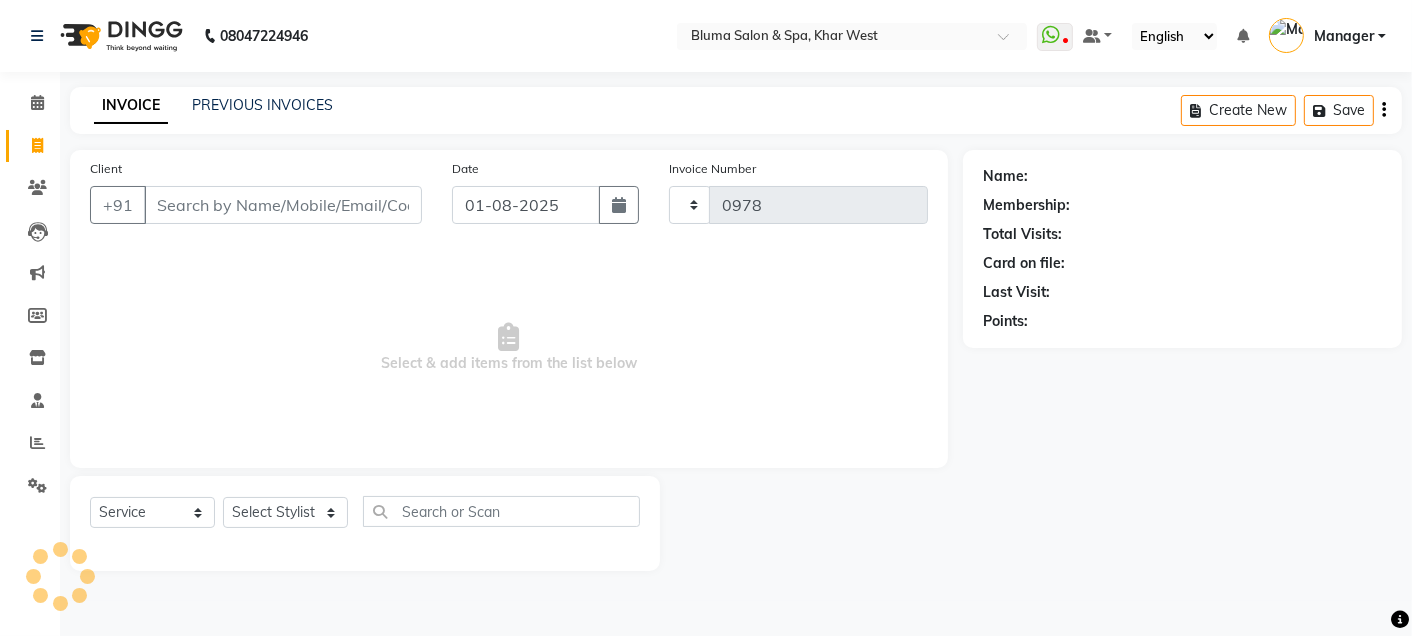 select on "3653" 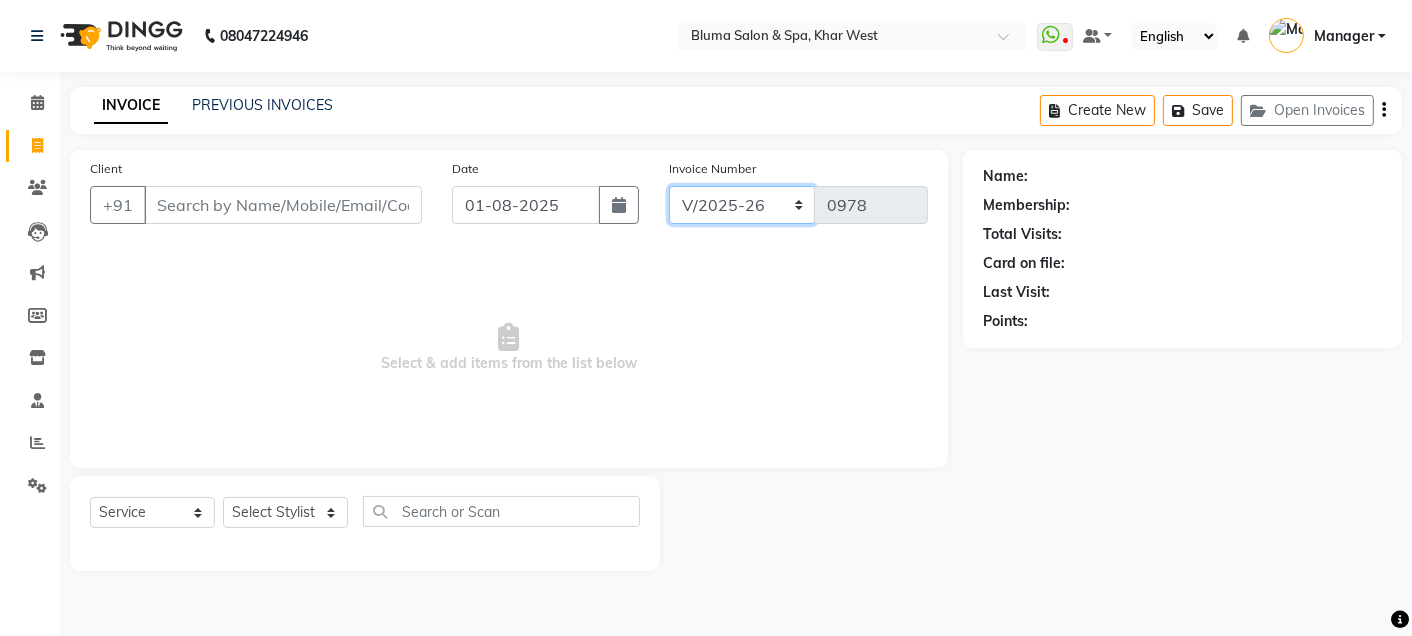click on "ALN/2025-26 AL/2025-26 BKN/2025-26 BK/2025-26 V/2025 V/2025-26" 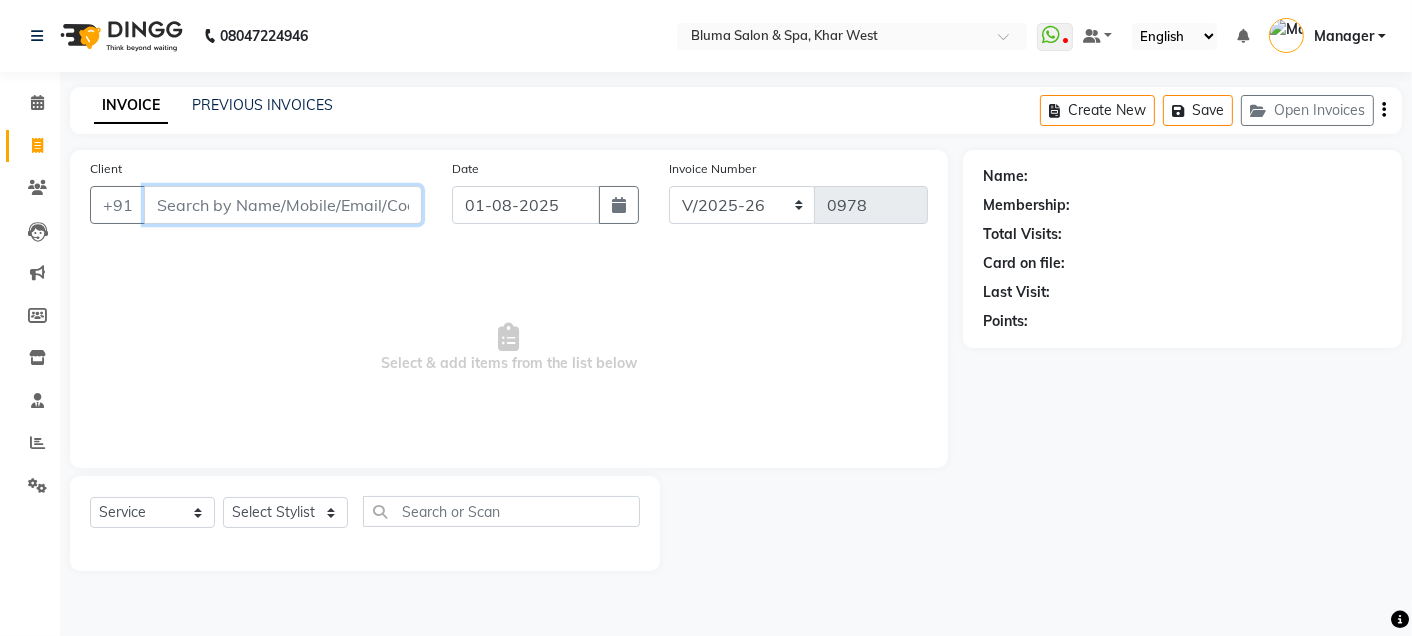 click on "Client" at bounding box center (283, 205) 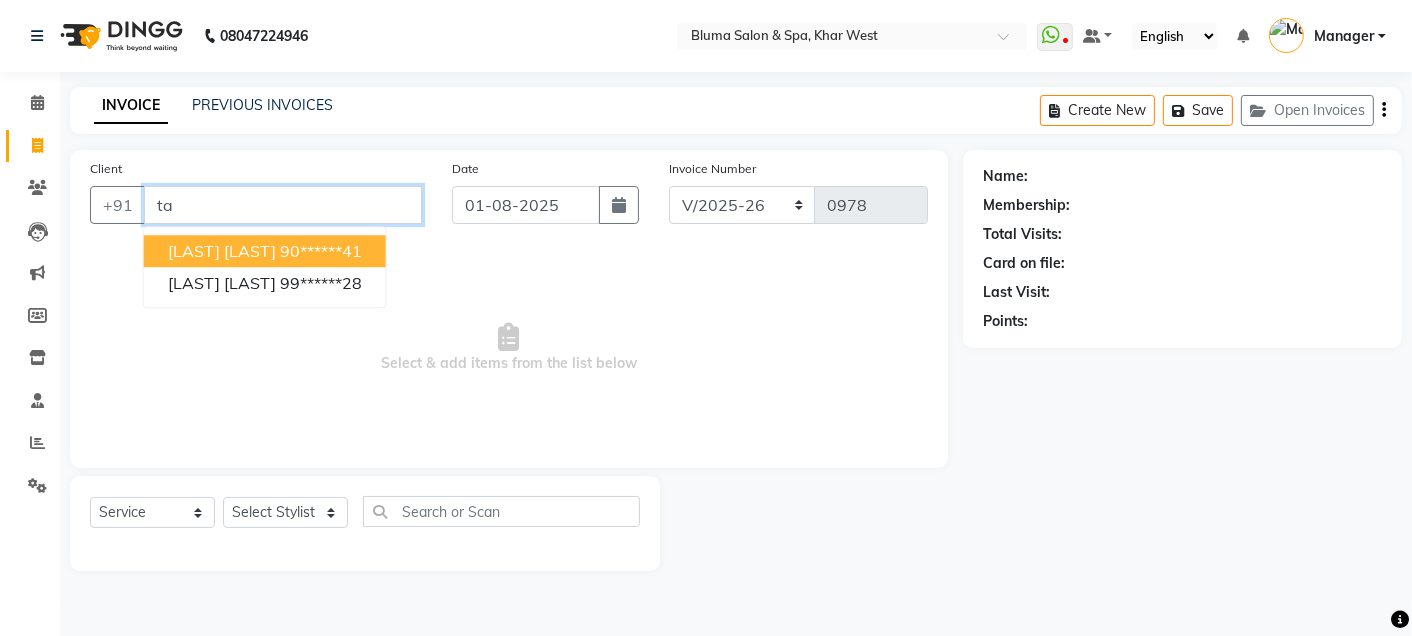 type on "t" 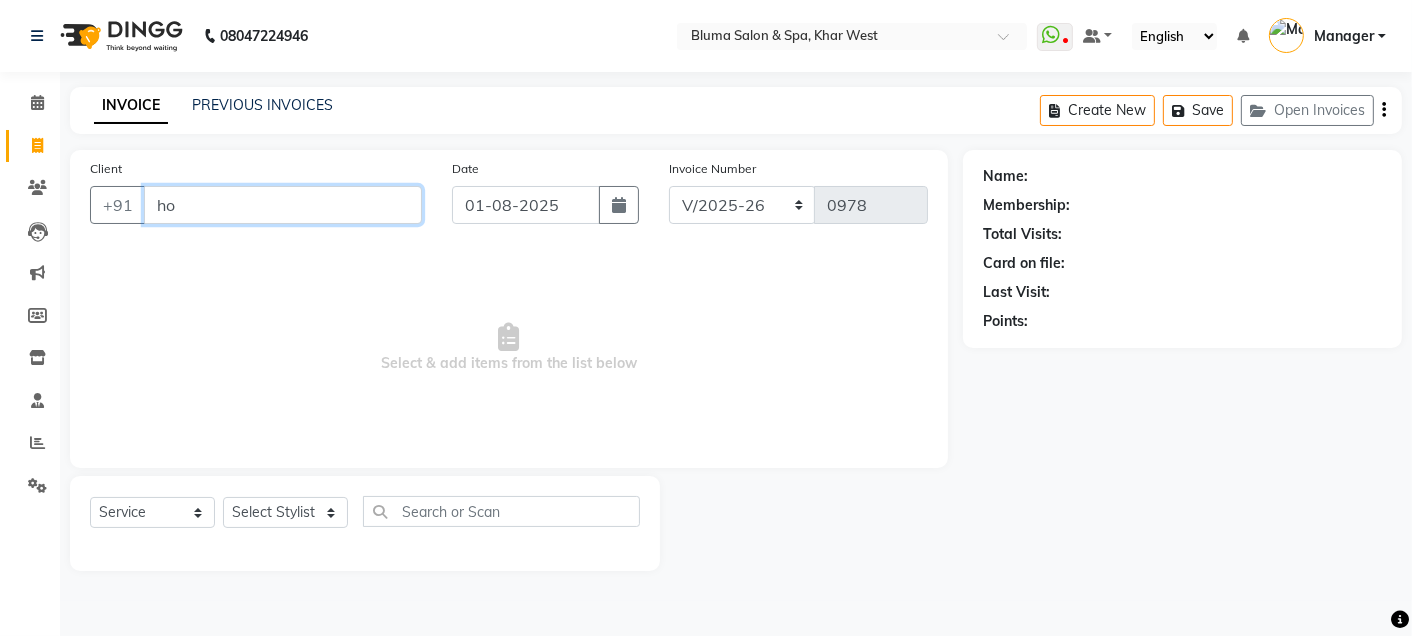 type on "h" 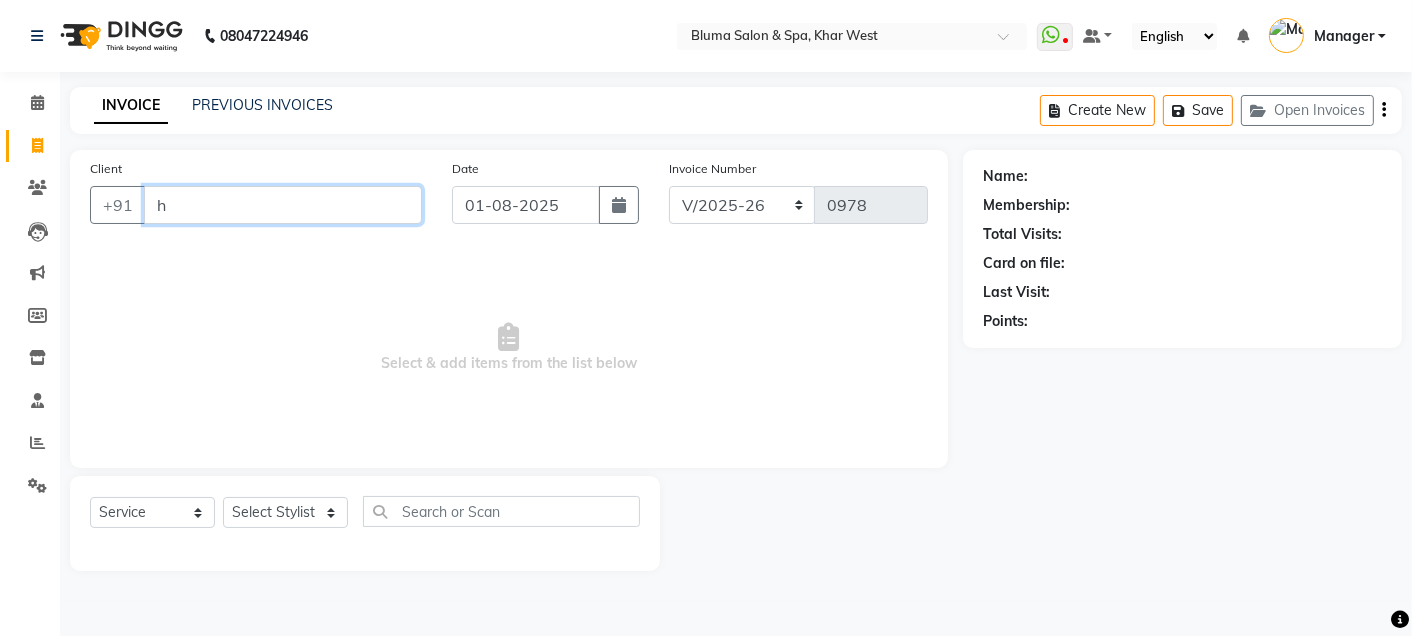 type 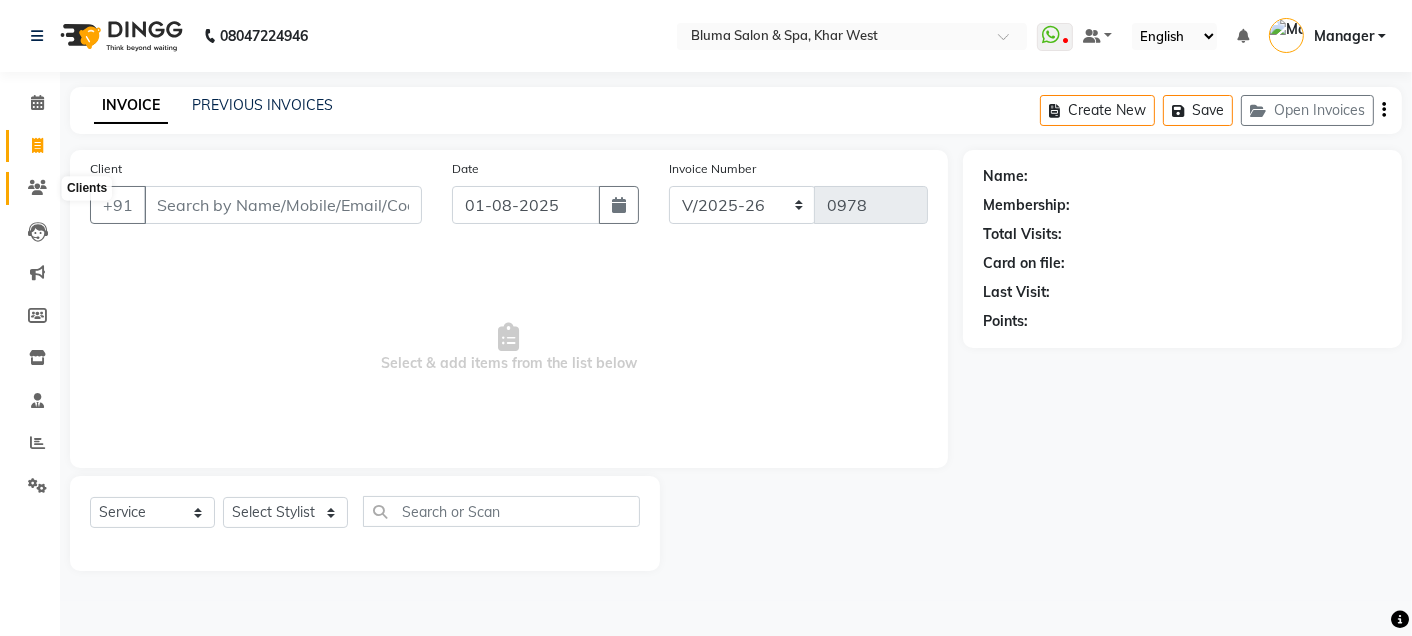 click 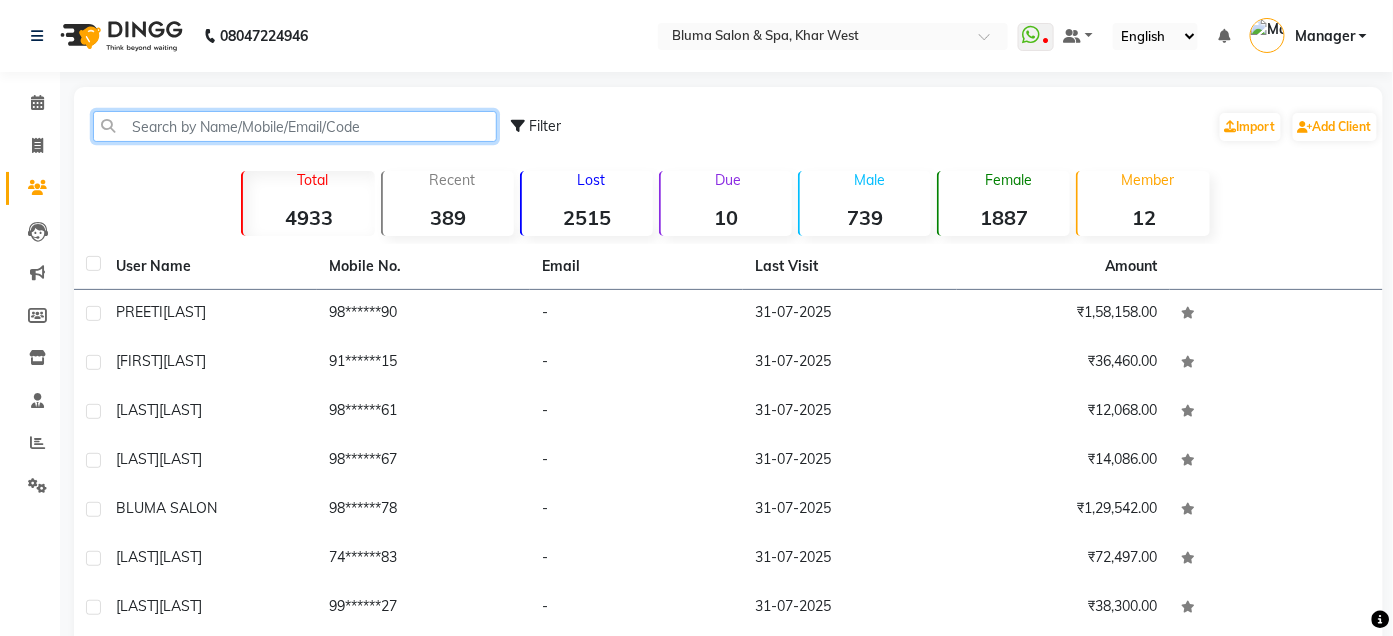 click 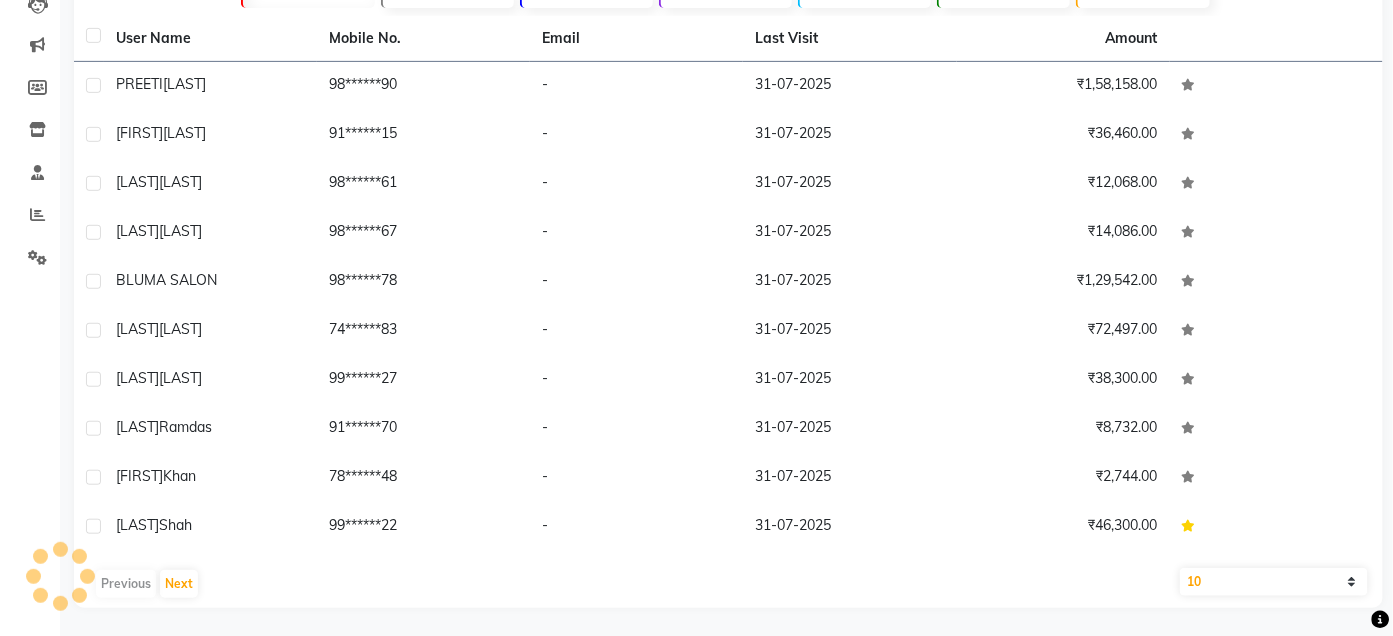 scroll, scrollTop: 229, scrollLeft: 0, axis: vertical 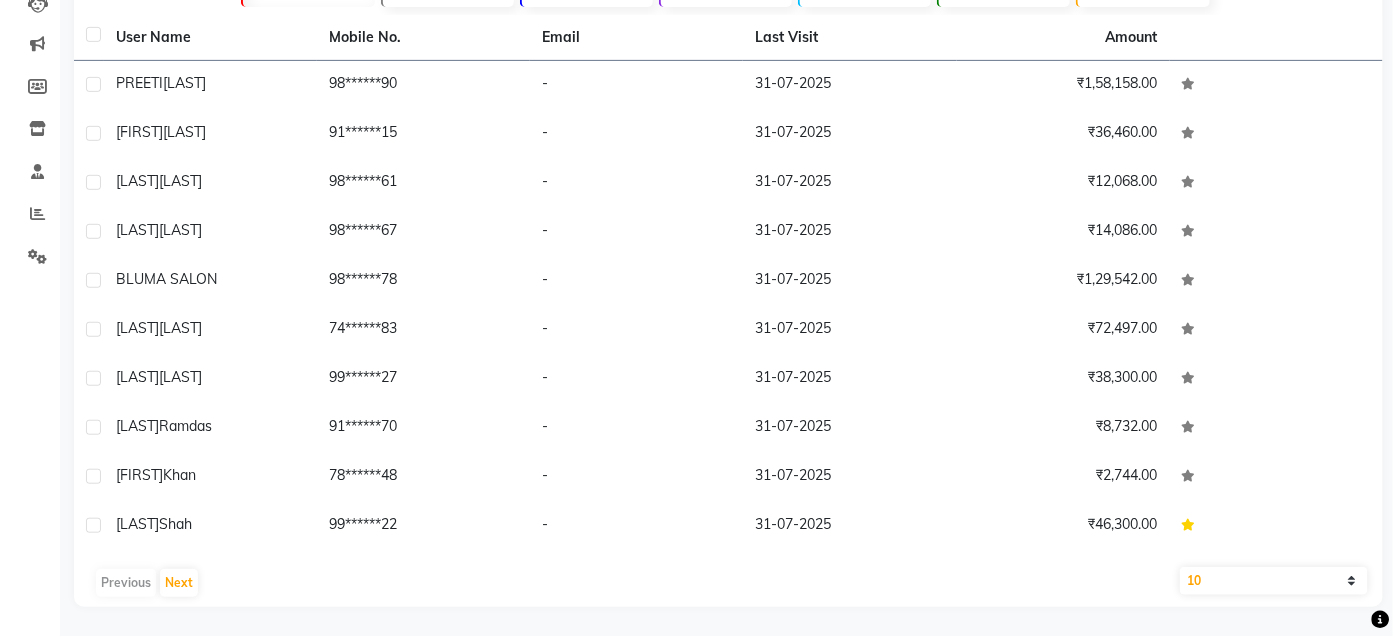 click on "10   50   100" 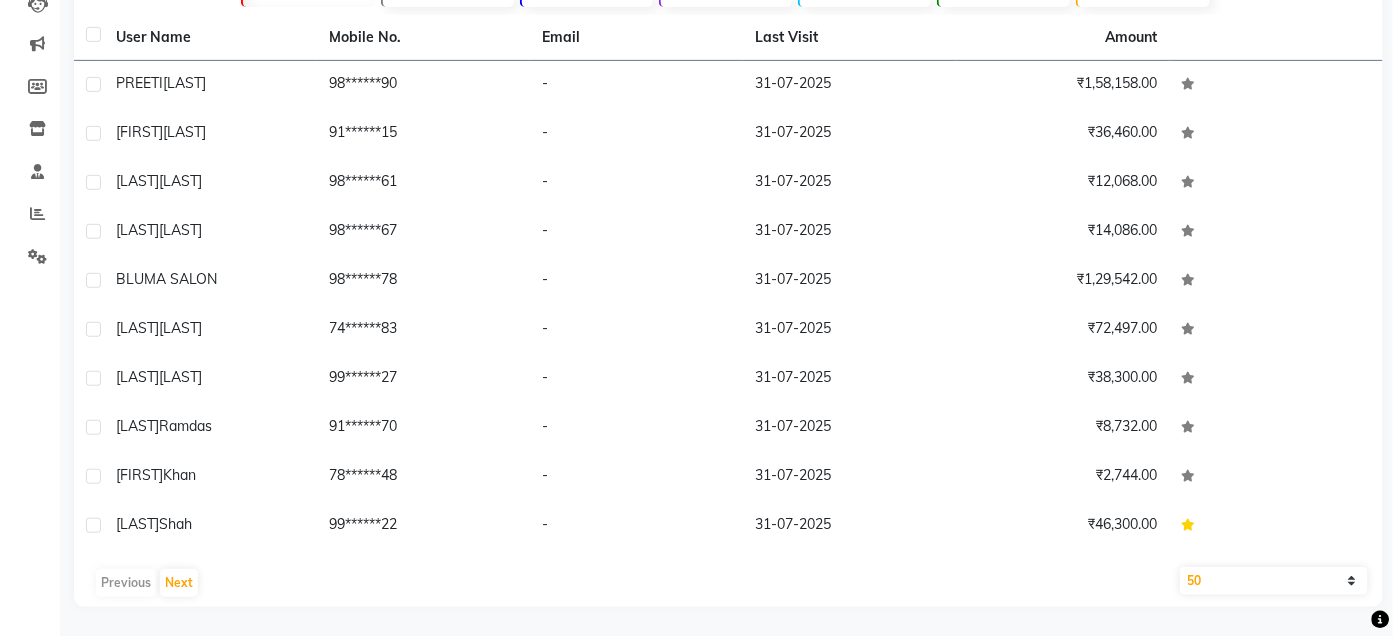 click on "10   50   100" 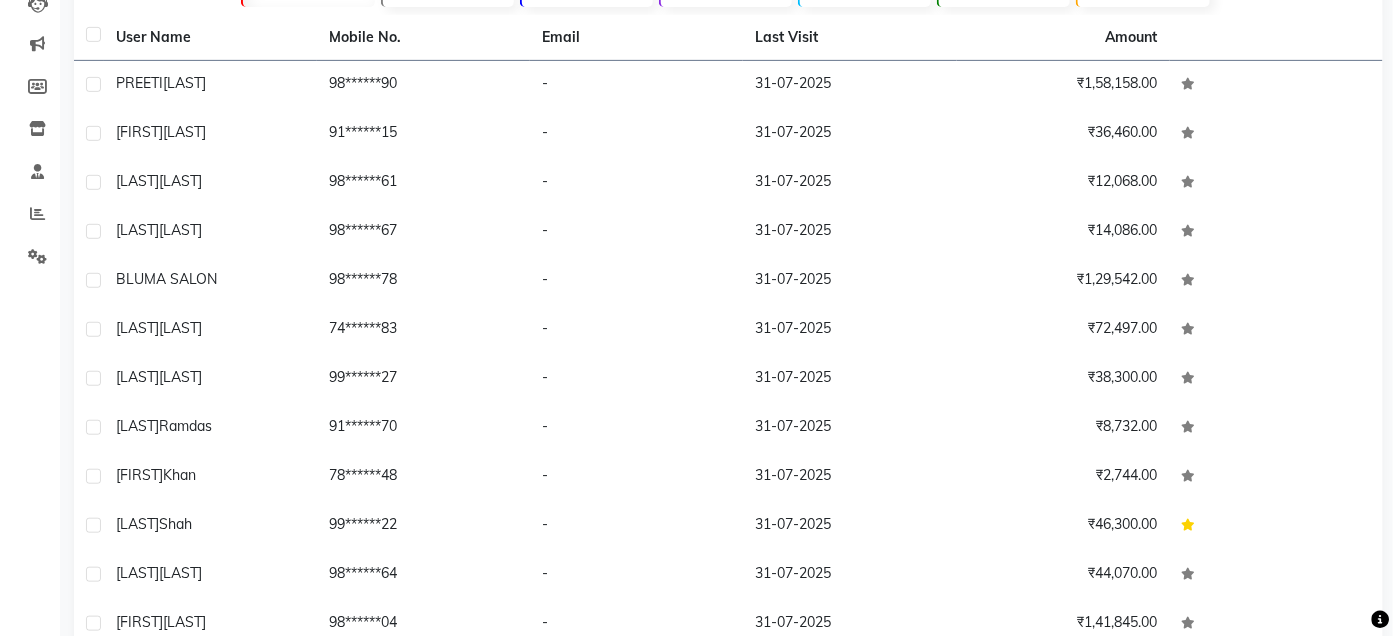scroll, scrollTop: 376, scrollLeft: 0, axis: vertical 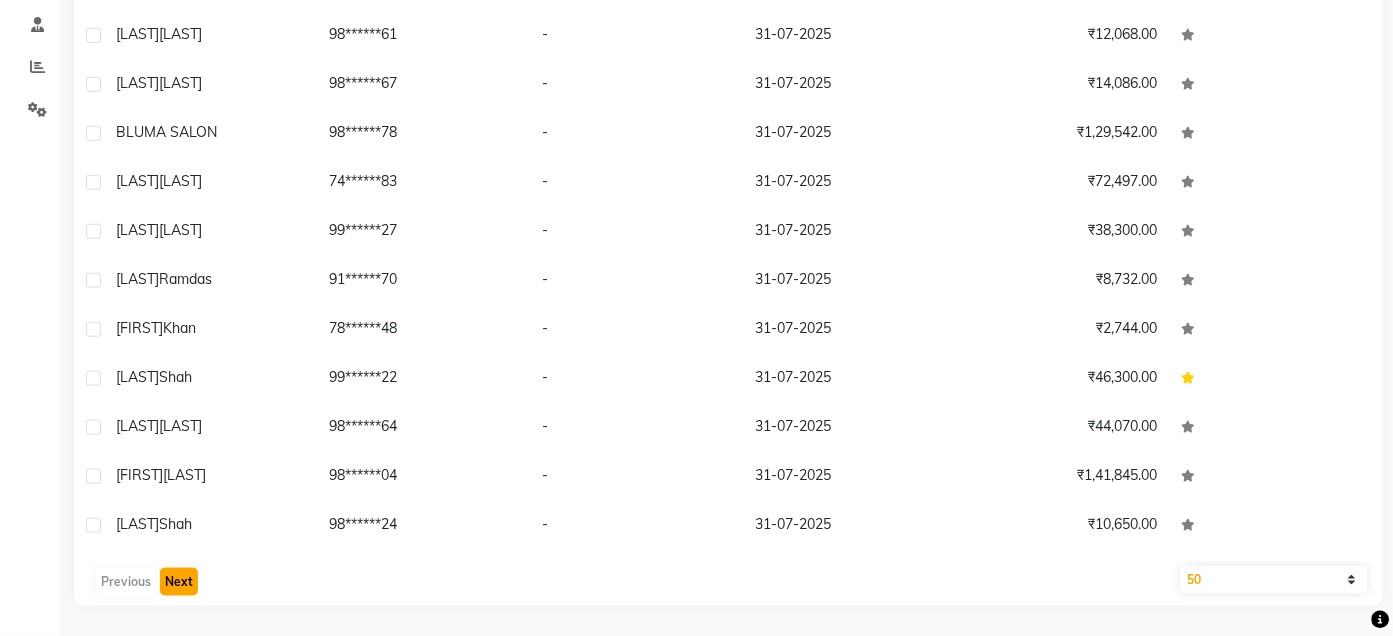click on "Next" 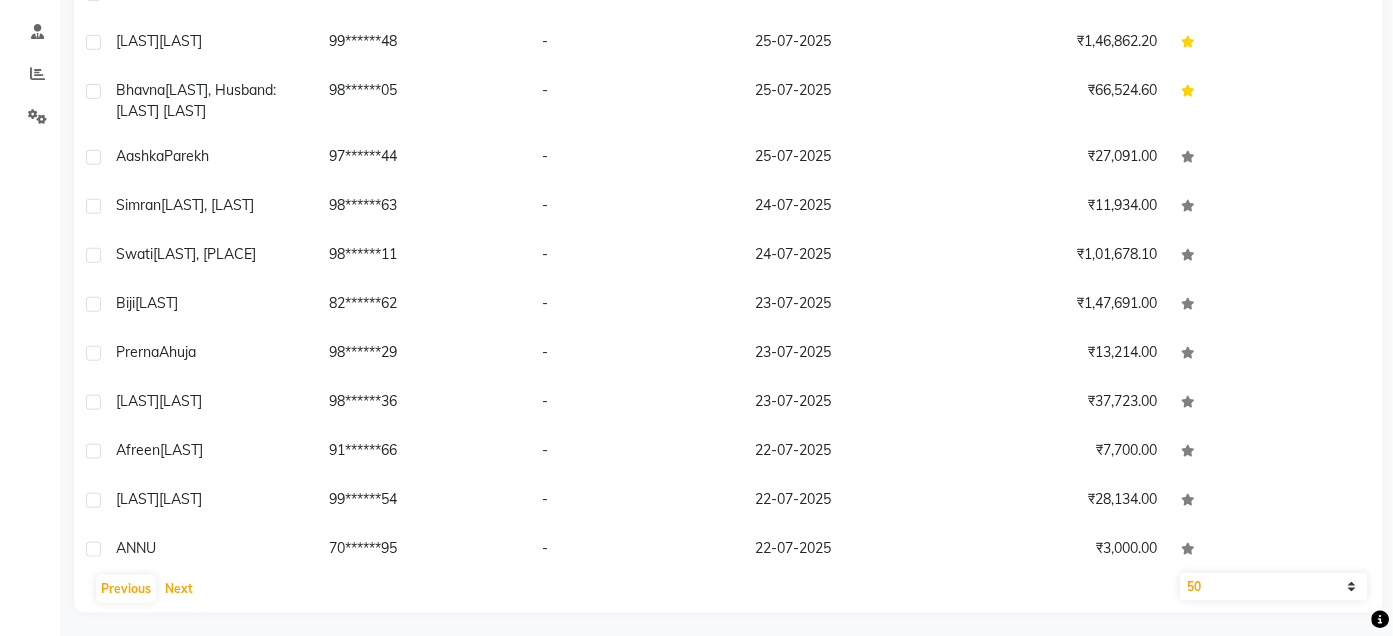 scroll, scrollTop: 376, scrollLeft: 0, axis: vertical 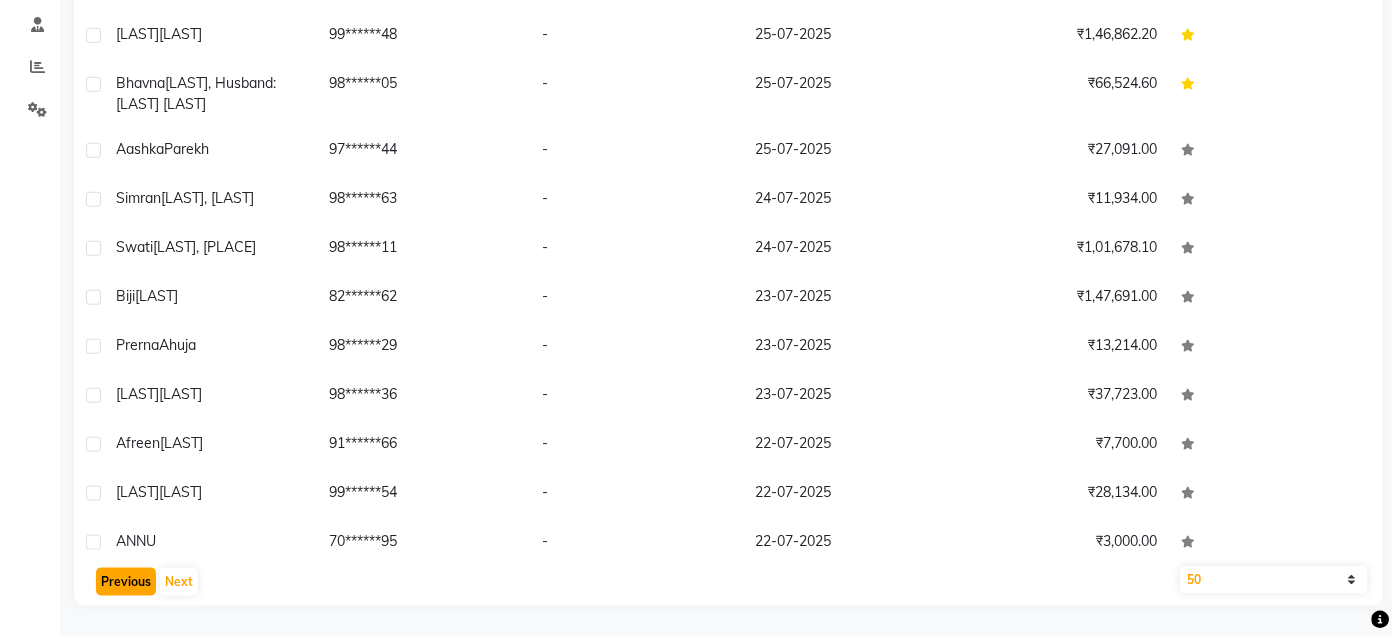 click on "Previous" 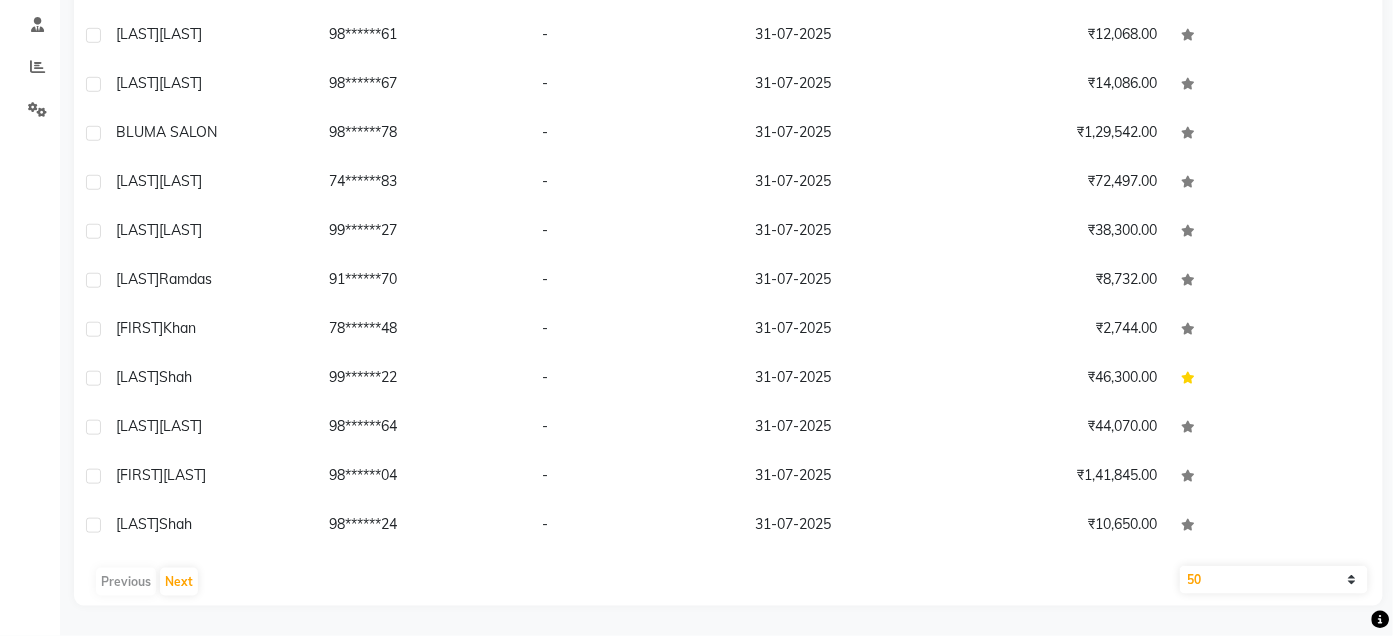 click on "10   50   100" 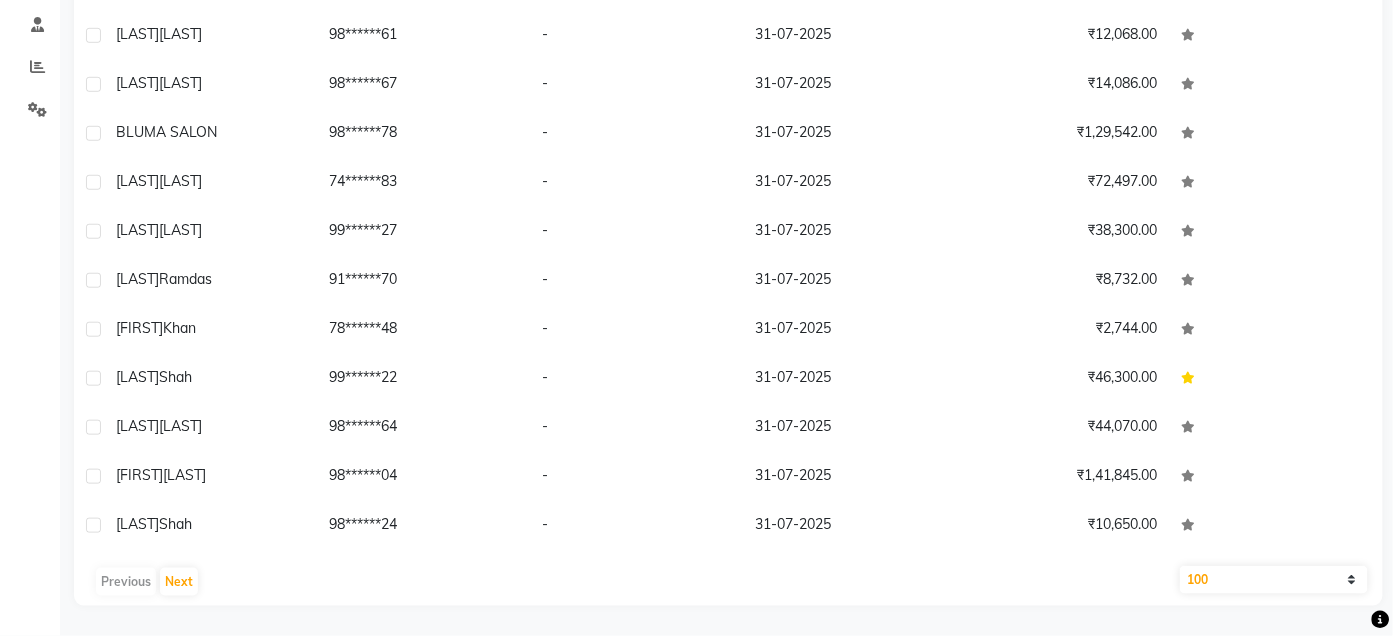 click on "10   50   100" 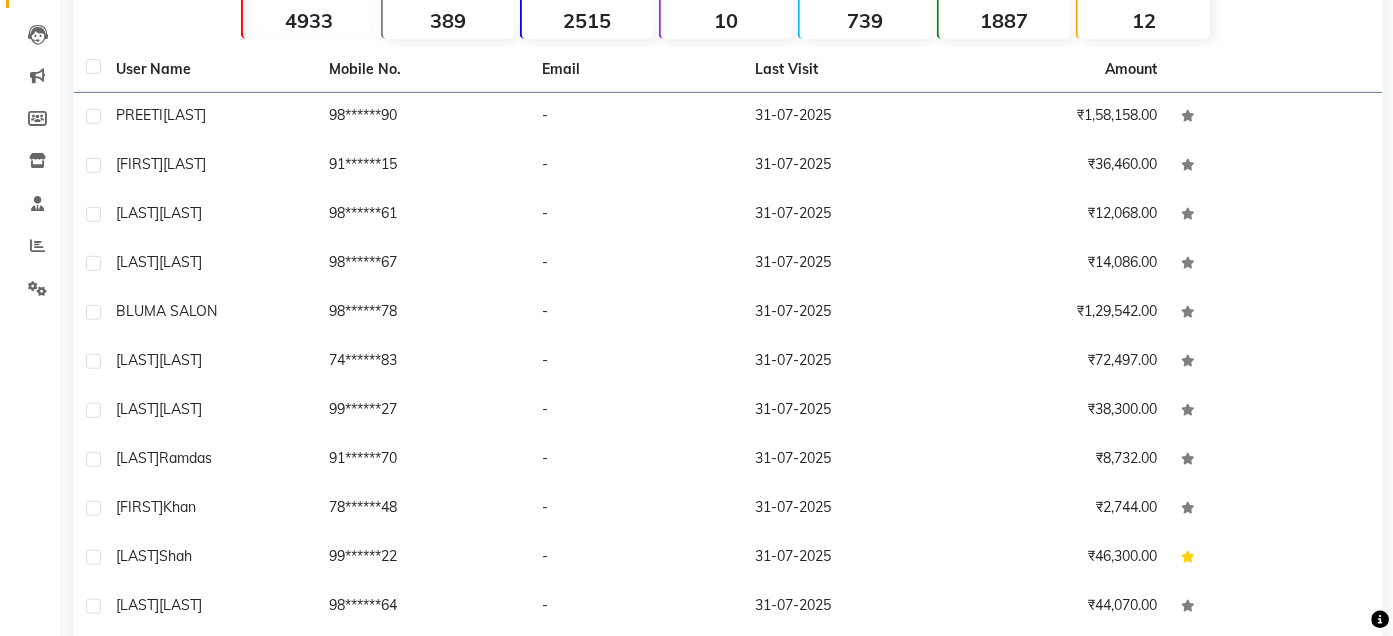scroll, scrollTop: 169, scrollLeft: 0, axis: vertical 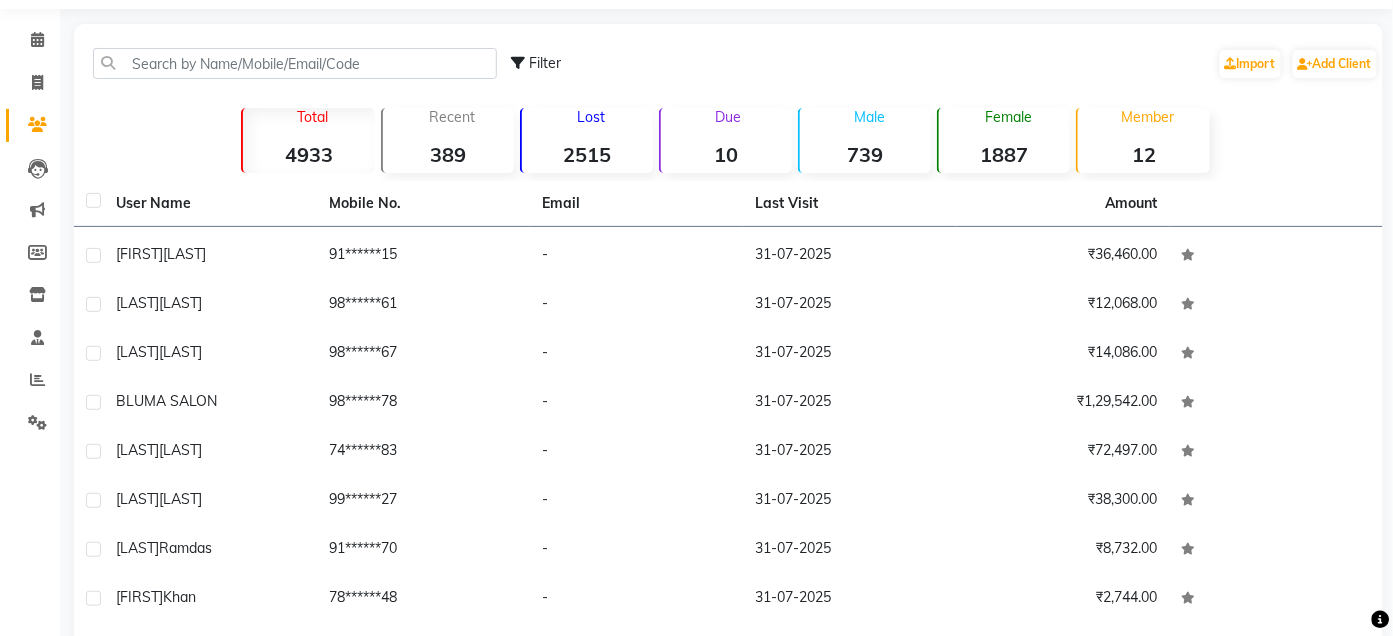 click on "389" 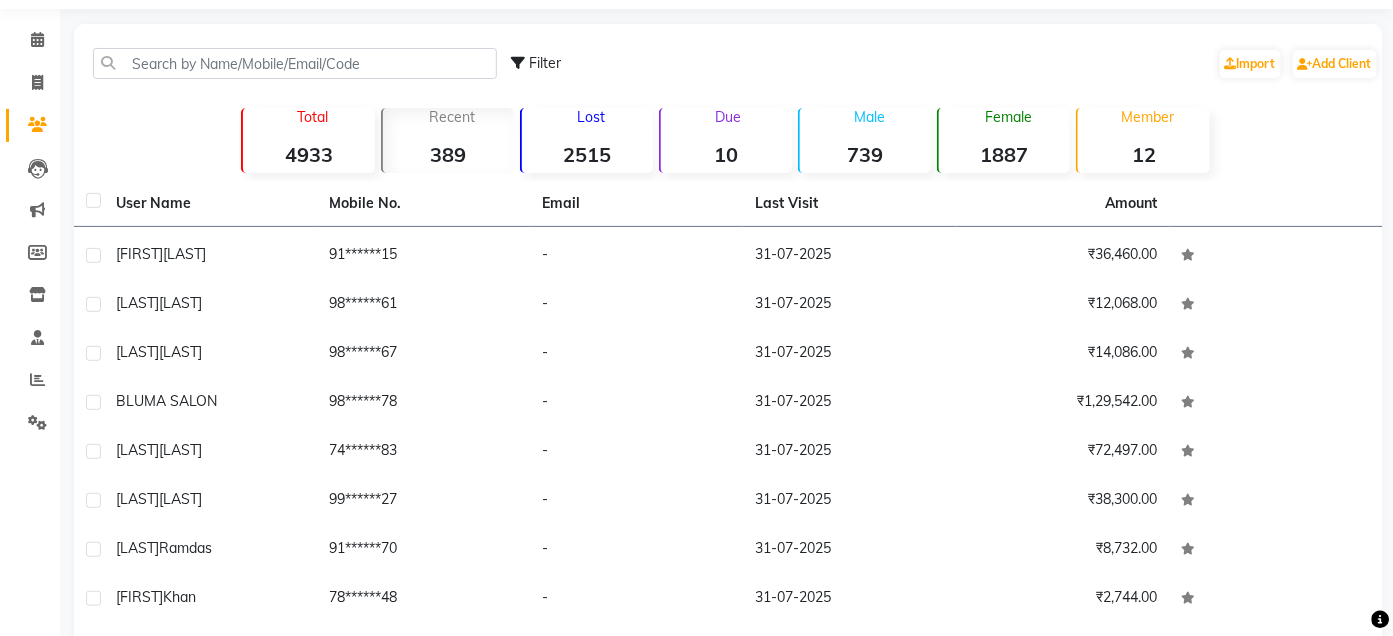click on "2515" 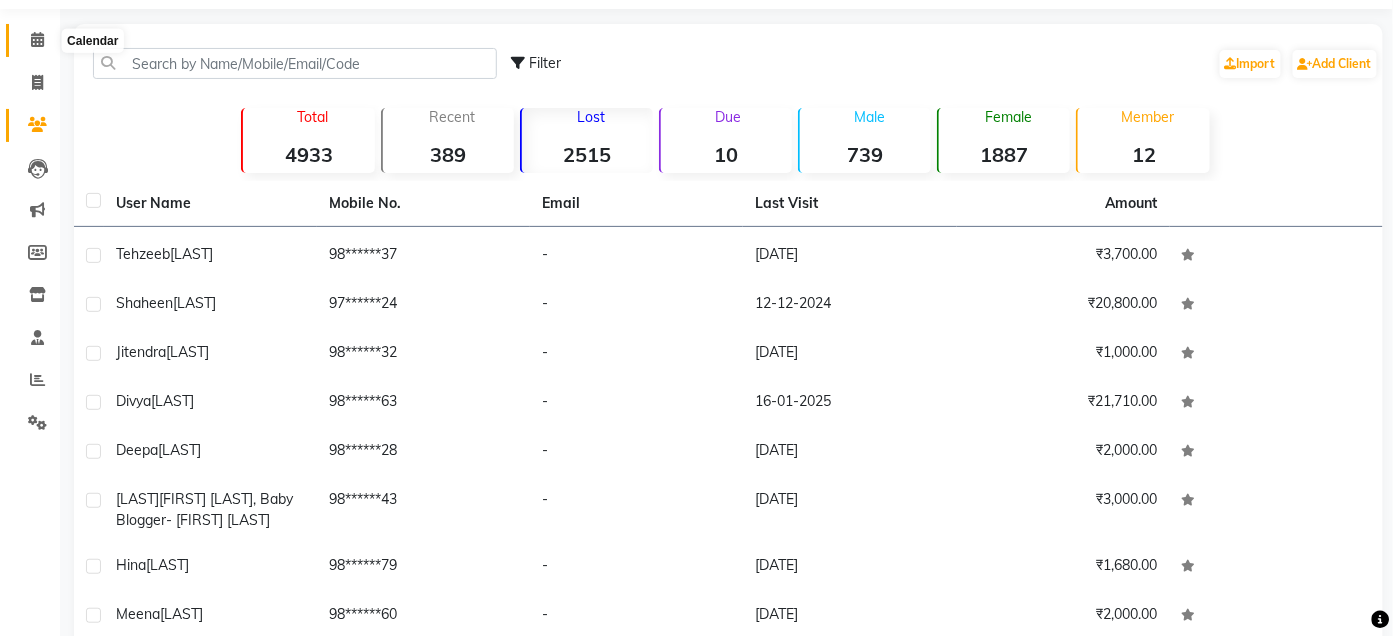 click 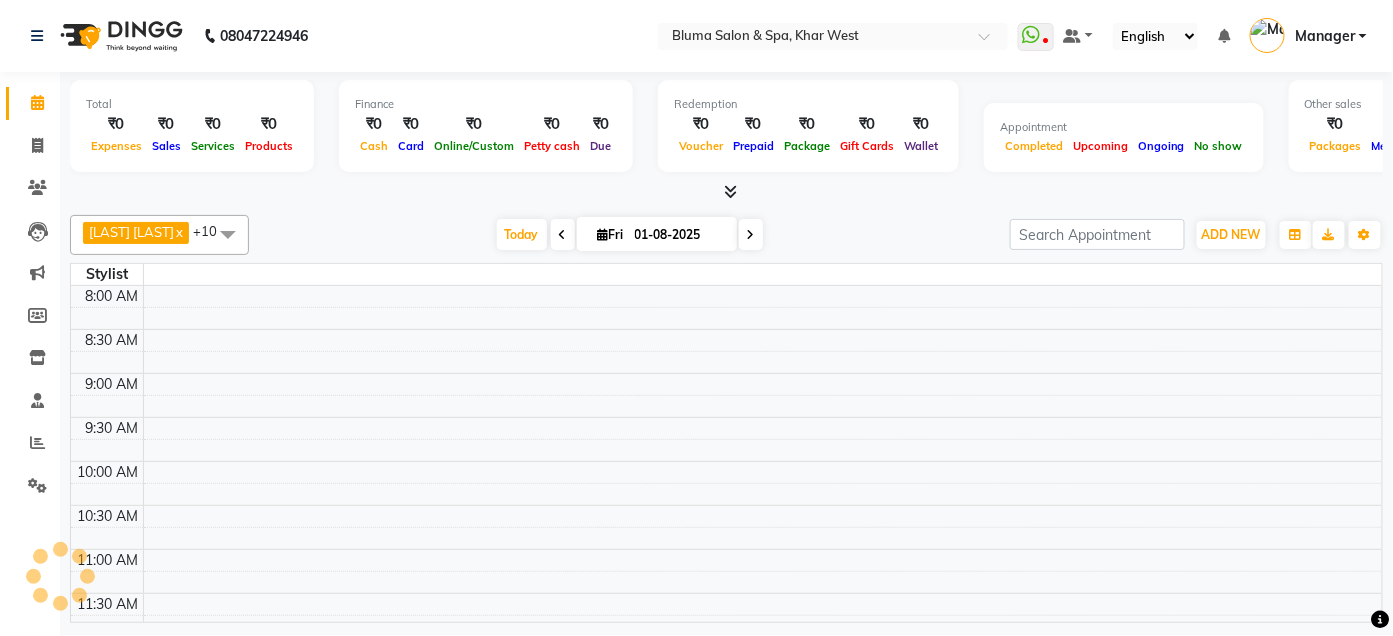 scroll, scrollTop: 0, scrollLeft: 0, axis: both 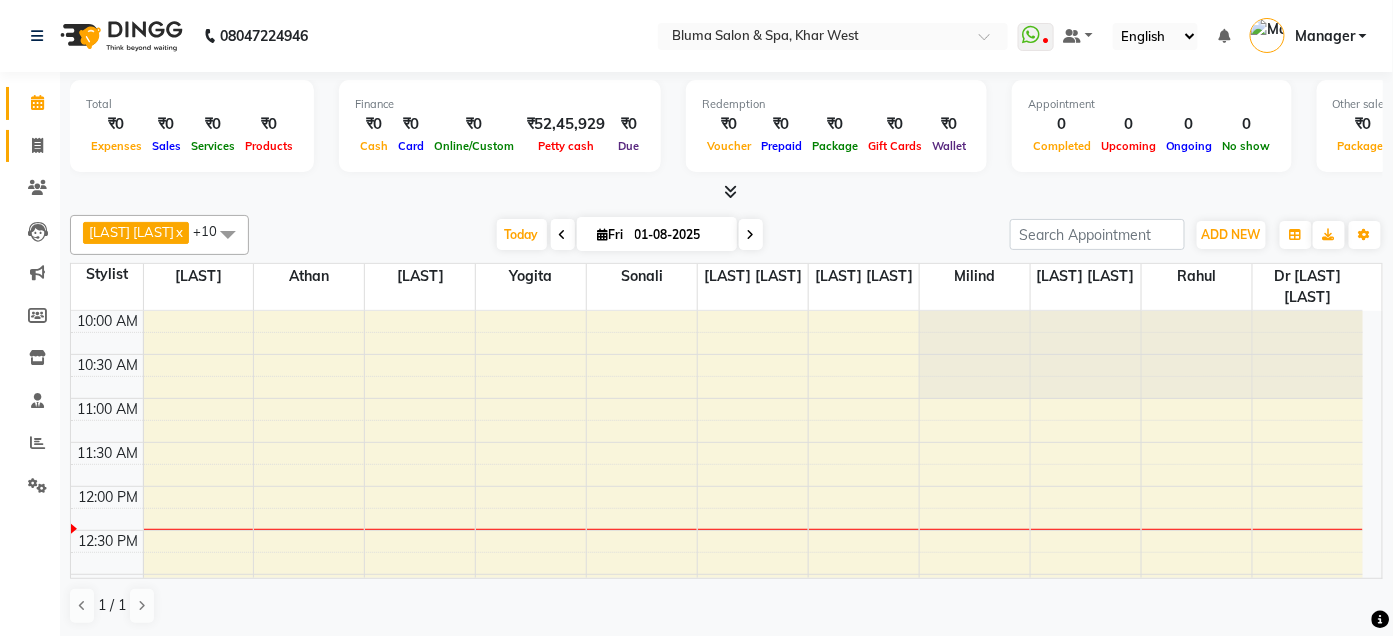 click 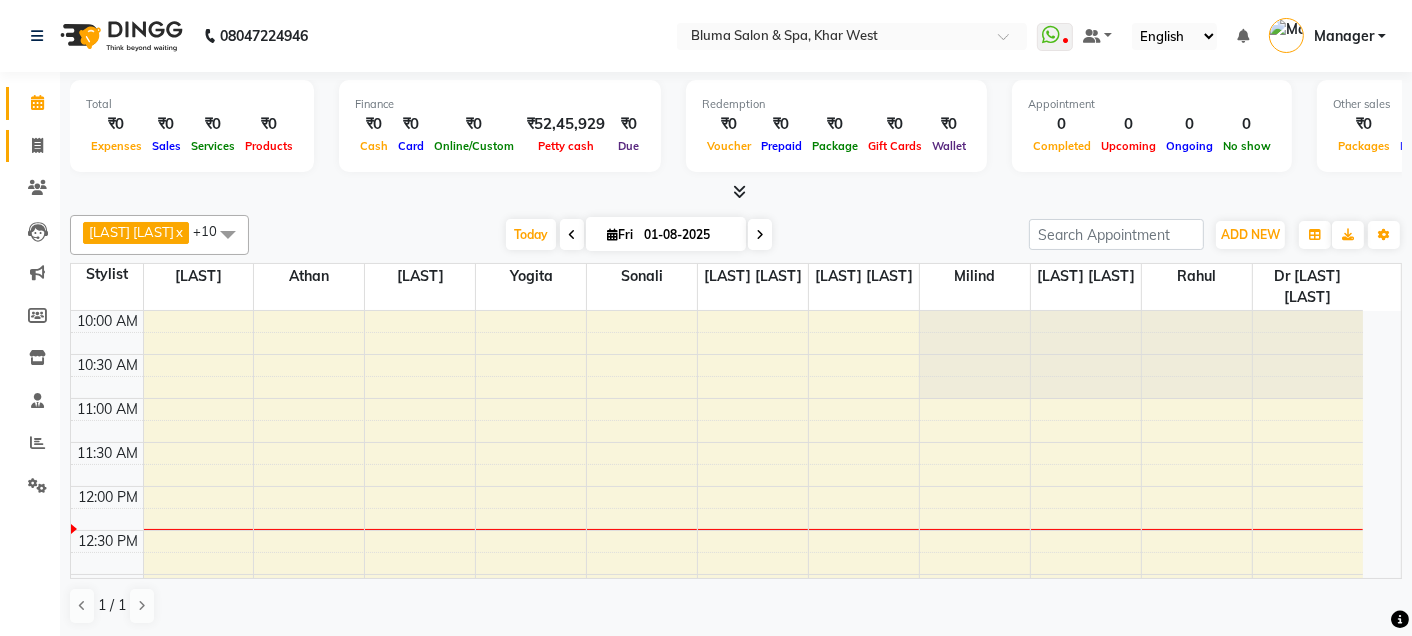 select on "service" 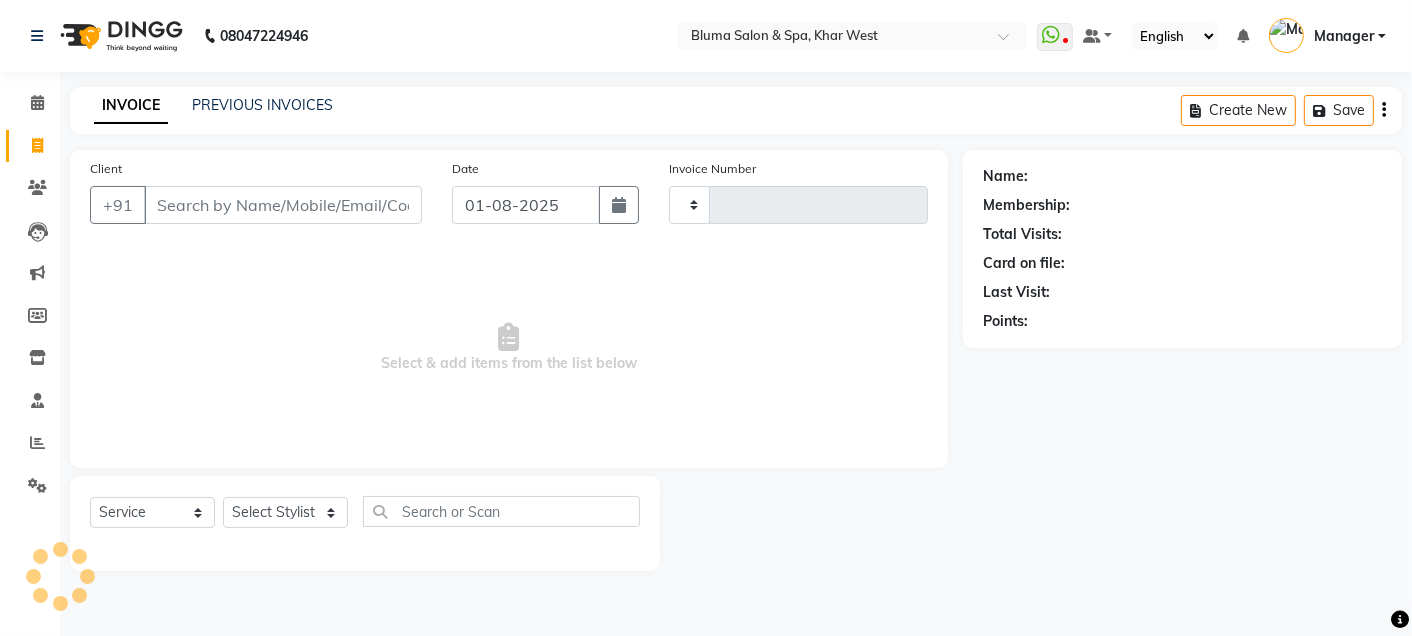type on "0978" 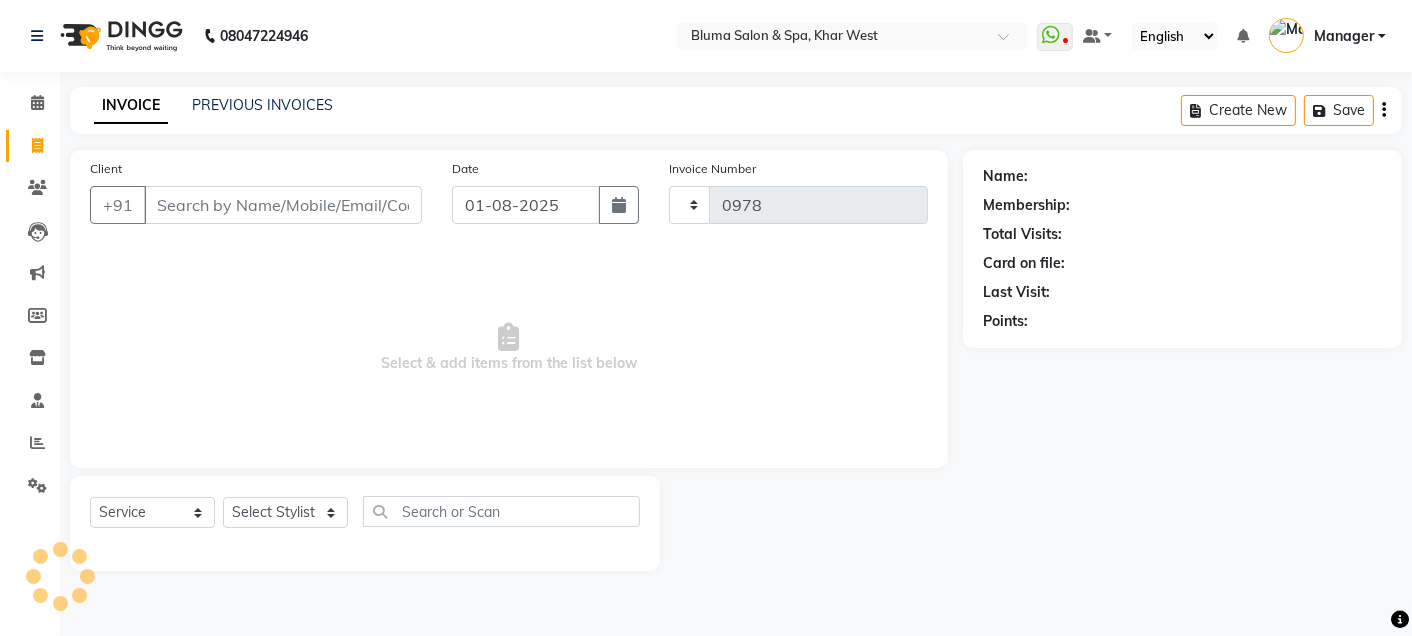 select on "3653" 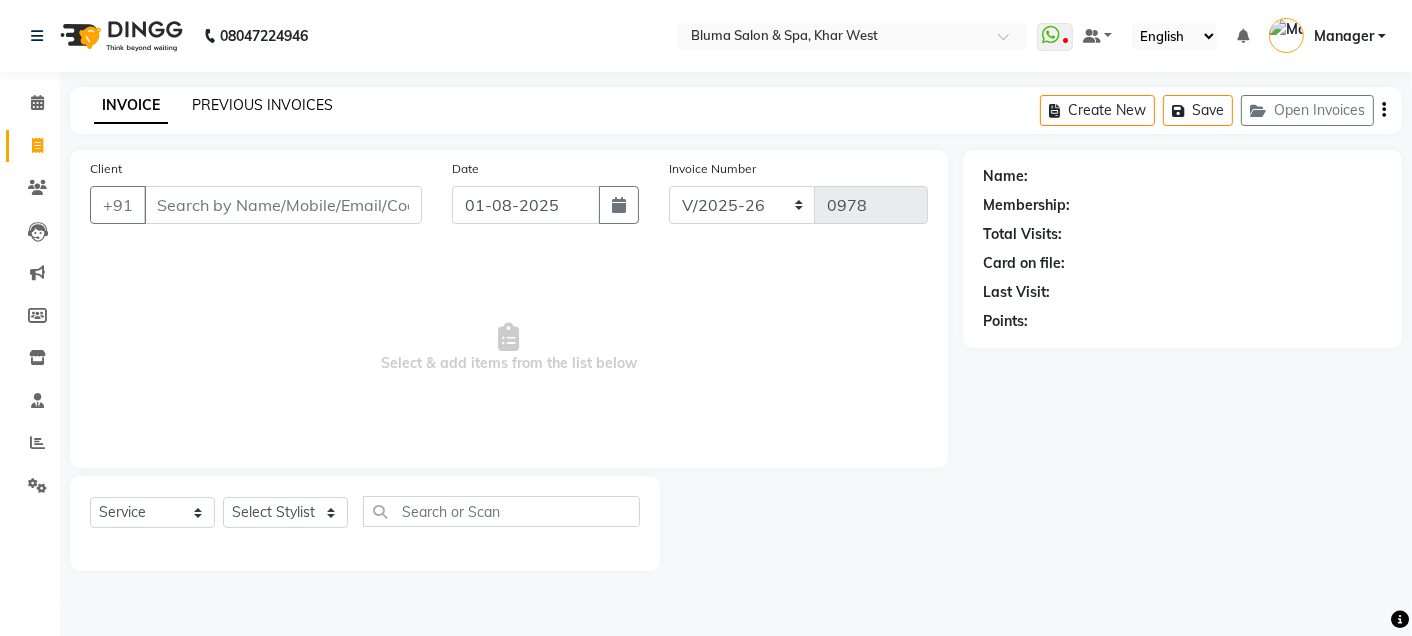 click on "PREVIOUS INVOICES" 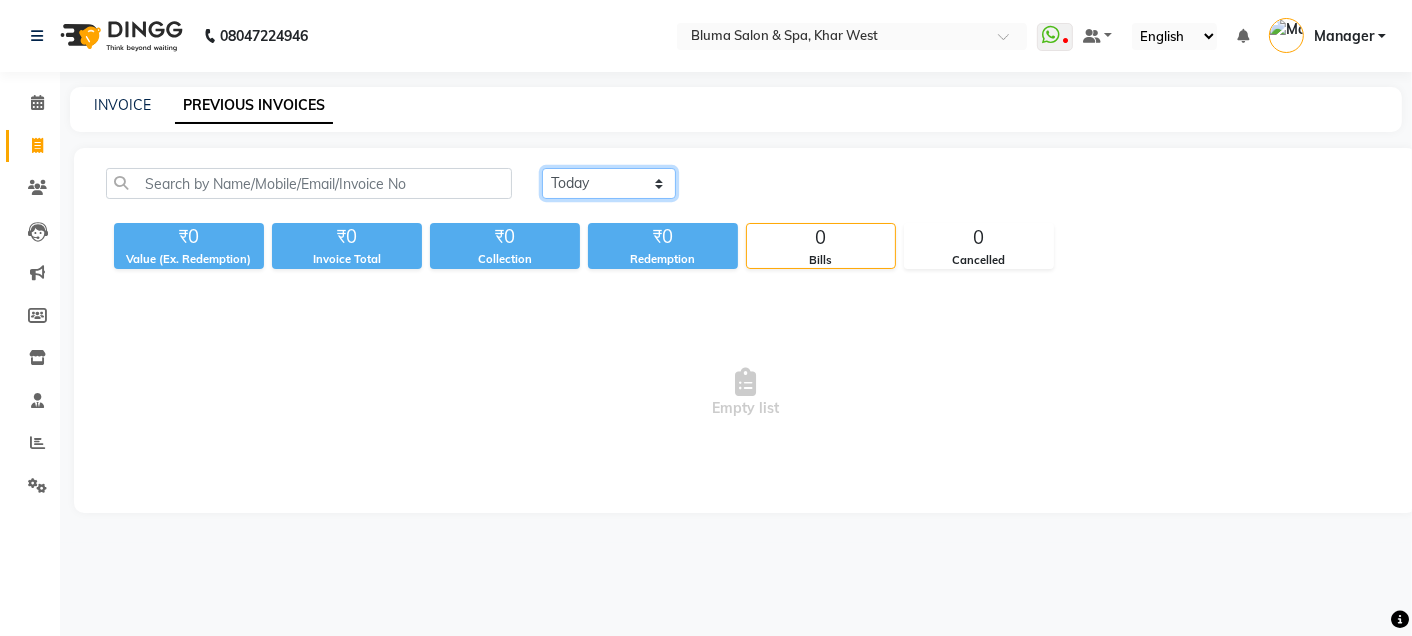 click on "Today Yesterday Custom Range" 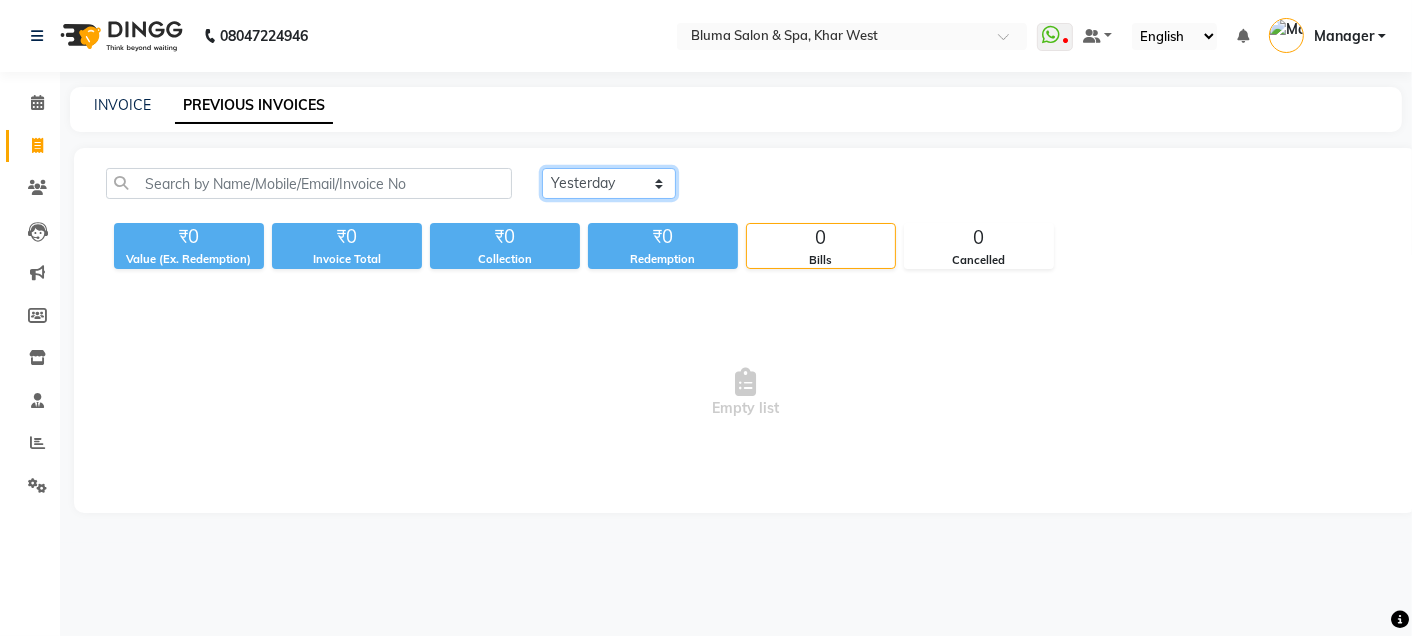 click on "Today Yesterday Custom Range" 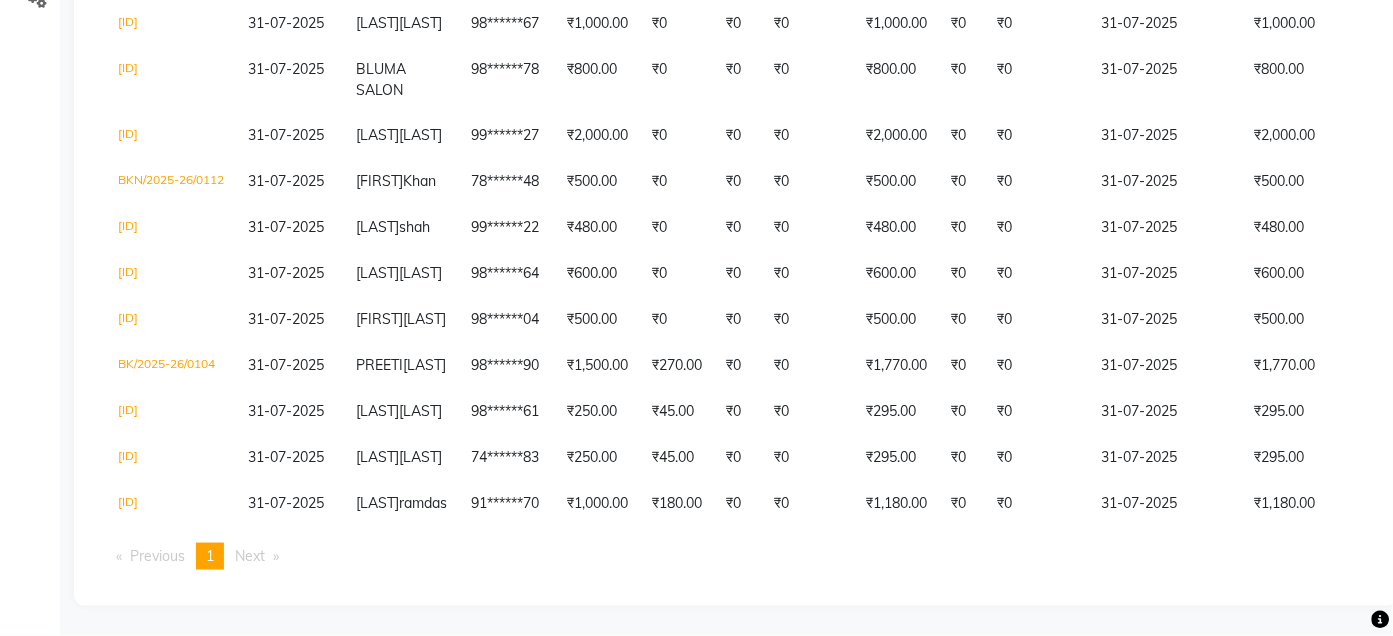 scroll, scrollTop: 682, scrollLeft: 0, axis: vertical 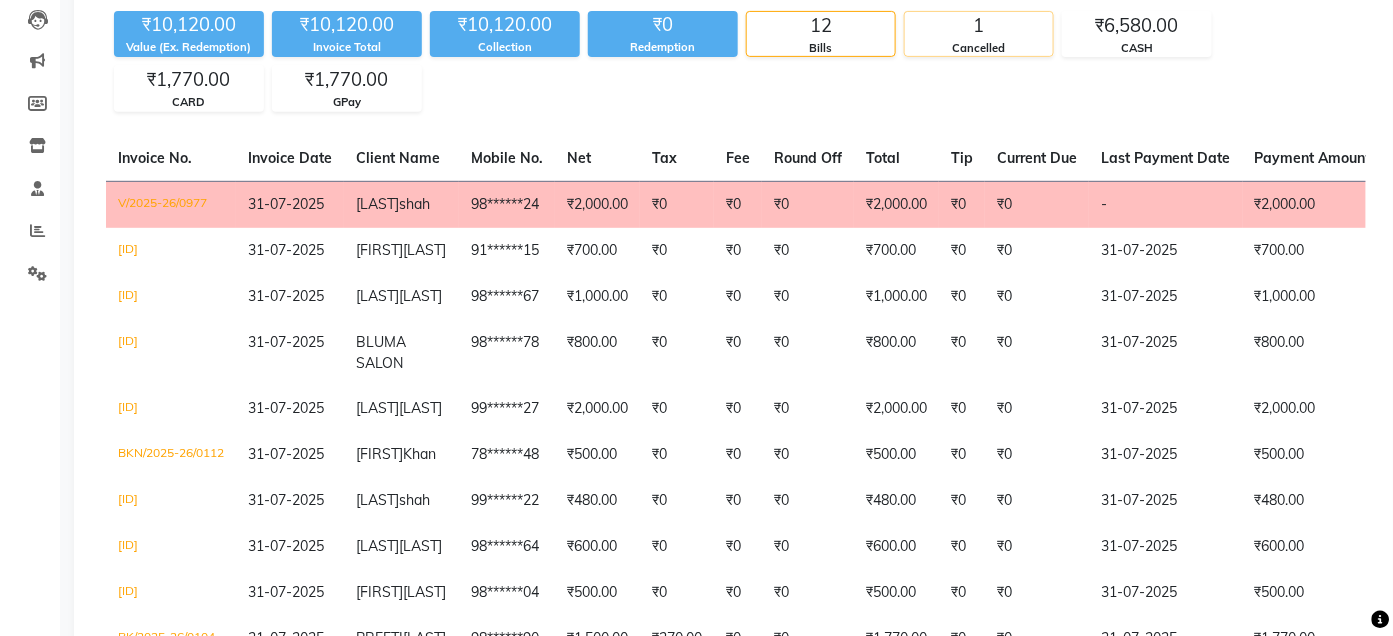 click on "1" 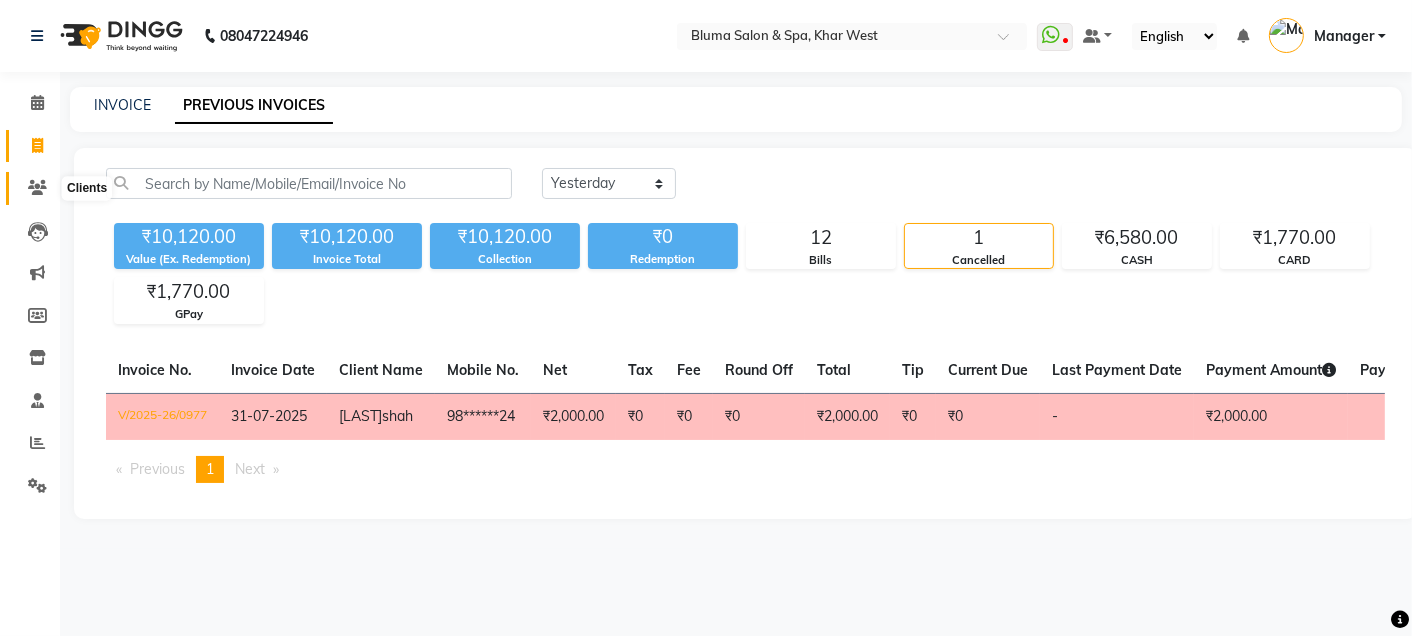 click 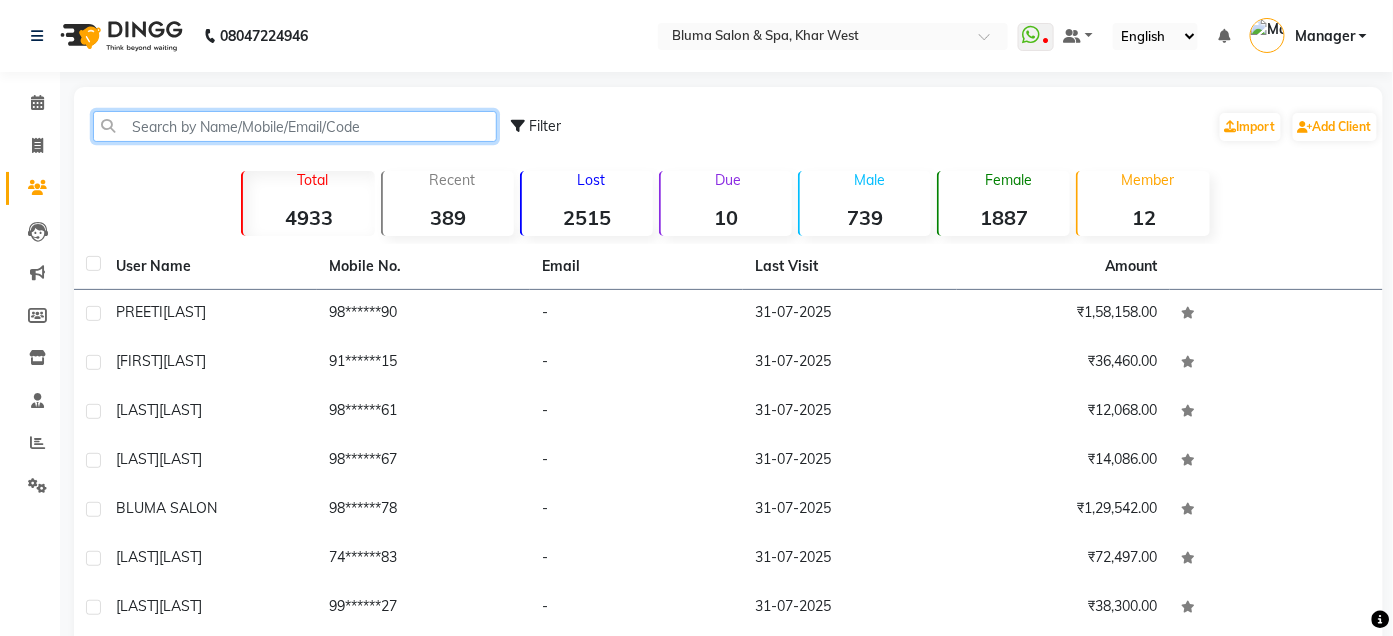 click 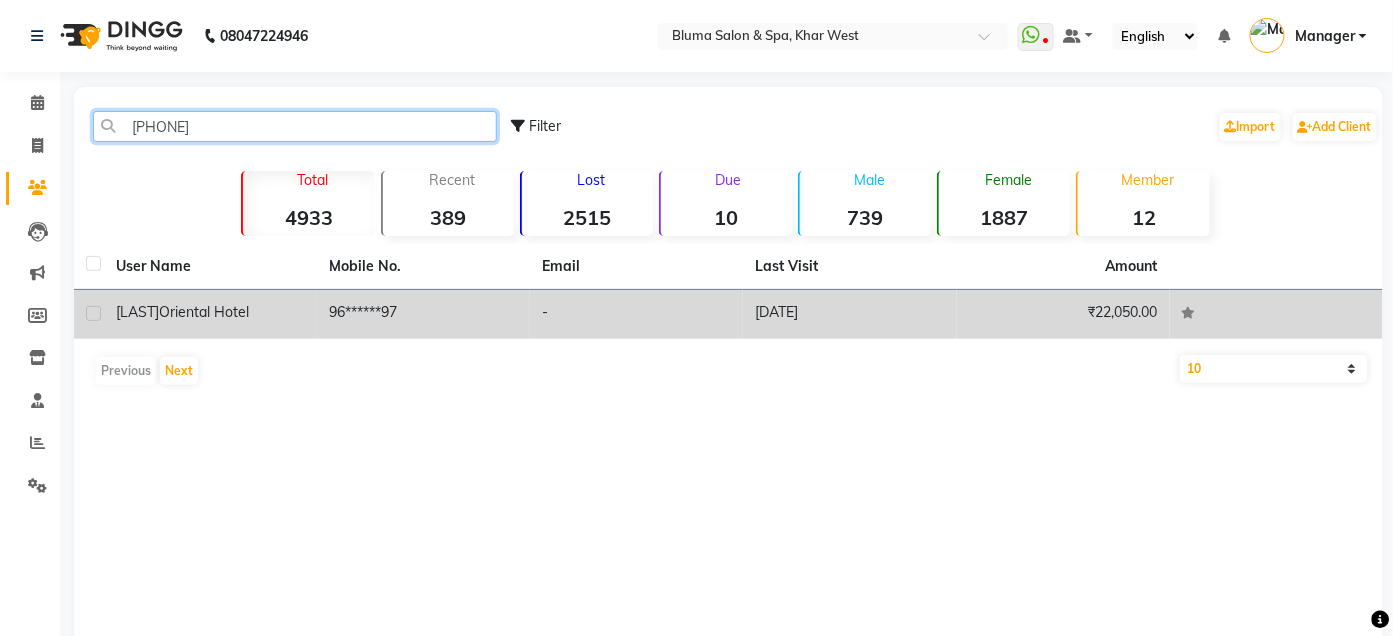 type on "[PHONE]" 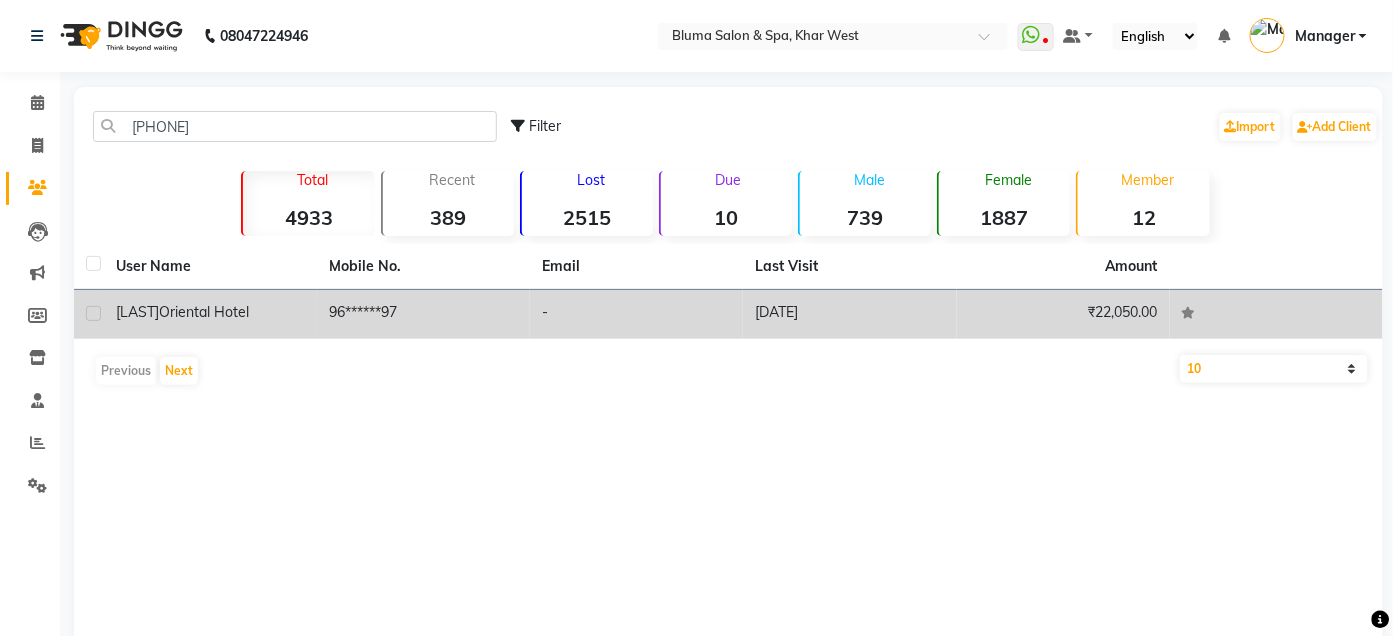 click on "96******97" 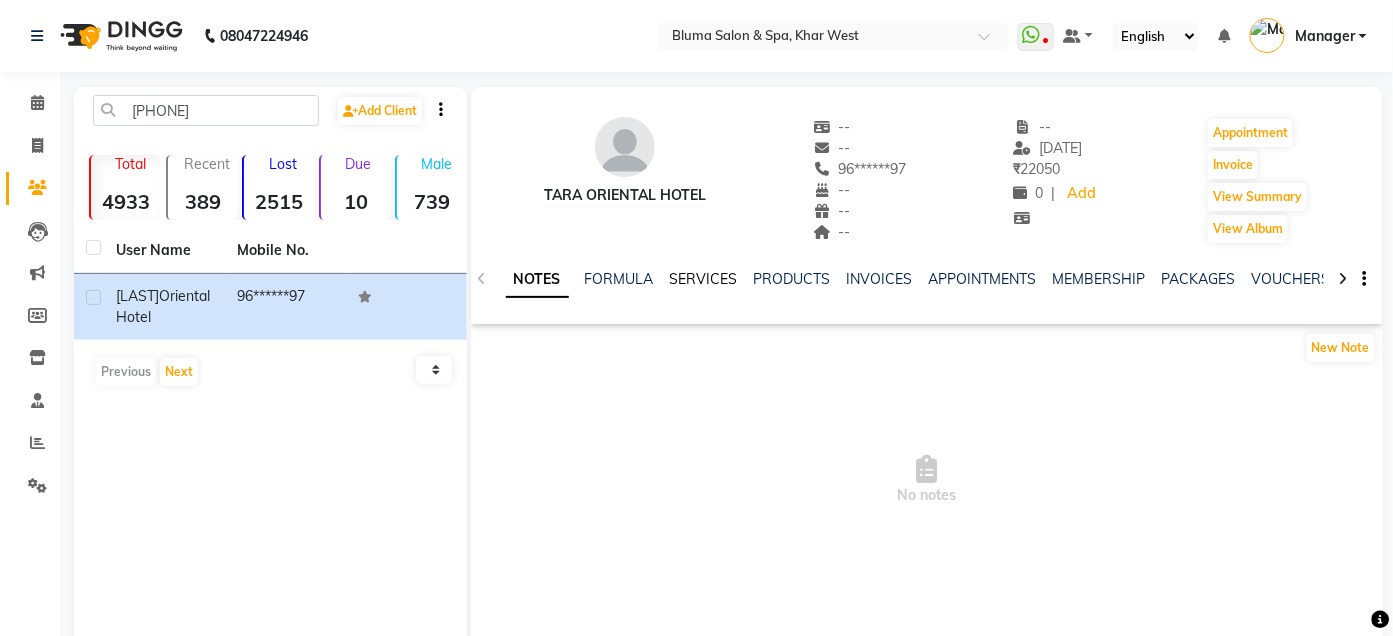 click on "SERVICES" 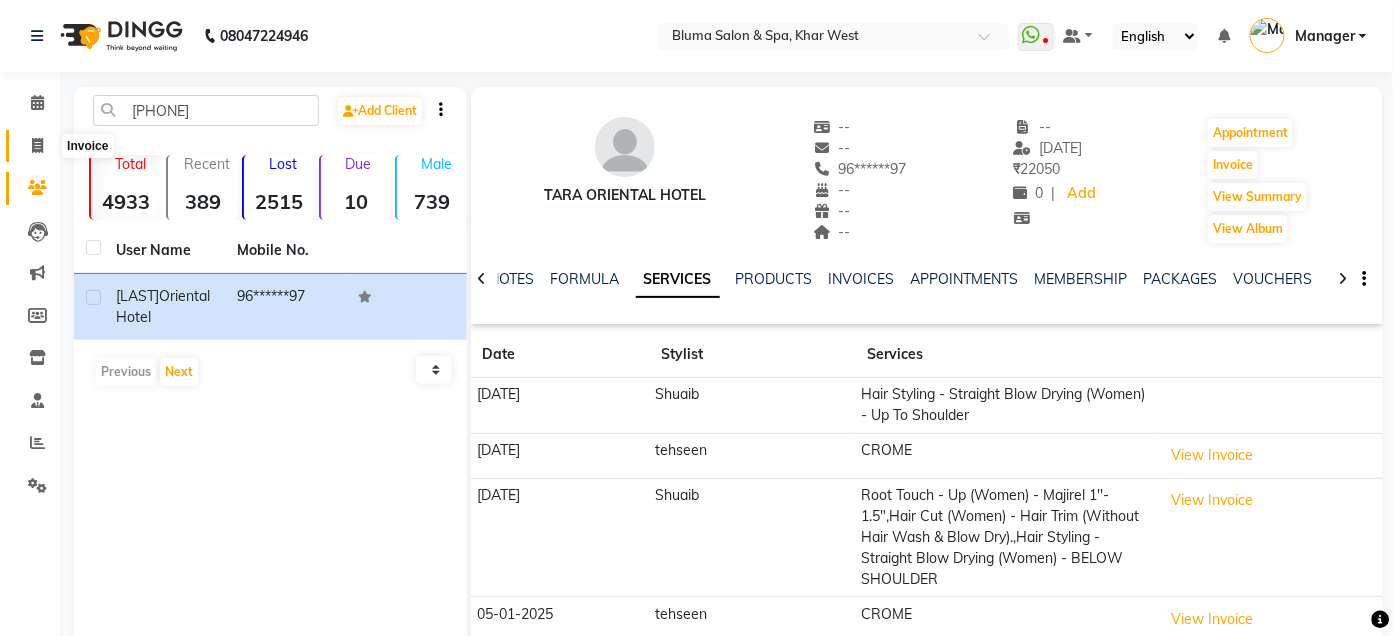 click 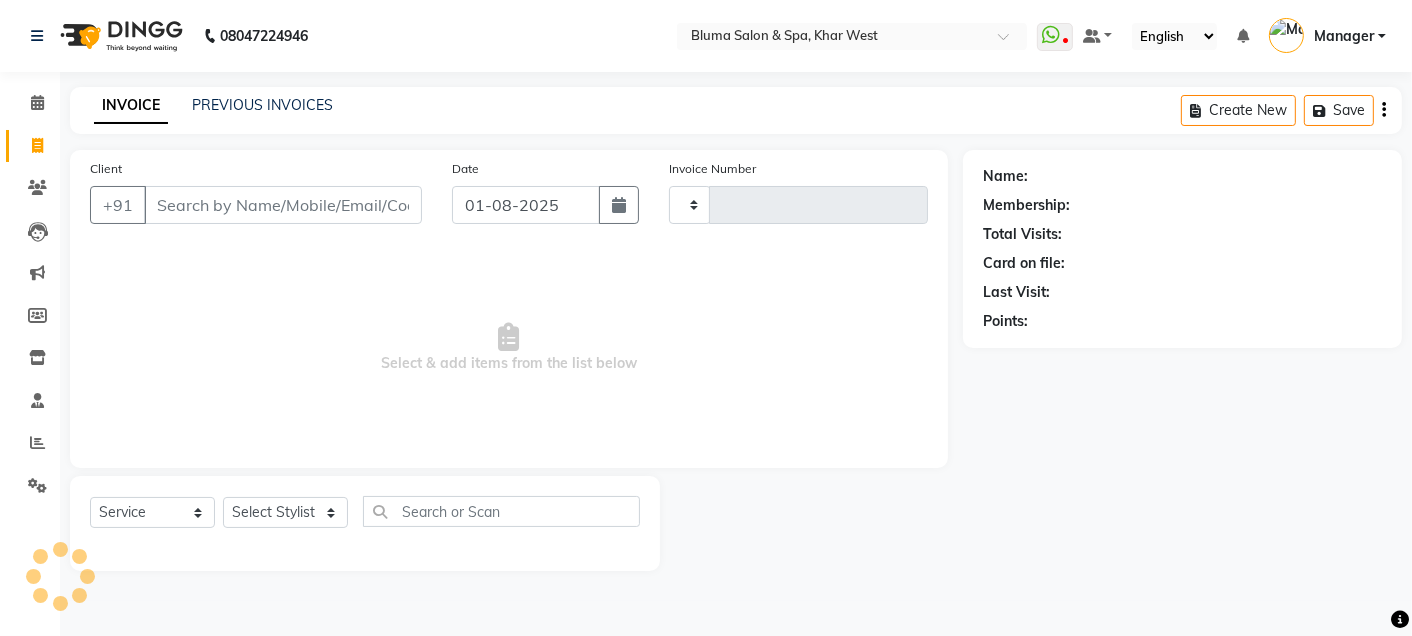 type on "0978" 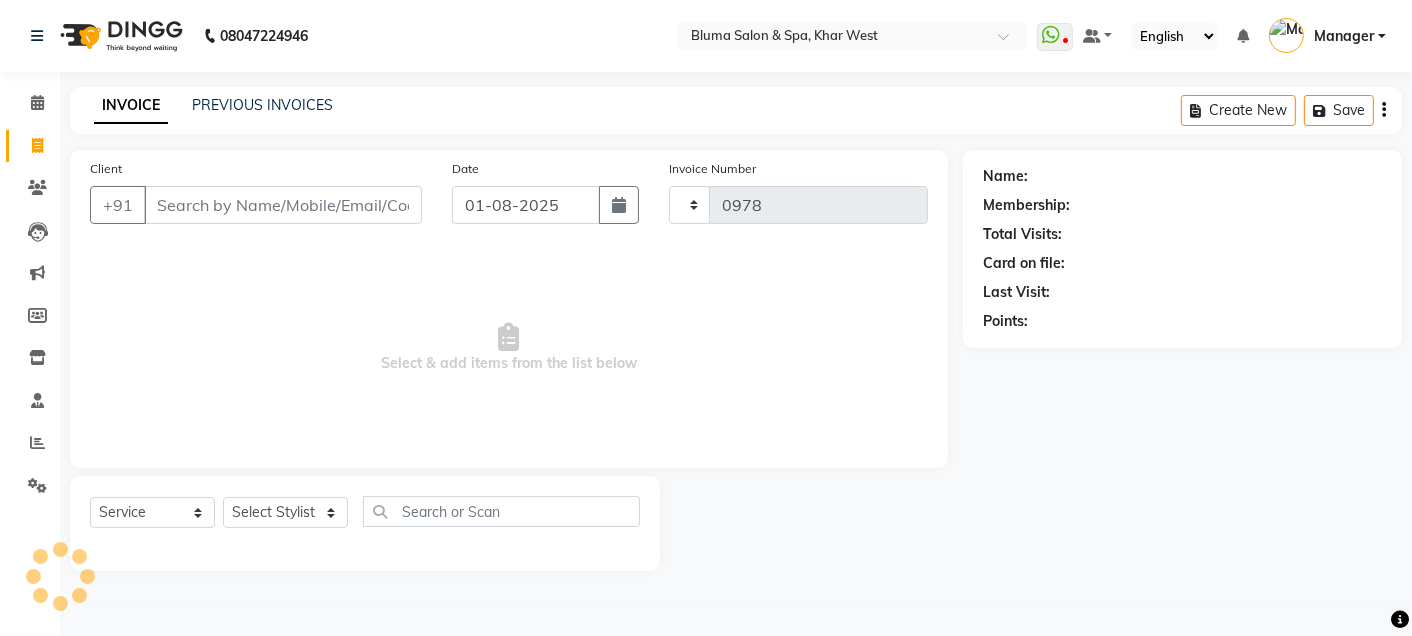 select on "3653" 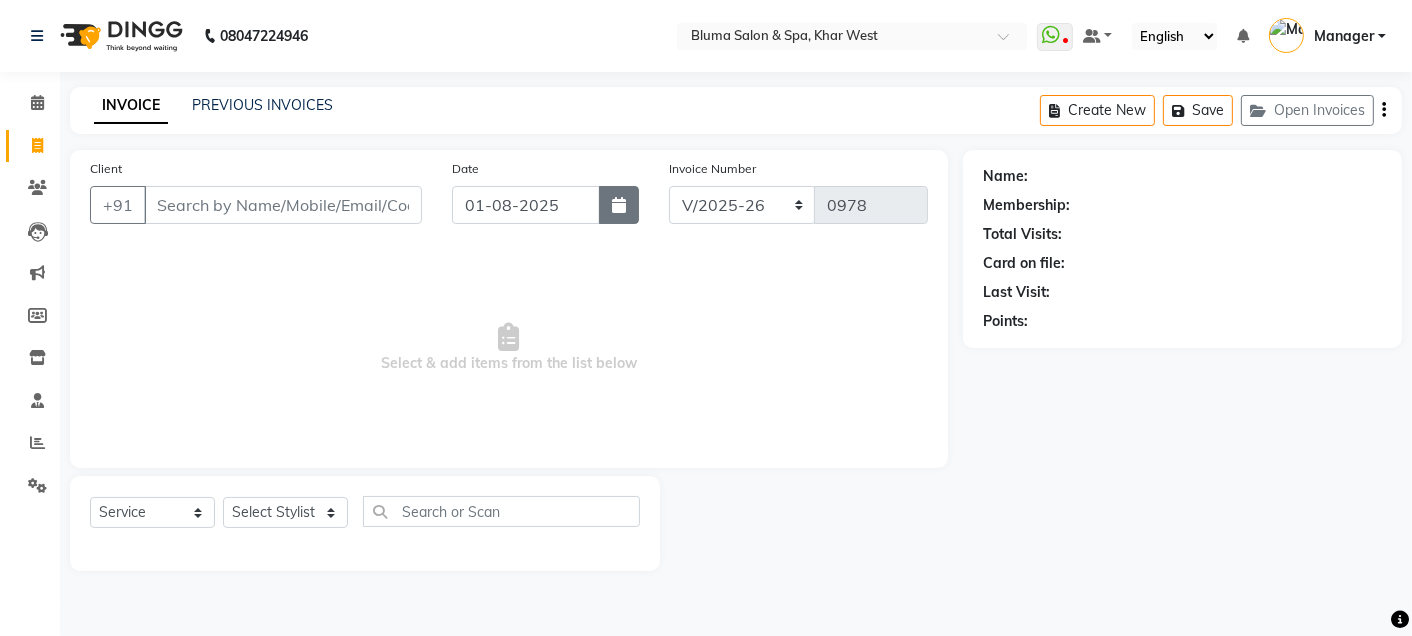 click 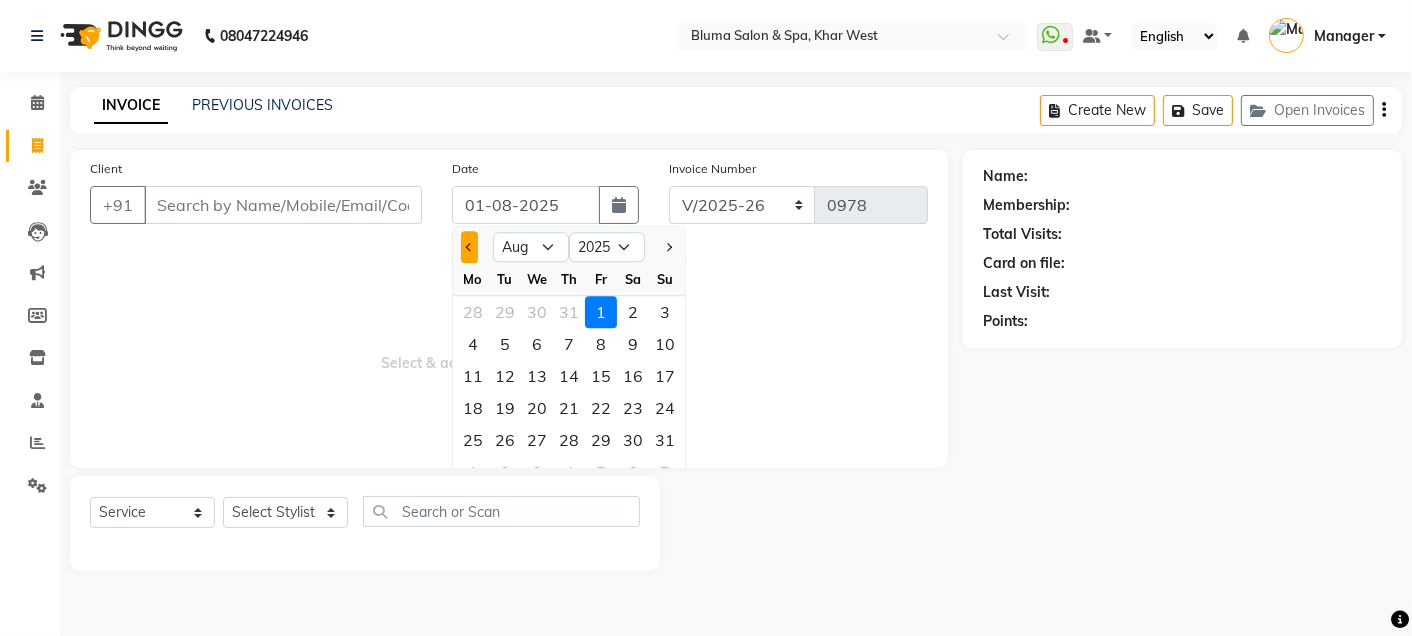 click 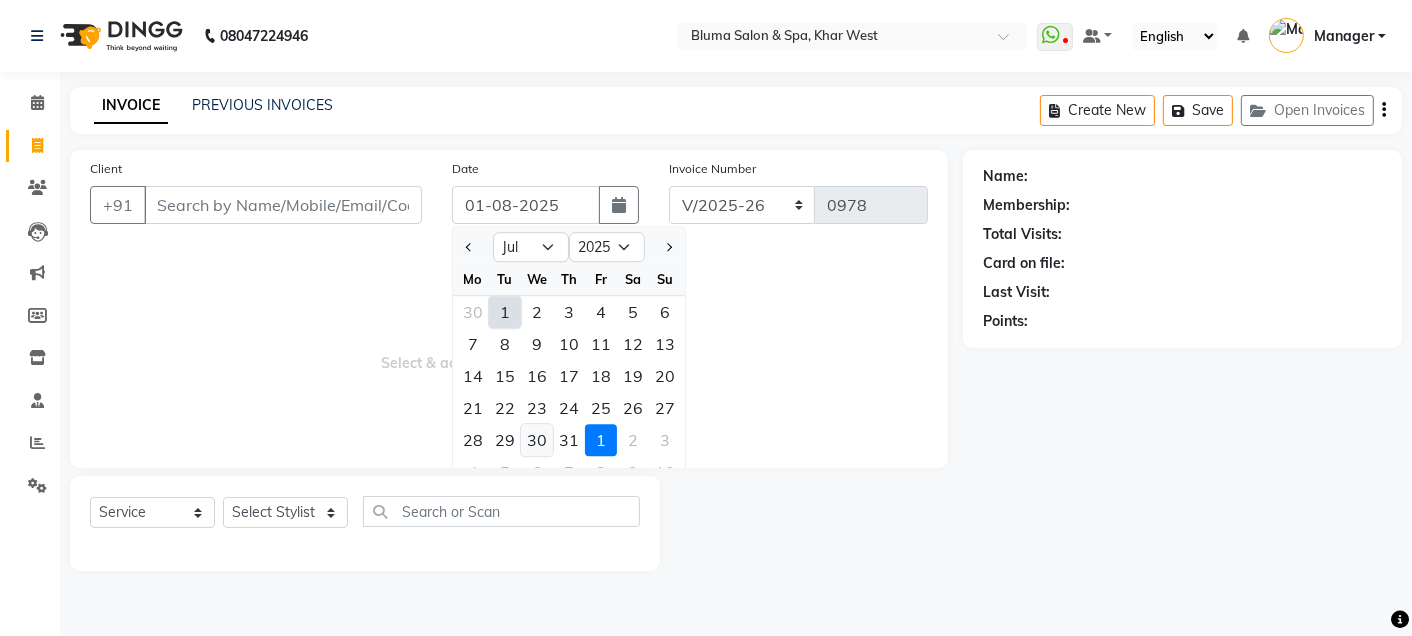 click on "30" 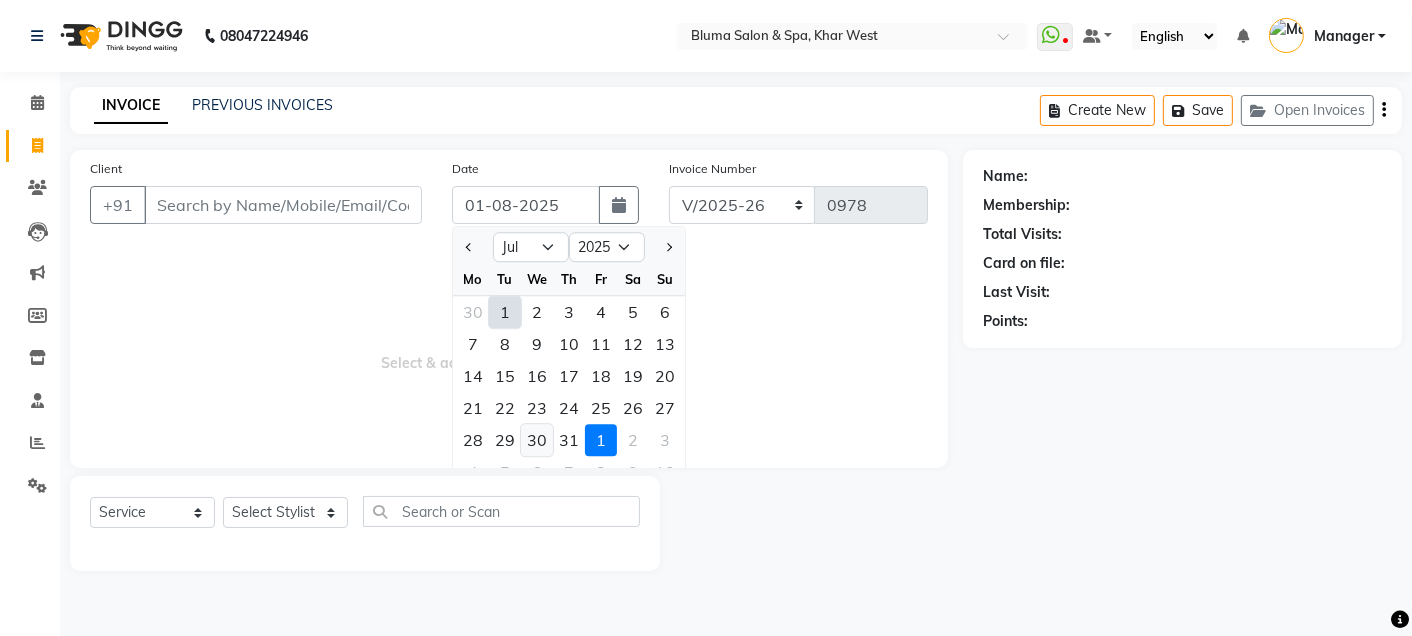 type on "30-07-2025" 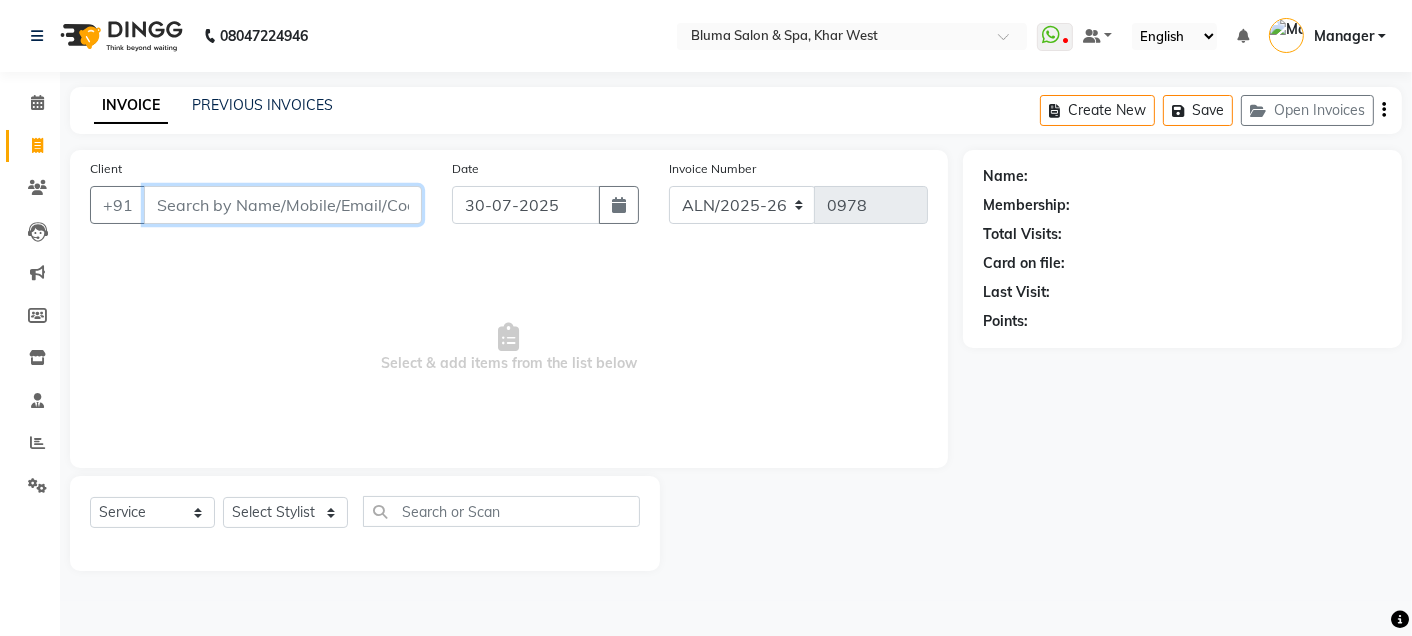 click on "Client" at bounding box center (283, 205) 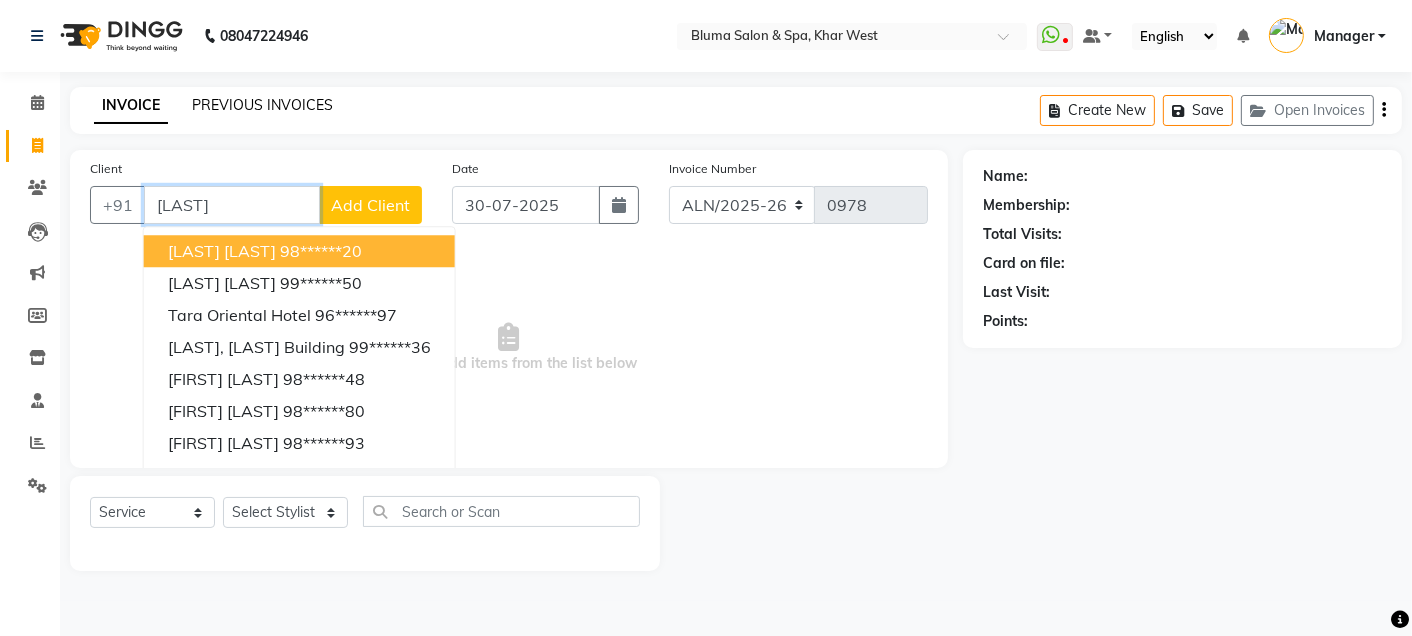 type on "[LAST]" 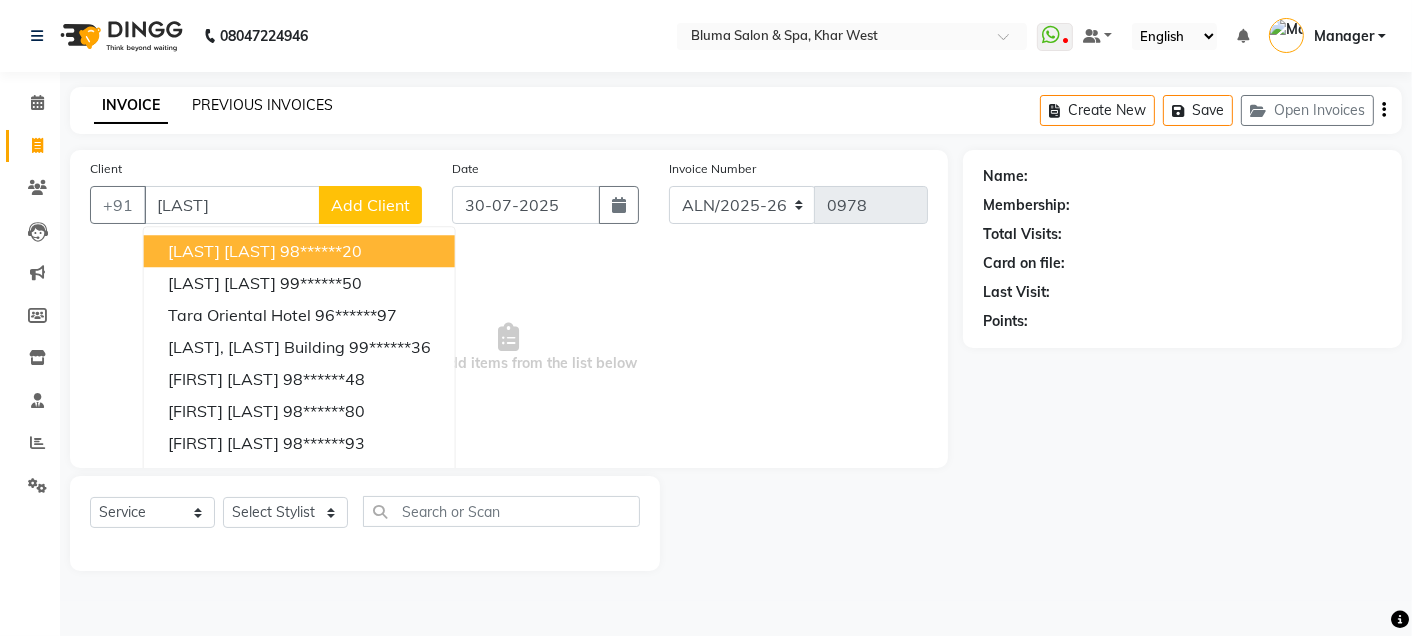 click on "PREVIOUS INVOICES" 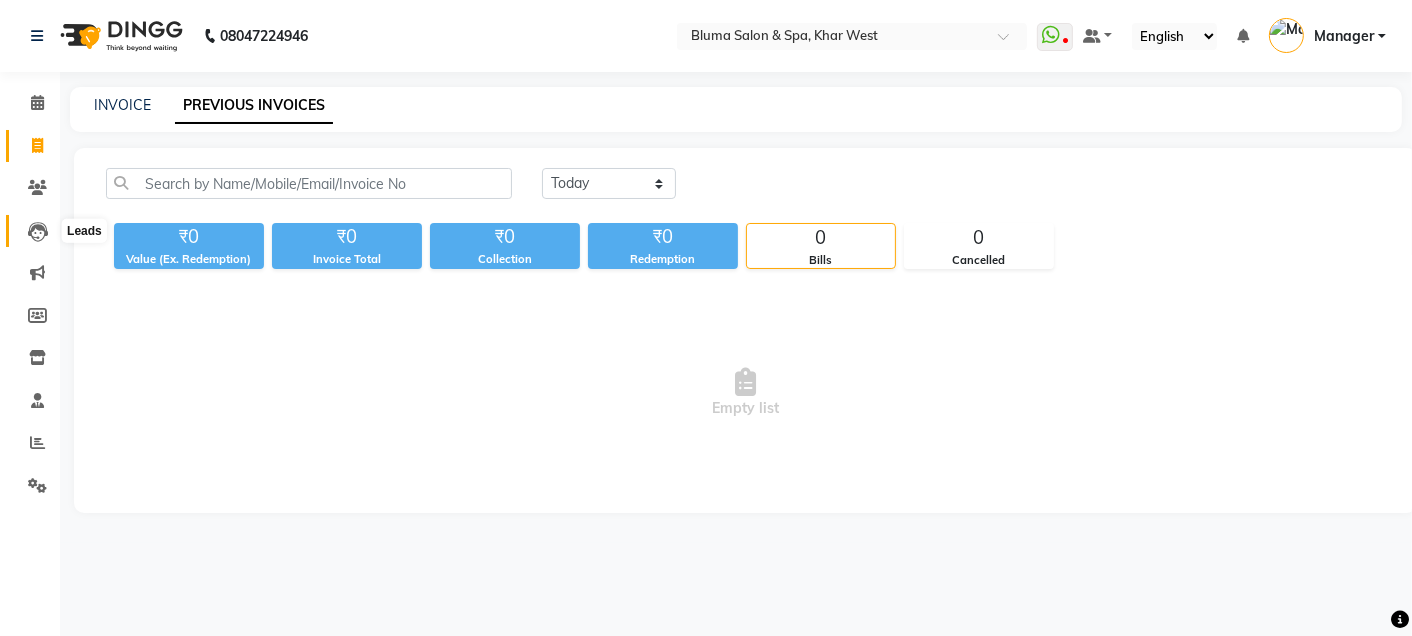 click 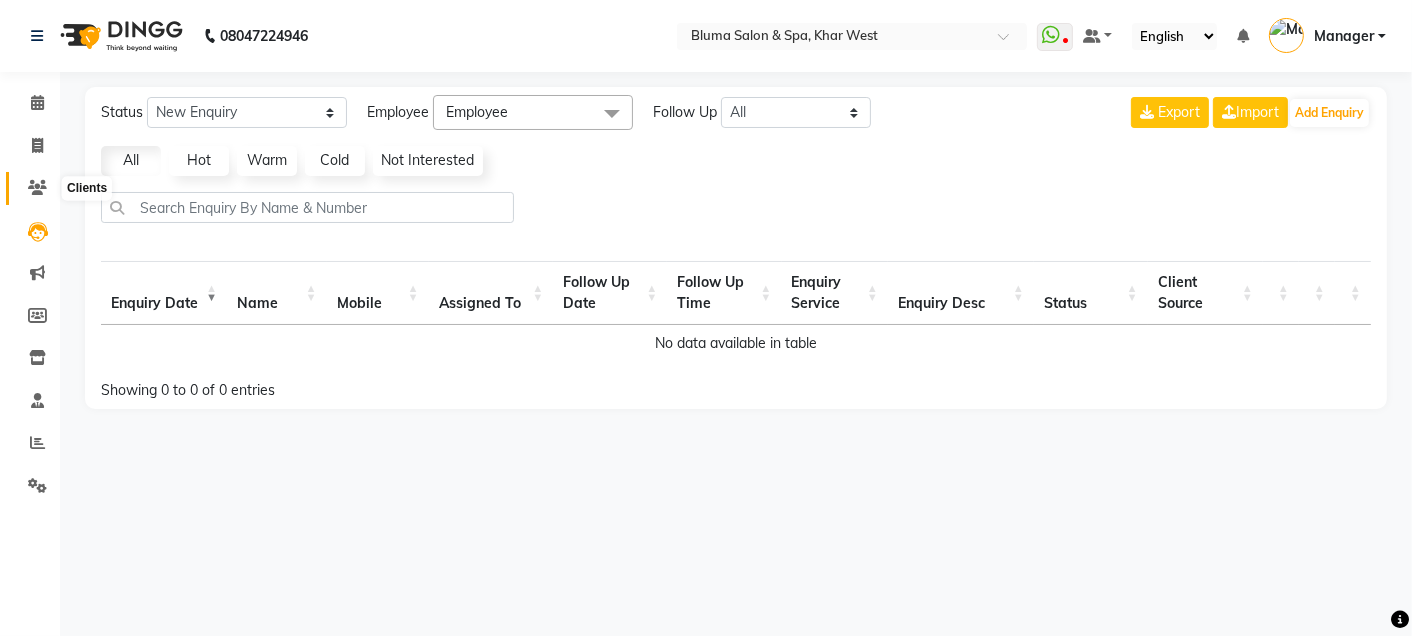 click 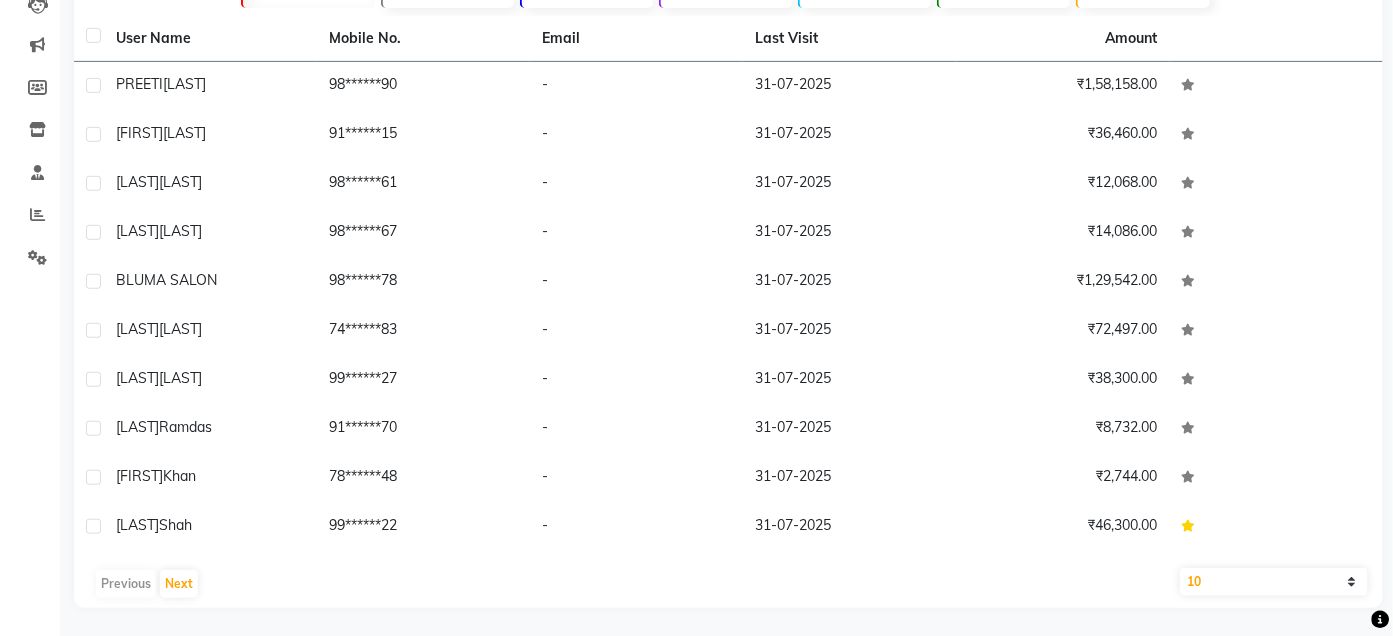 scroll, scrollTop: 229, scrollLeft: 0, axis: vertical 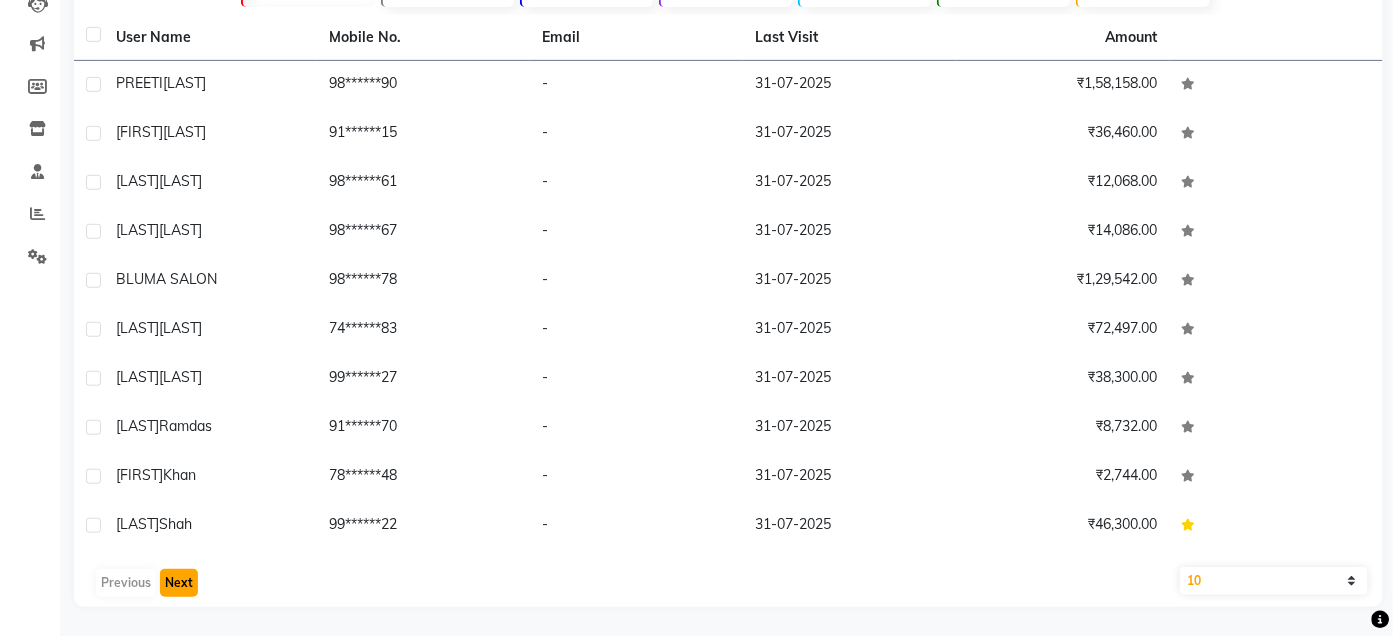 click on "Next" 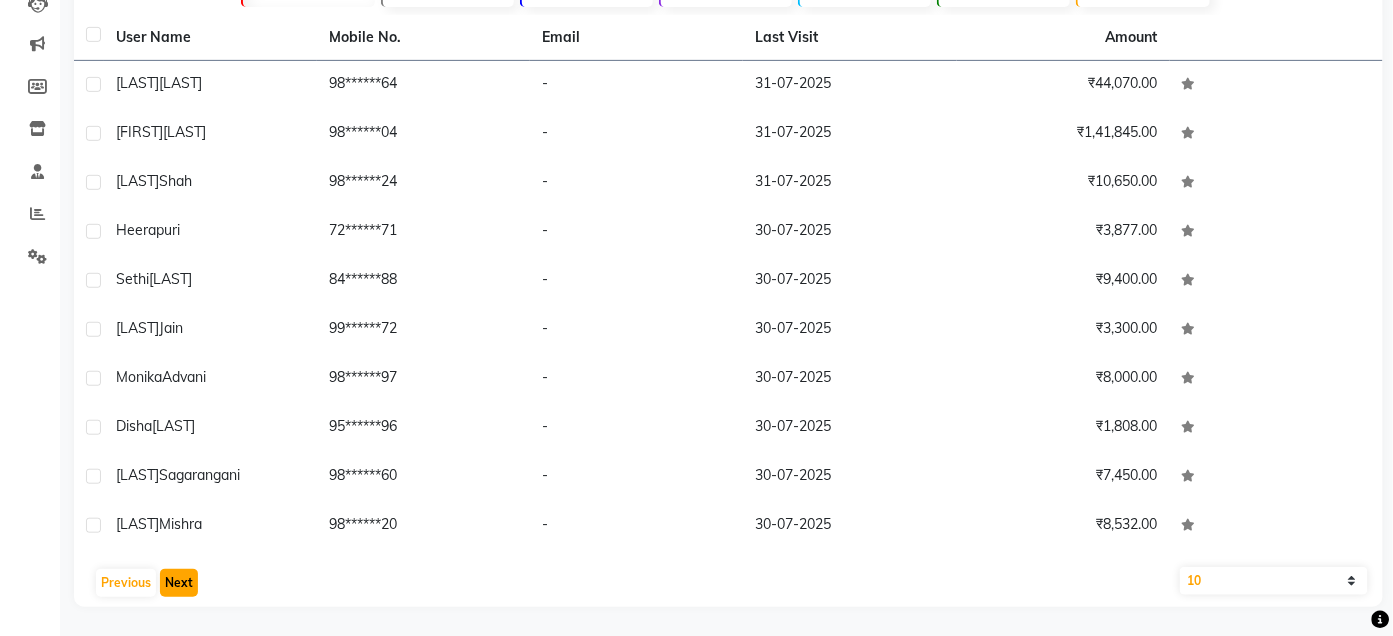 click on "Next" 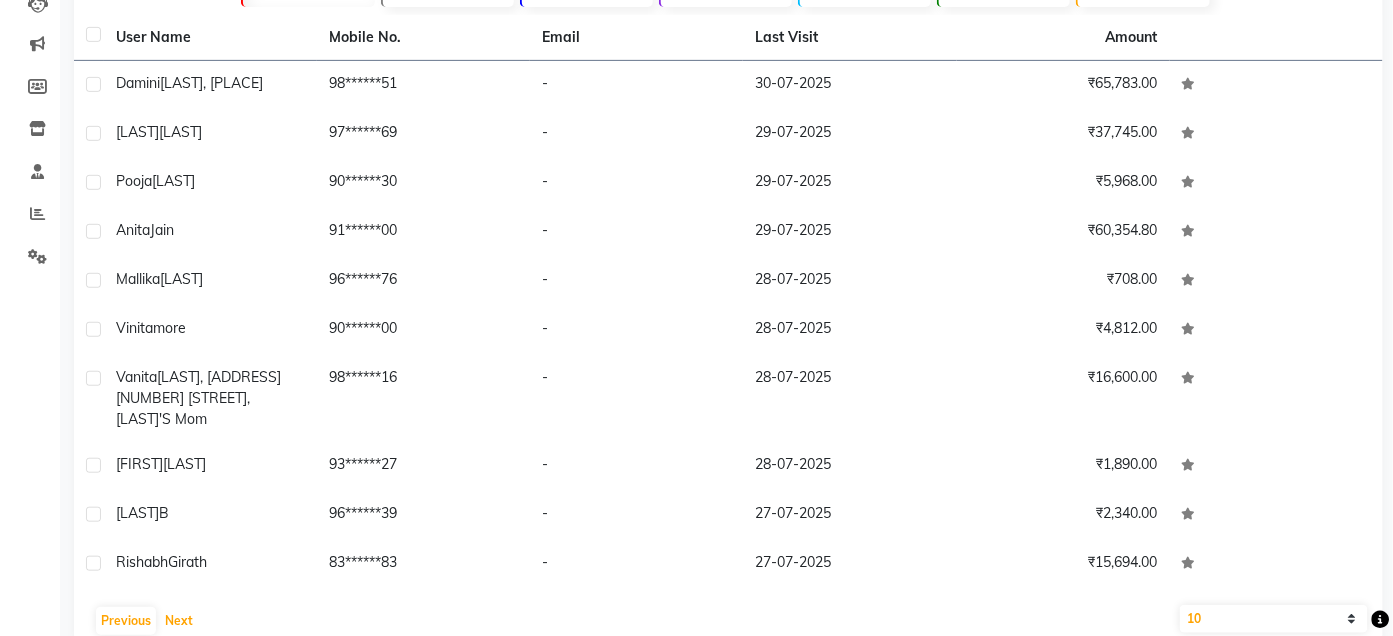 scroll, scrollTop: 66, scrollLeft: 0, axis: vertical 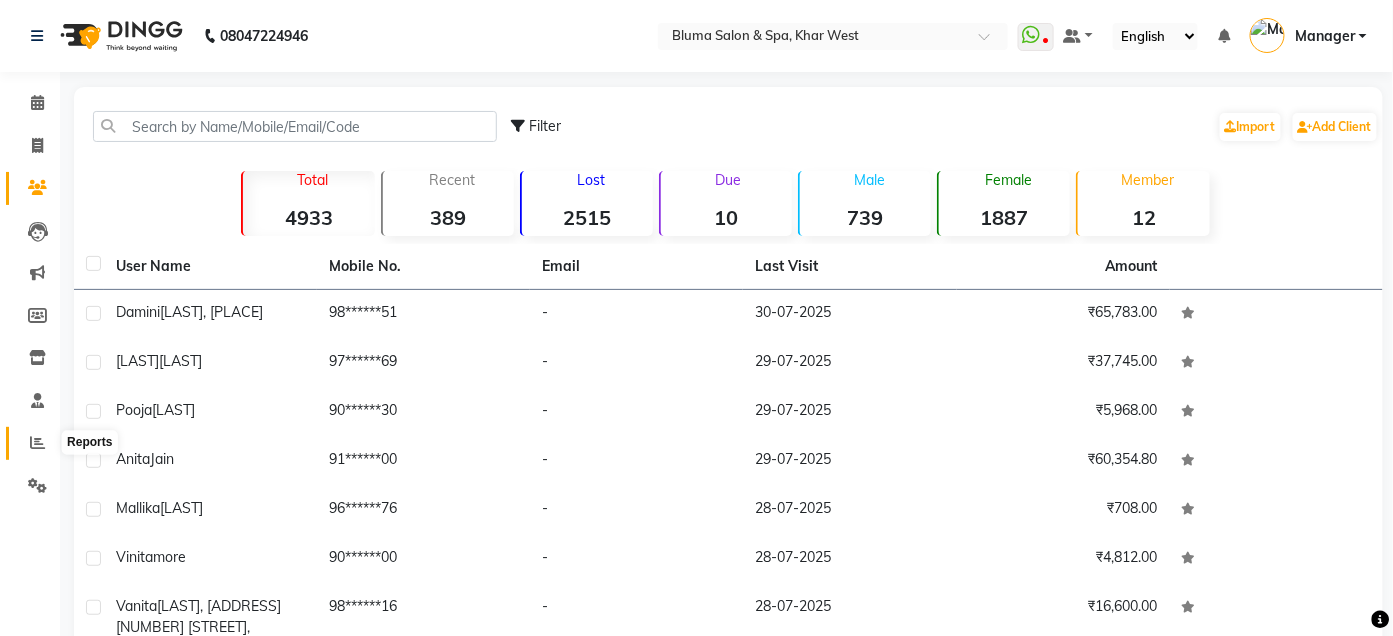 click 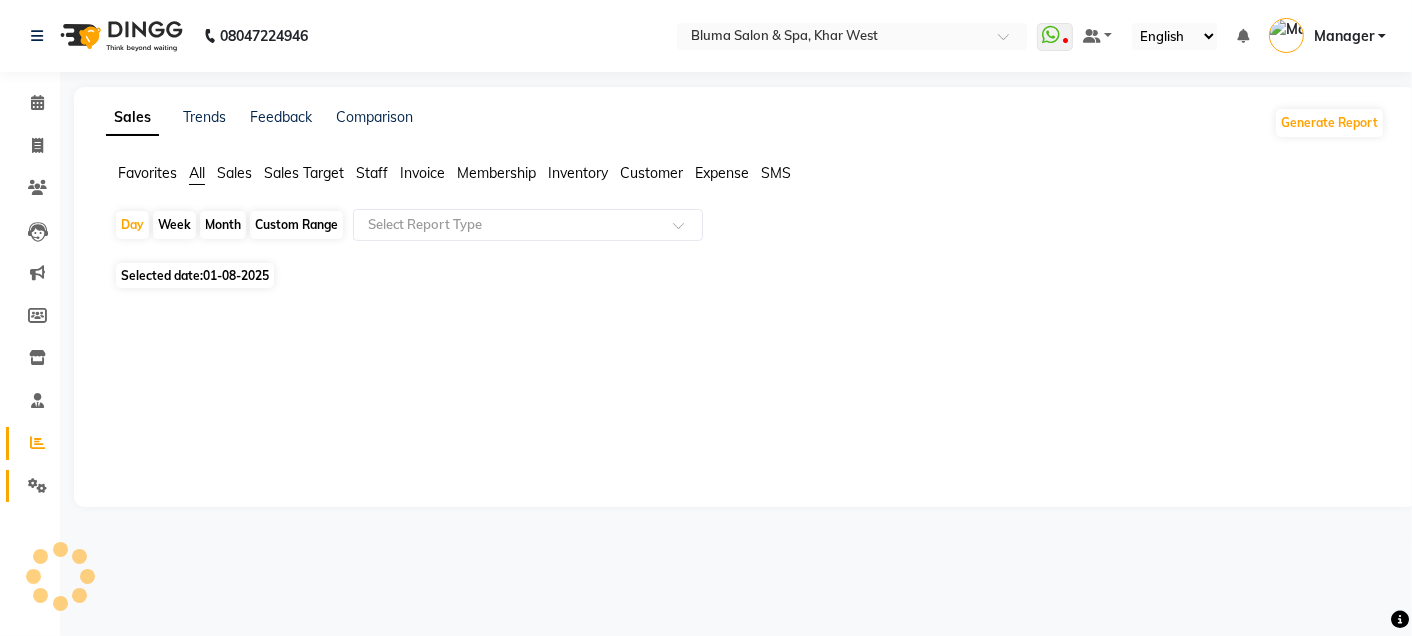 click on "Settings" 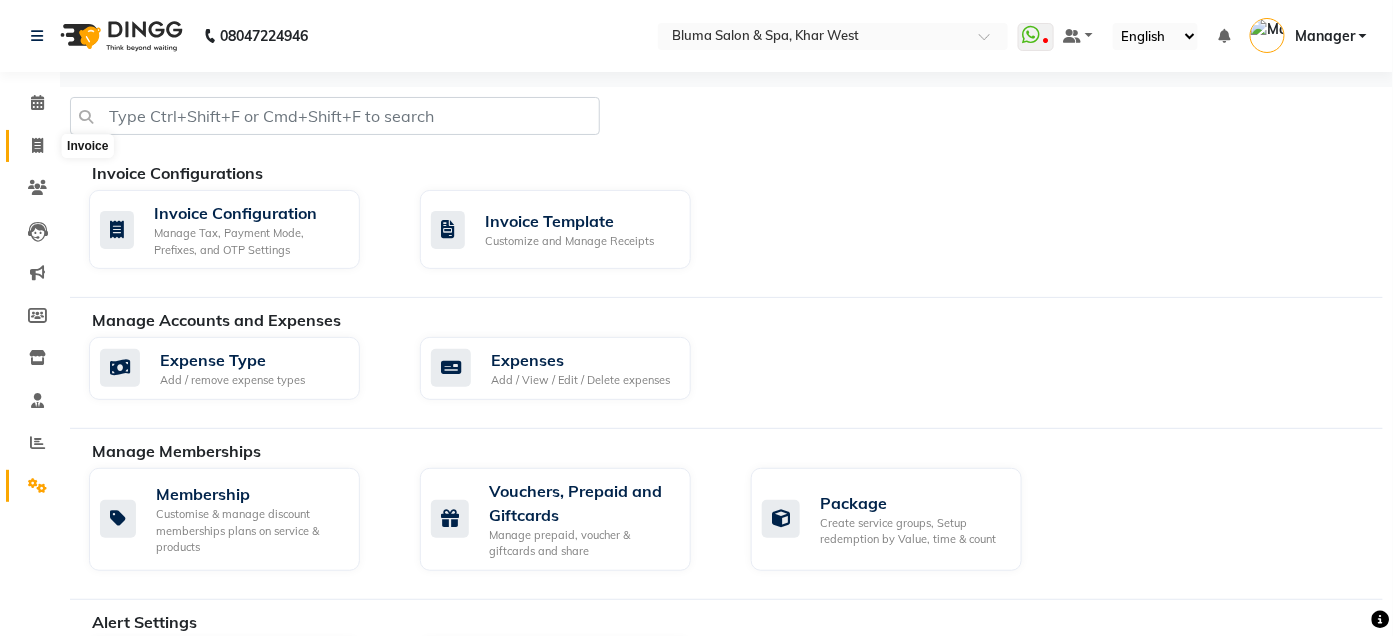 click 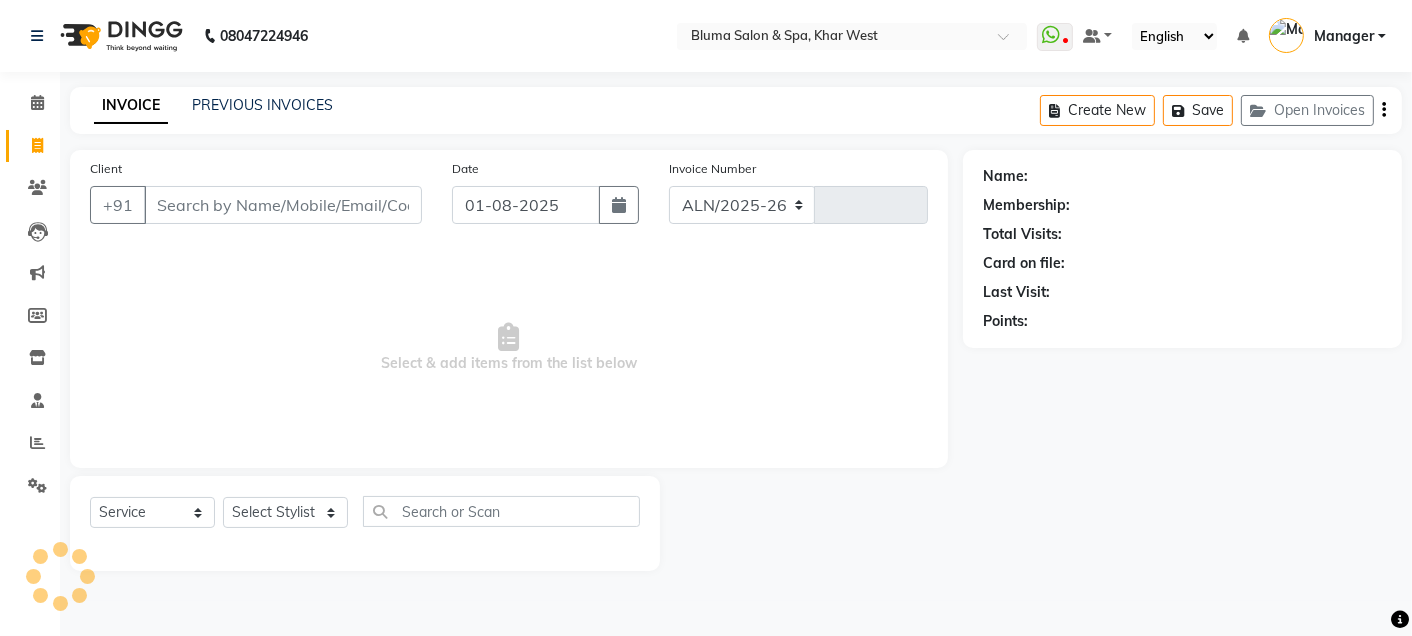 select on "3653" 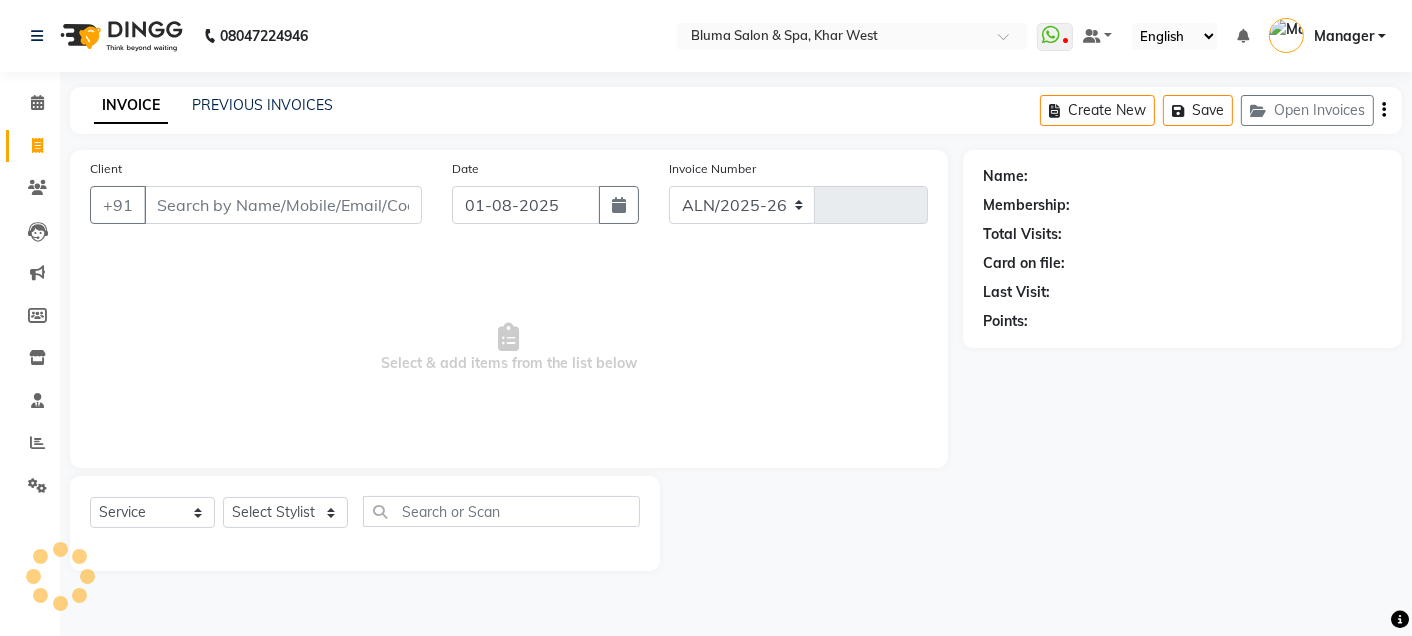 type on "0978" 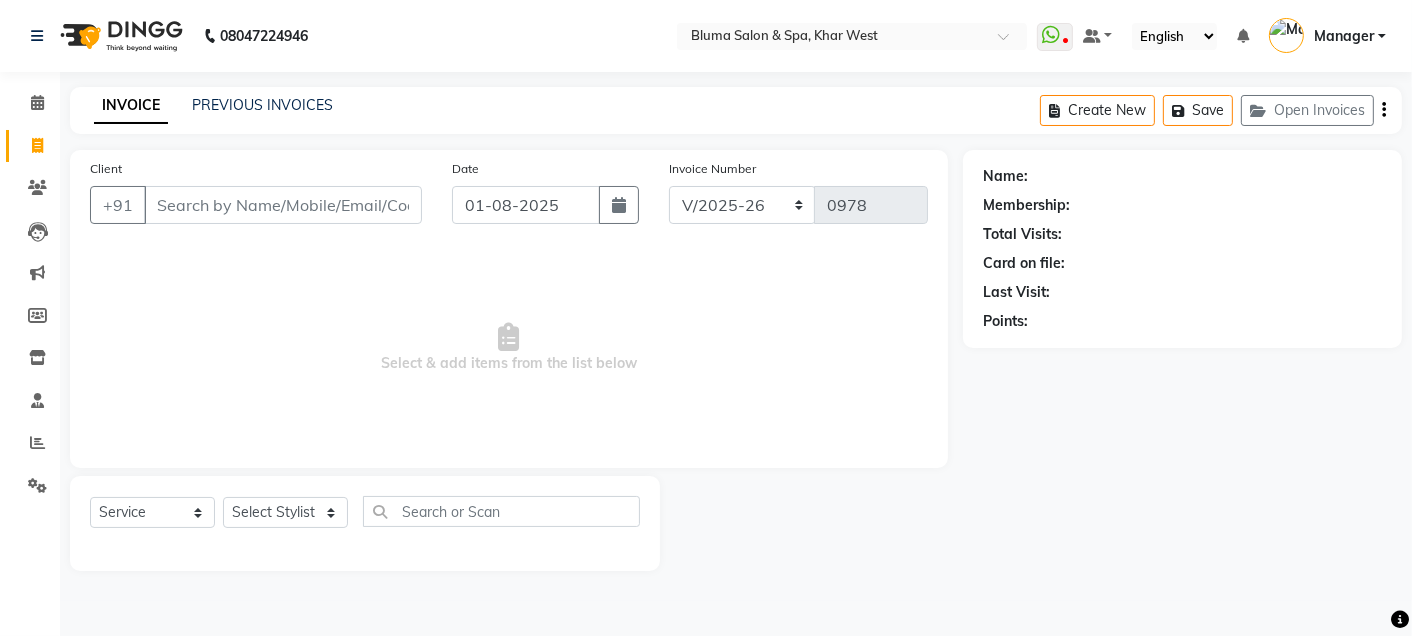 click on "PREVIOUS INVOICES" 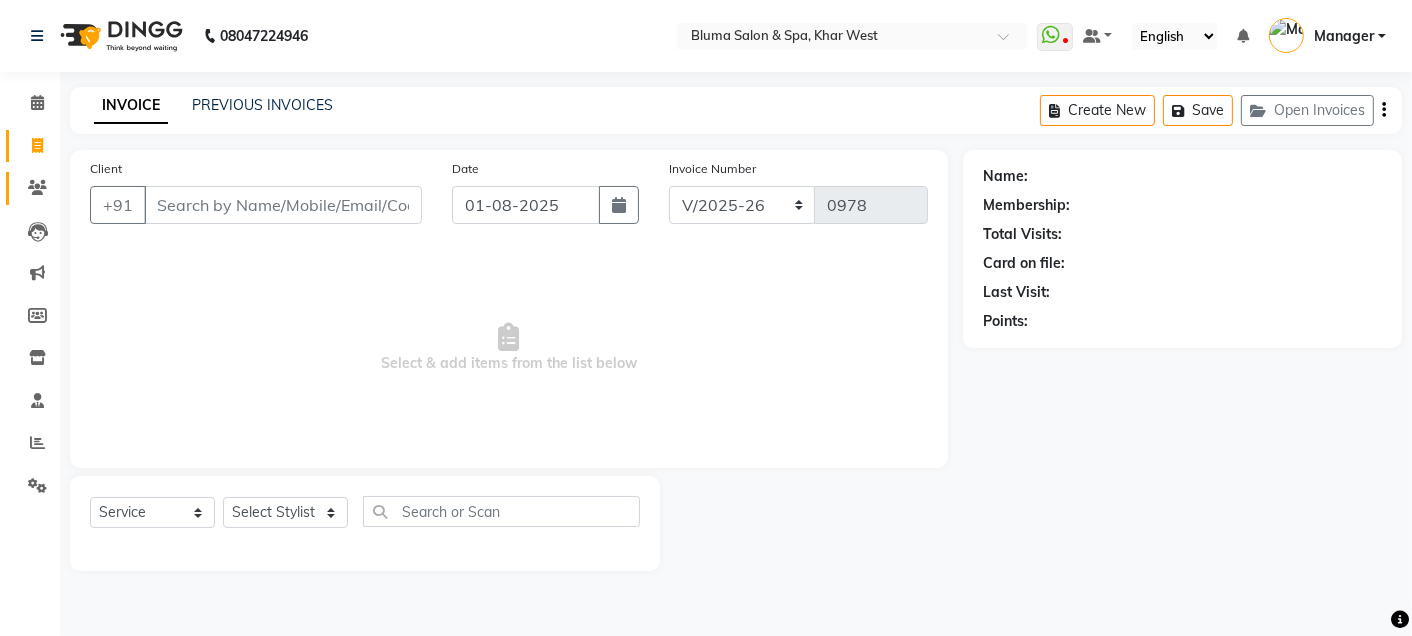 click 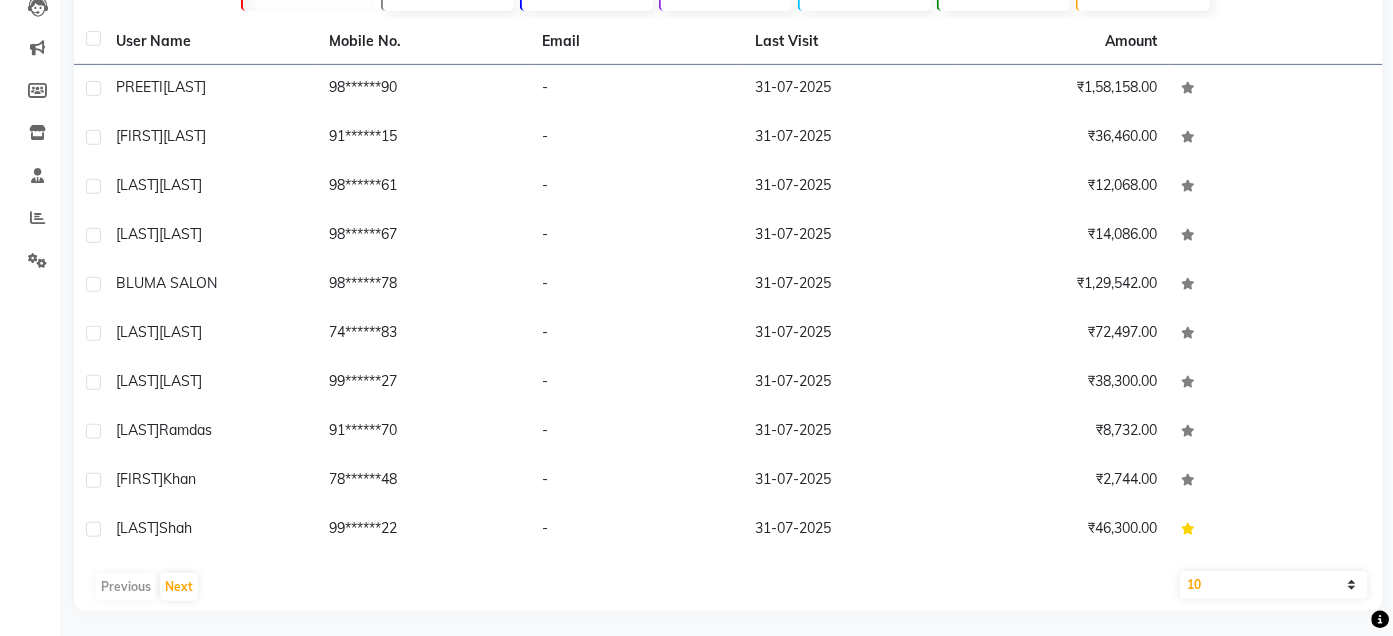 scroll, scrollTop: 229, scrollLeft: 0, axis: vertical 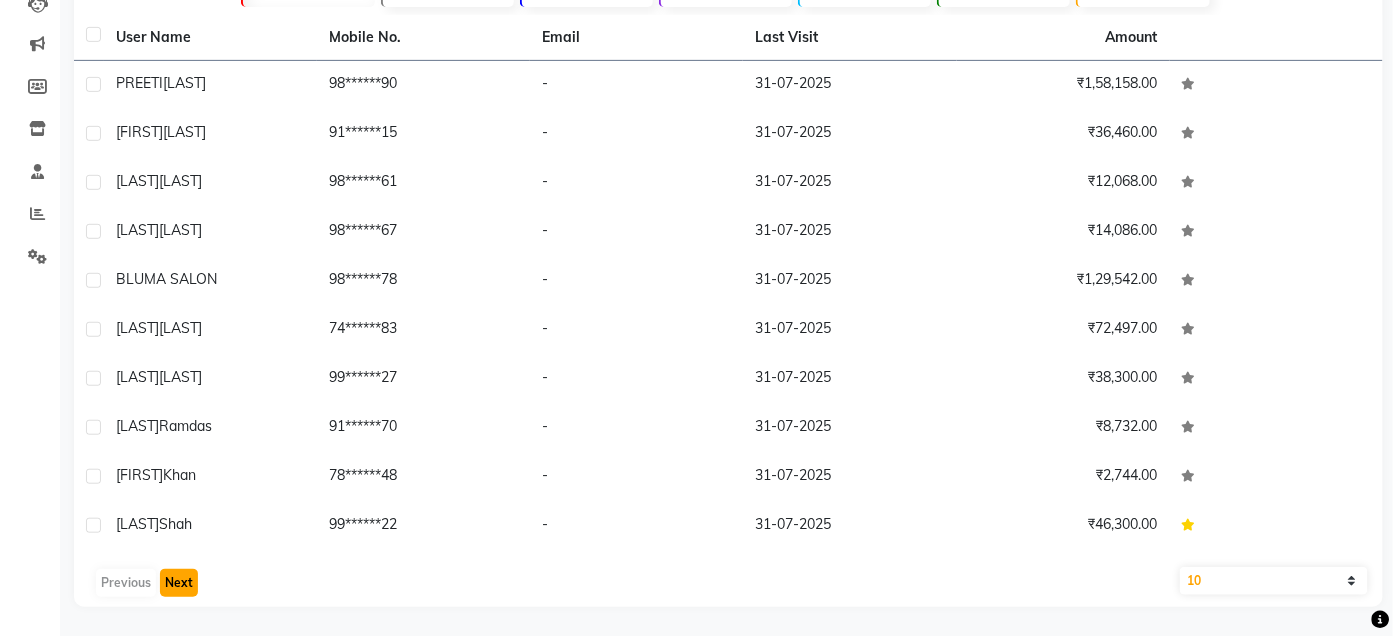 click on "Next" 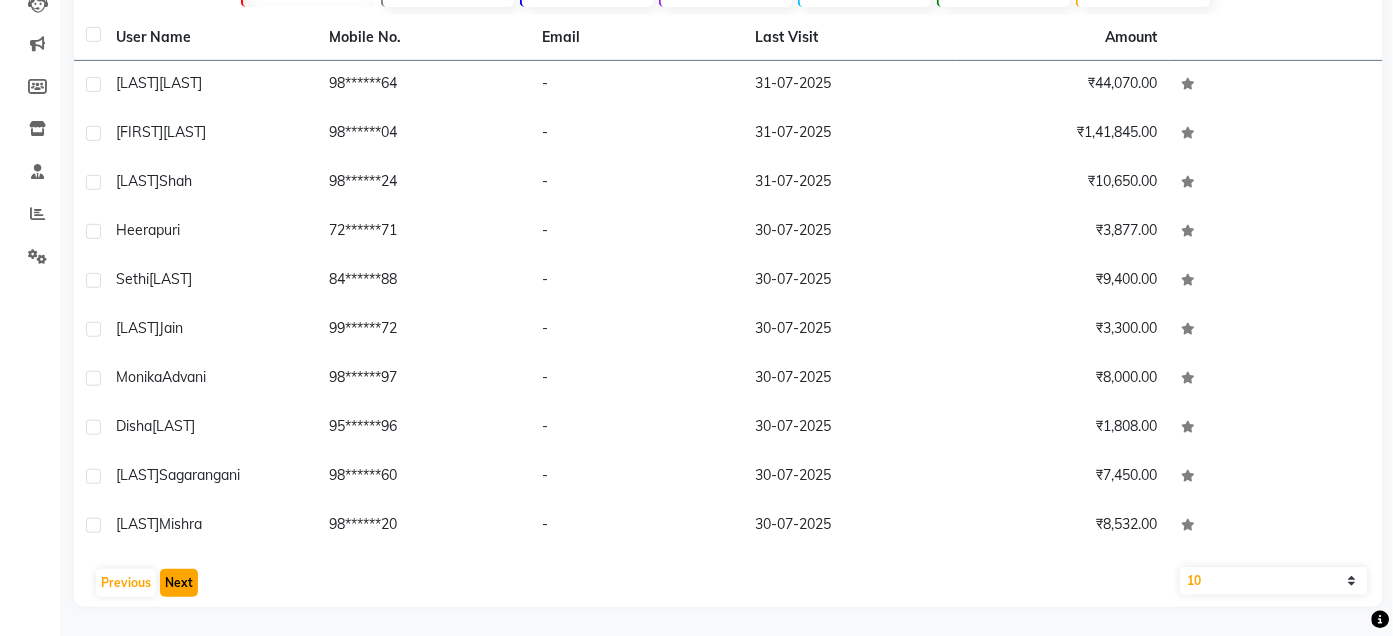 click on "Next" 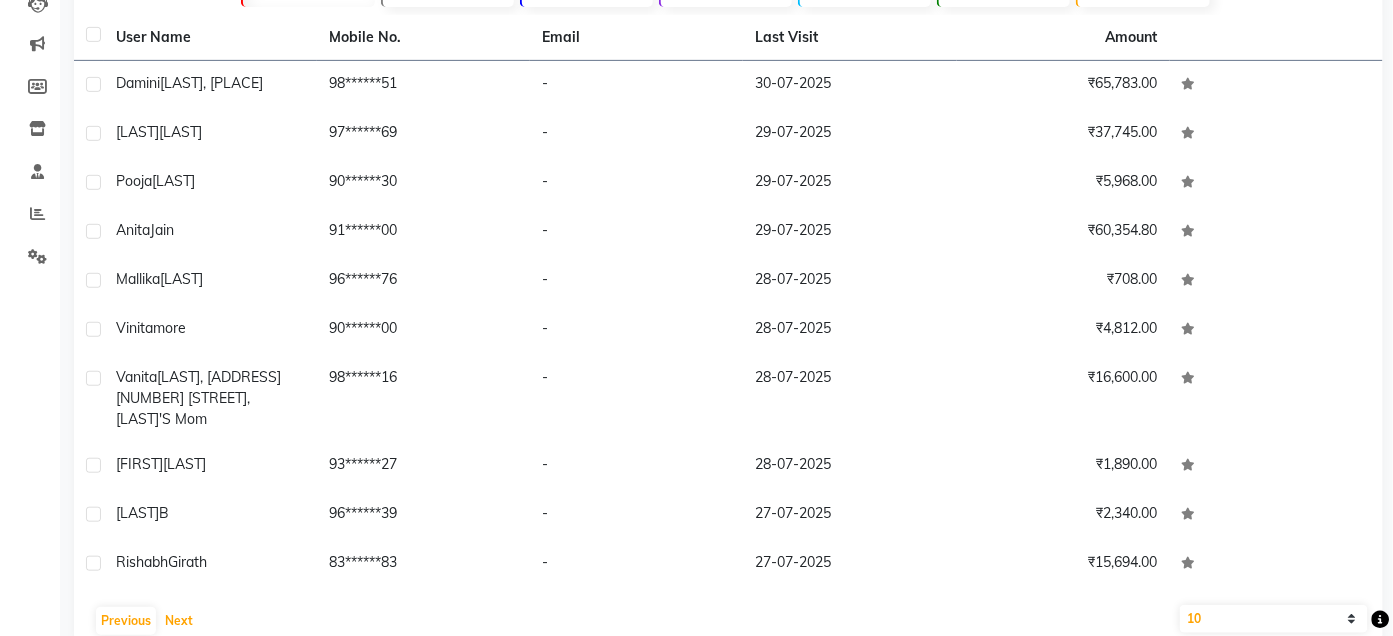 scroll, scrollTop: 284, scrollLeft: 0, axis: vertical 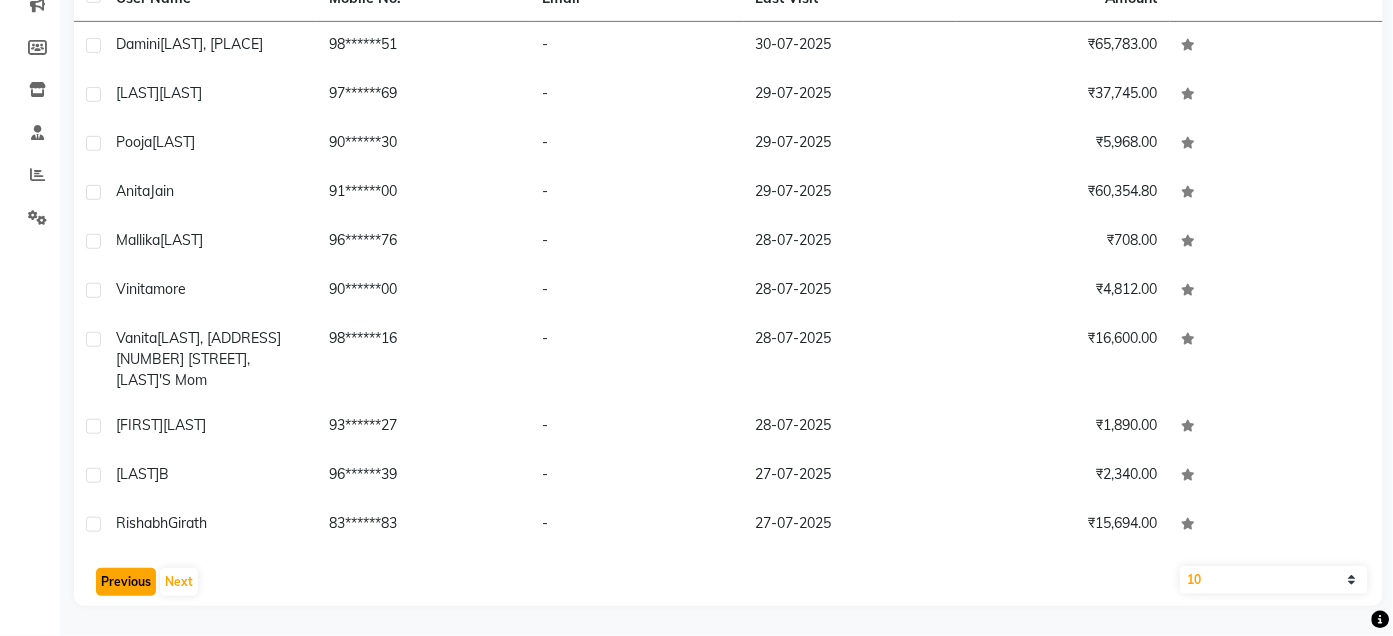 click on "Previous" 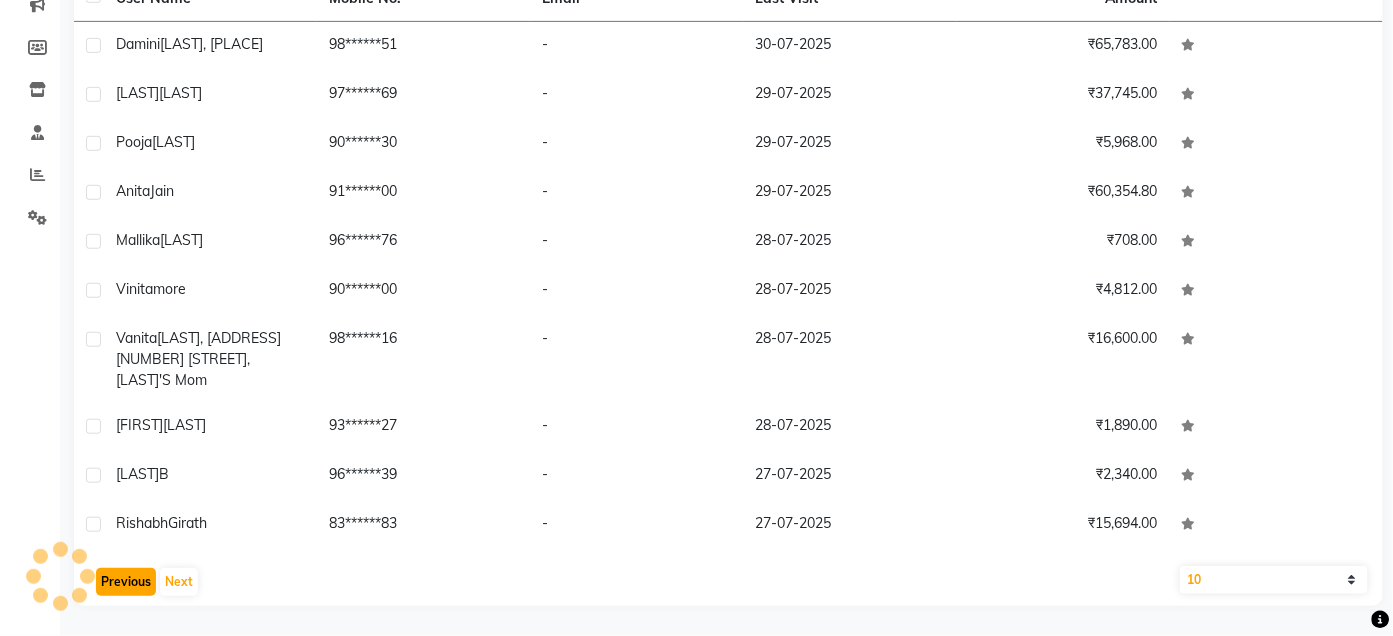 scroll, scrollTop: 229, scrollLeft: 0, axis: vertical 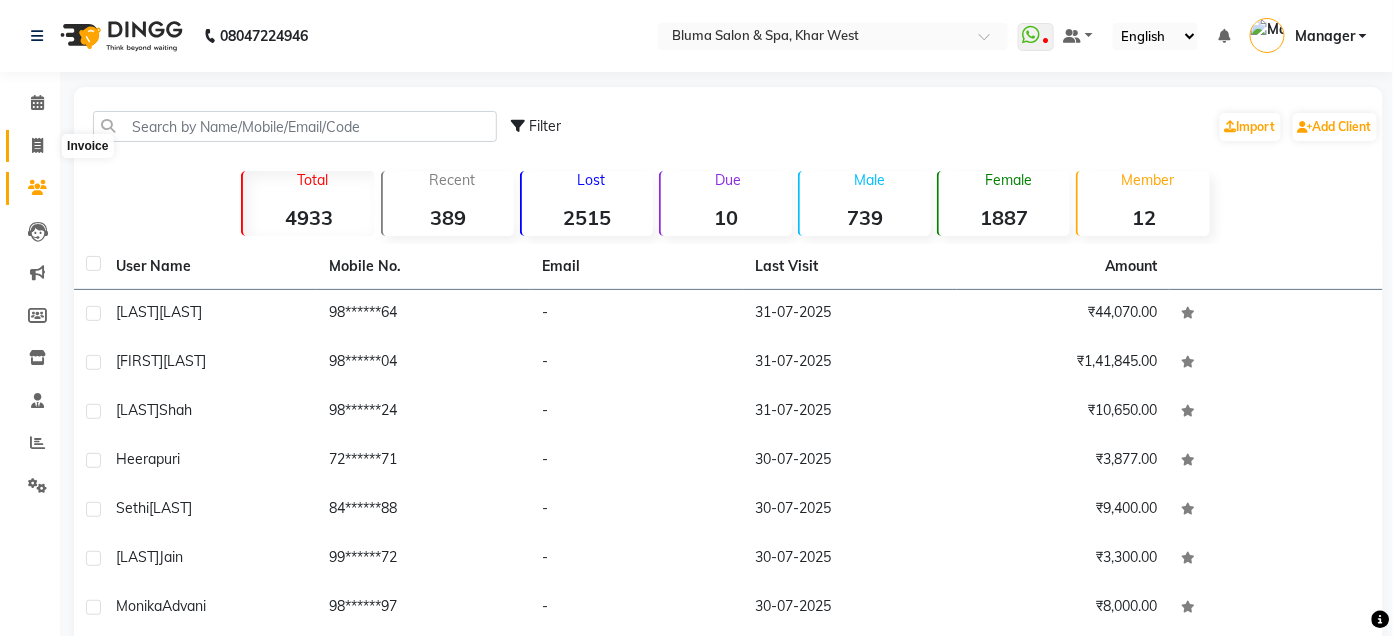 click 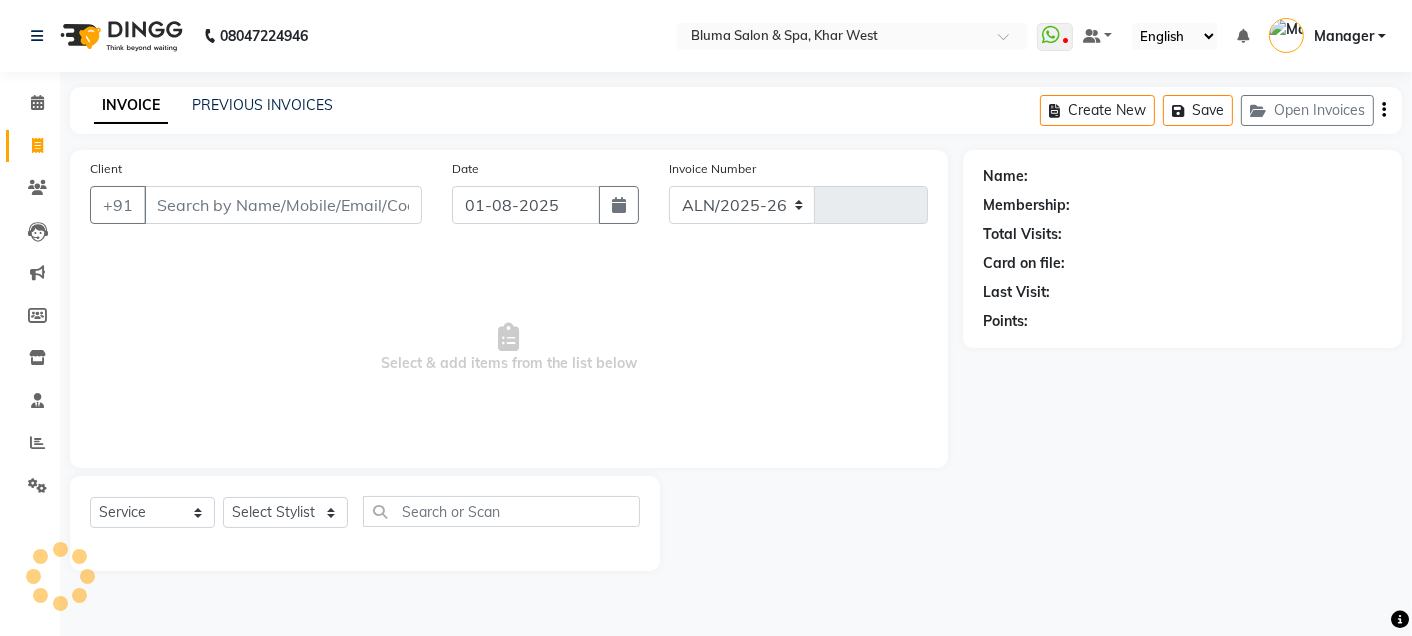 select on "3653" 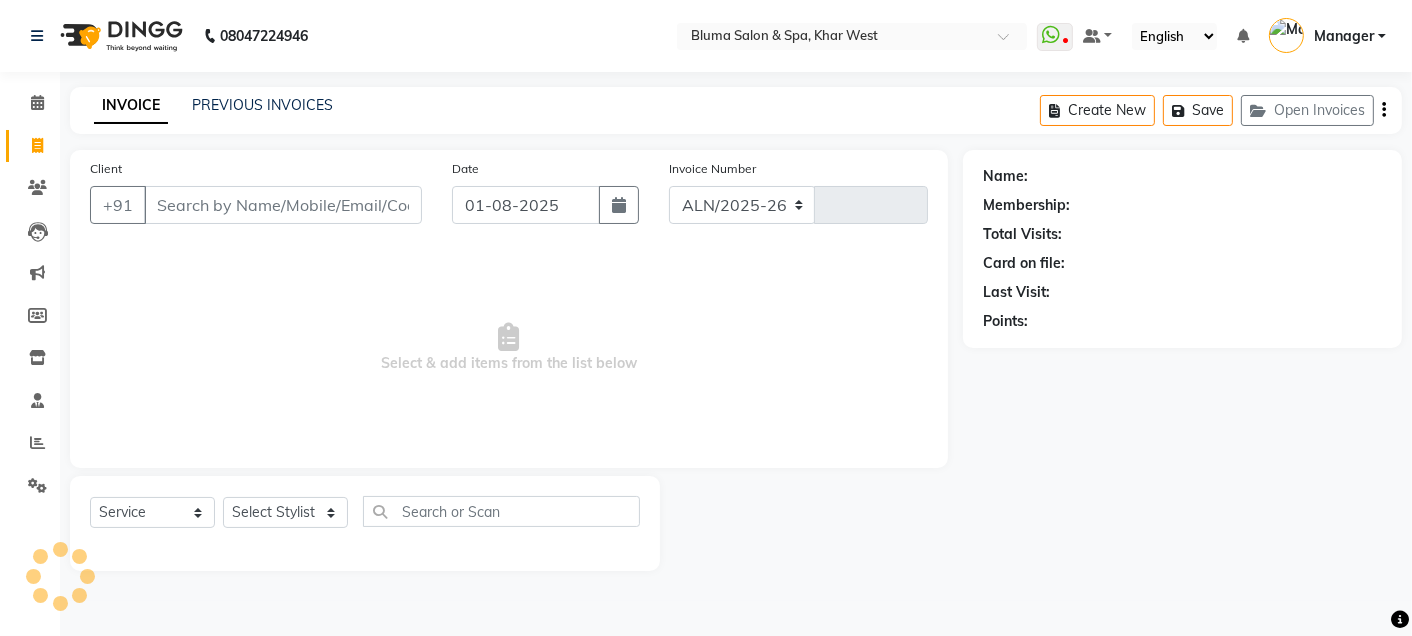 type on "0978" 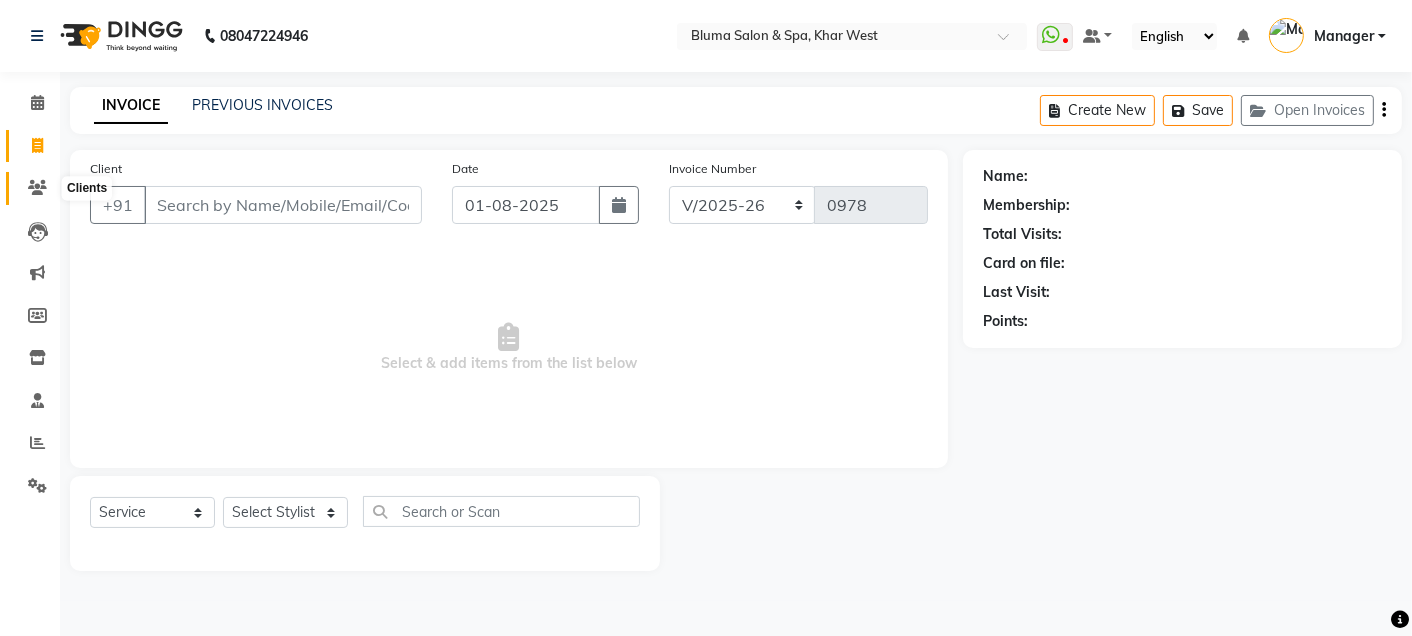 click 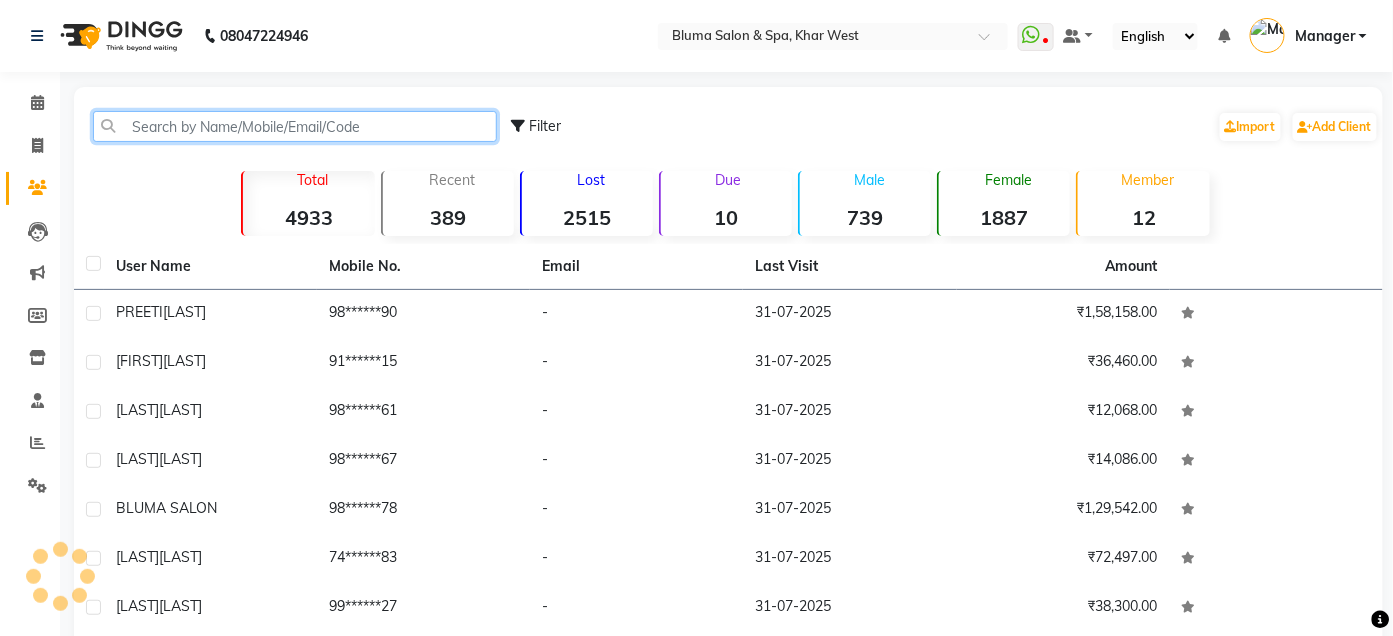 click 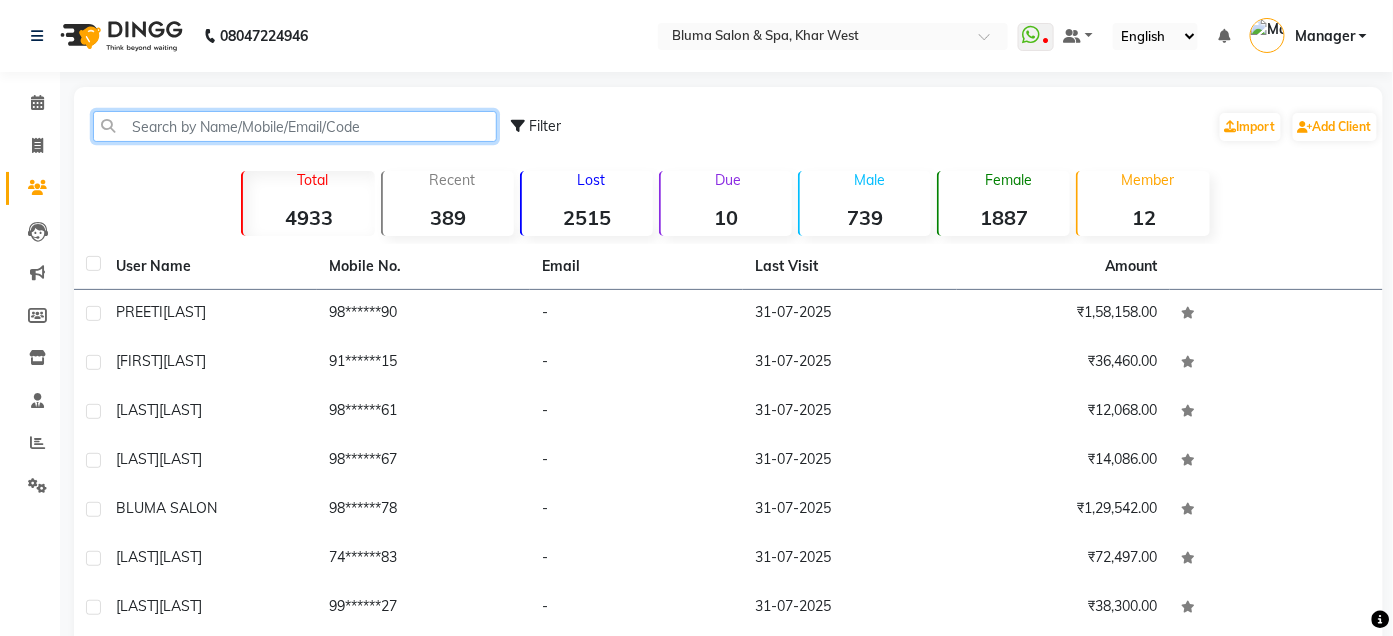 click 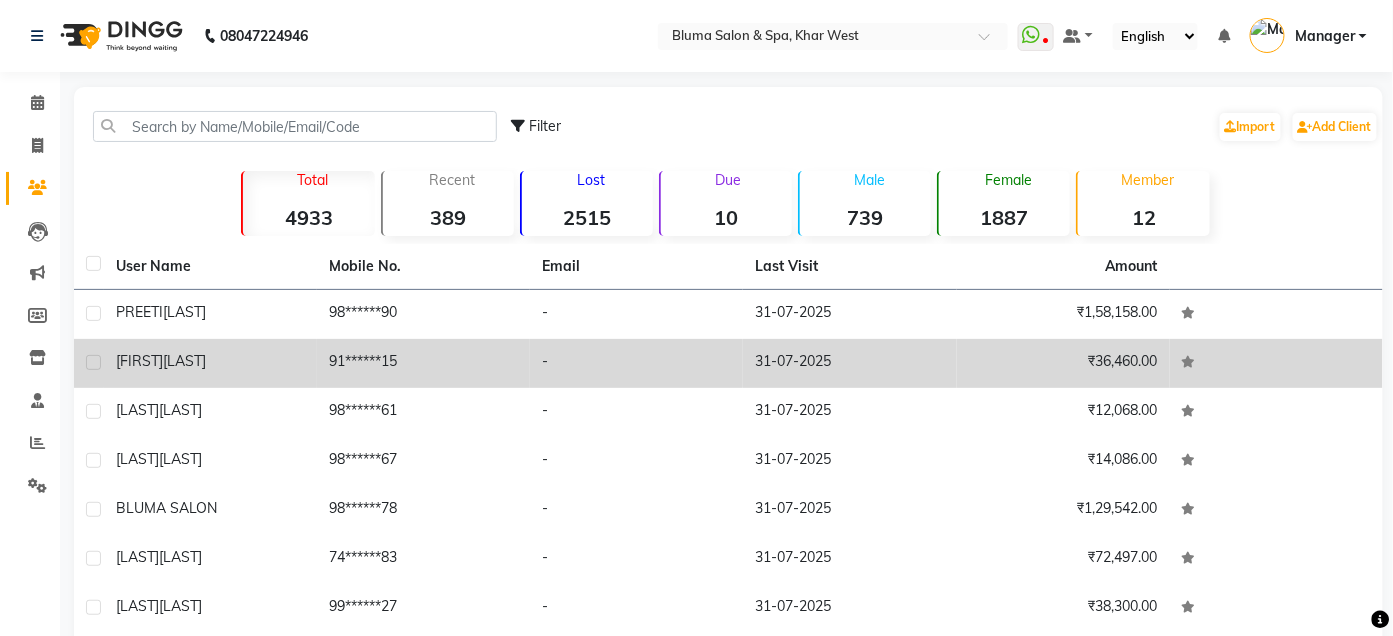 drag, startPoint x: 171, startPoint y: 136, endPoint x: 636, endPoint y: 364, distance: 517.889 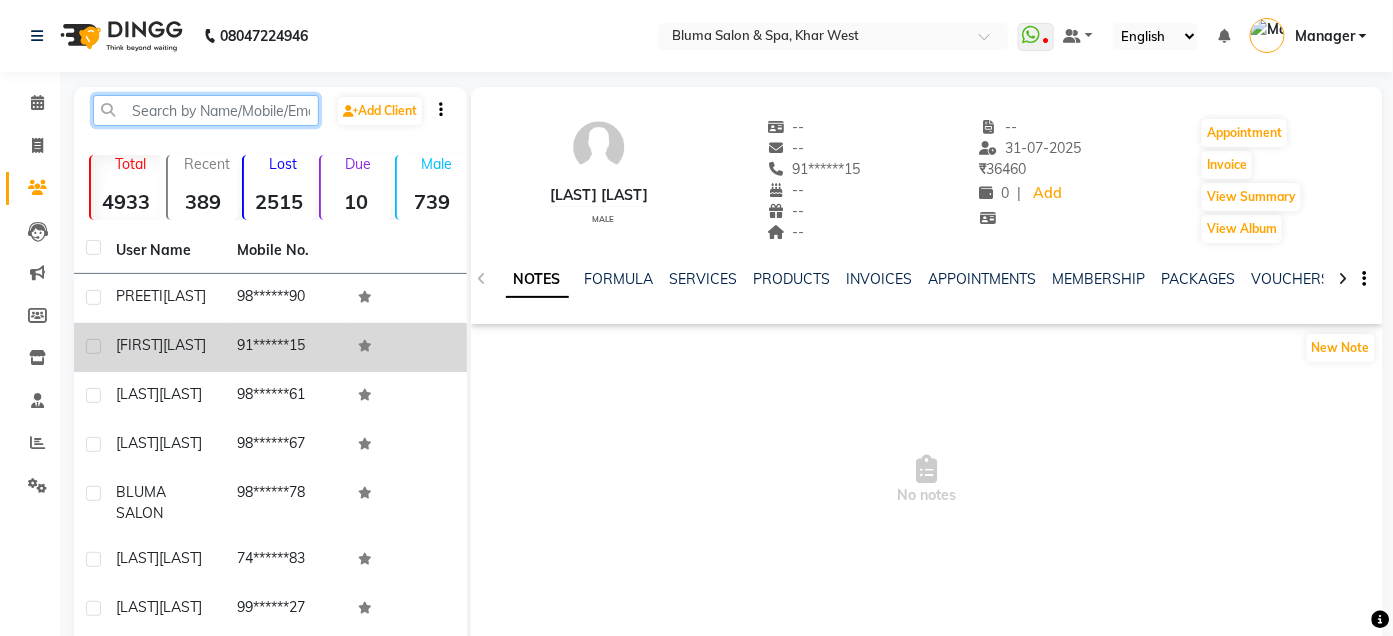 click 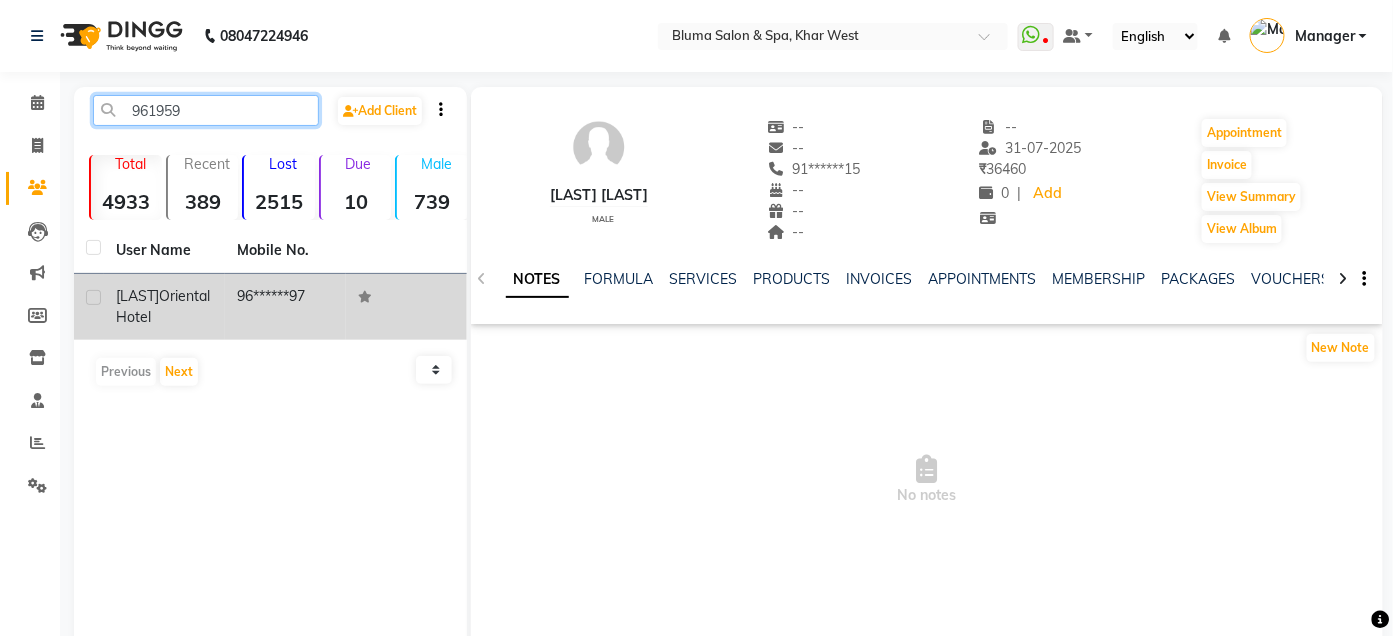type on "961959" 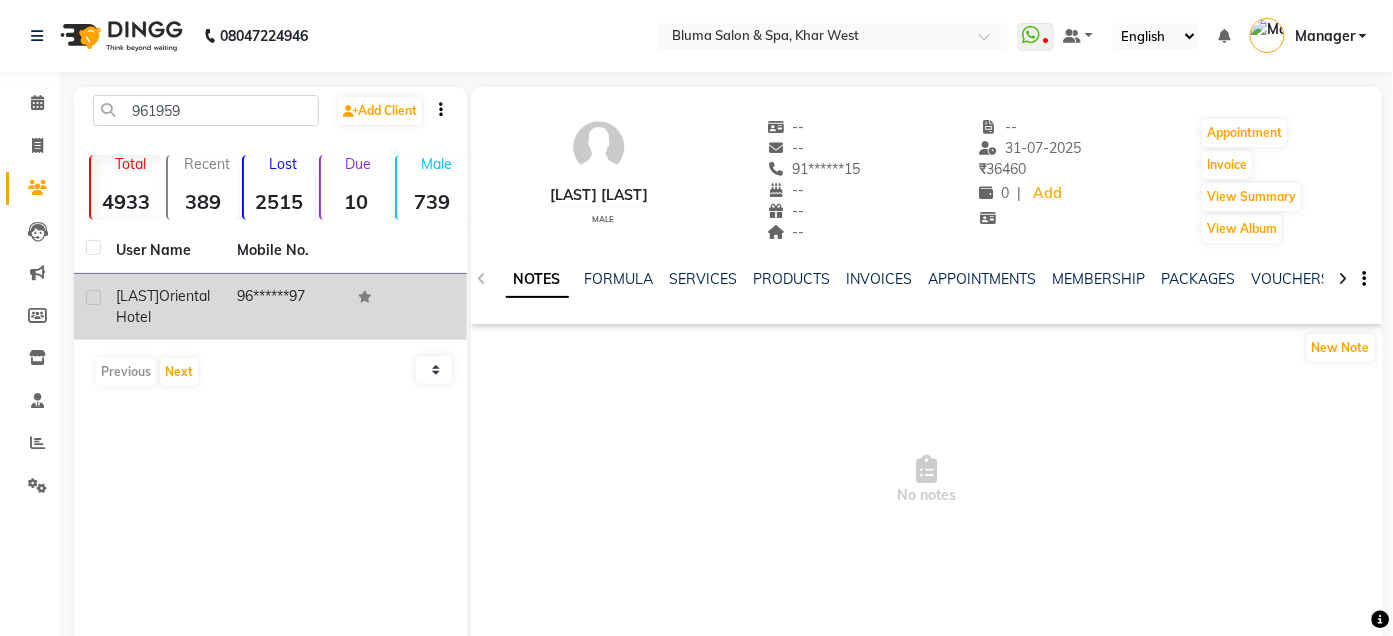 click on "Oriental Hotel" 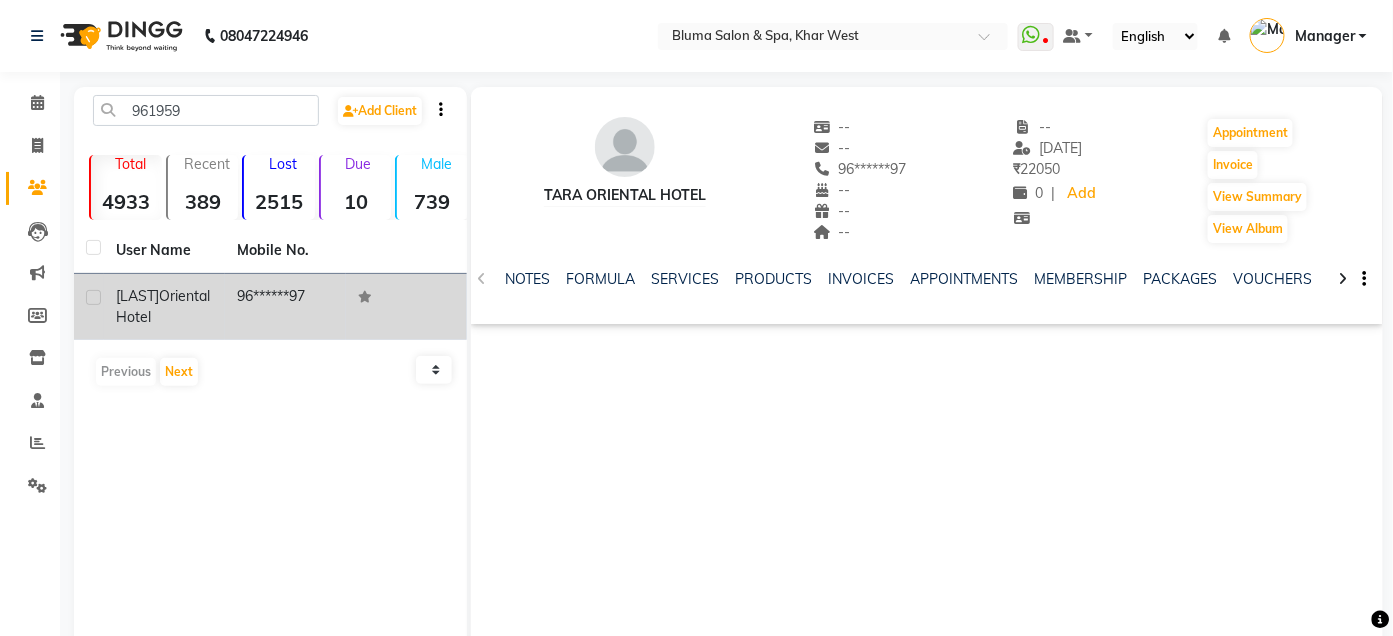 click on "[LAST]" 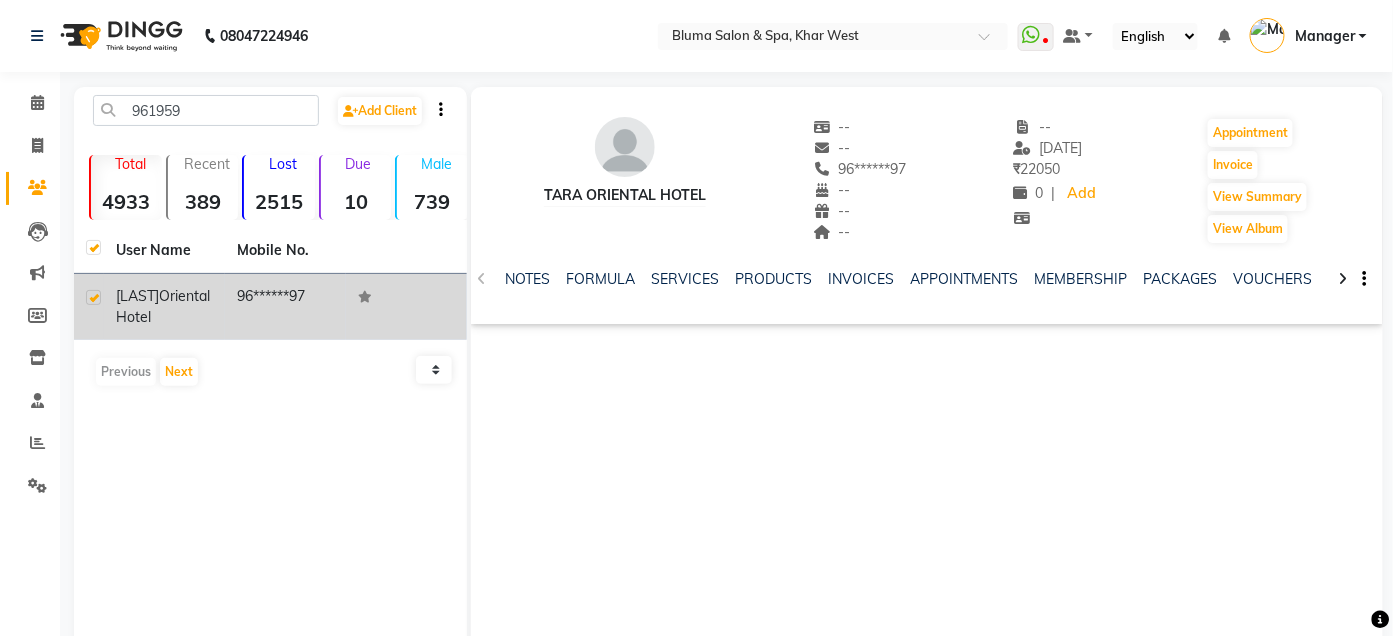 checkbox on "true" 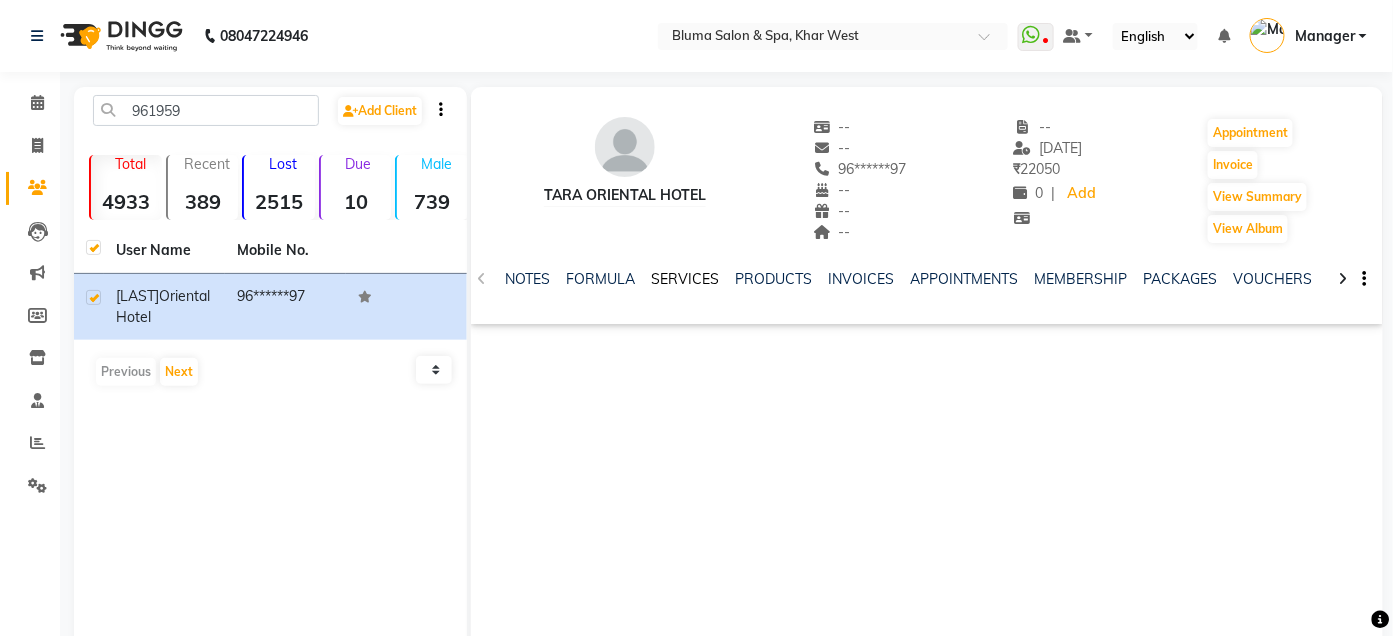 click on "SERVICES" 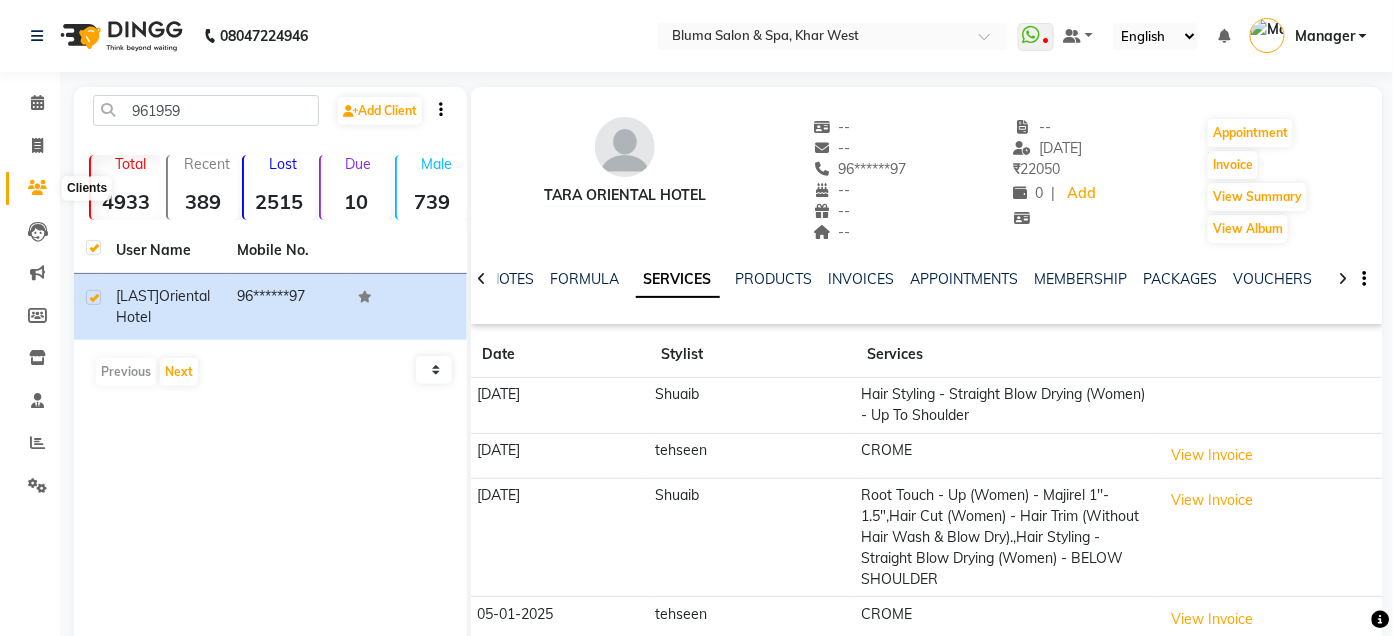 click 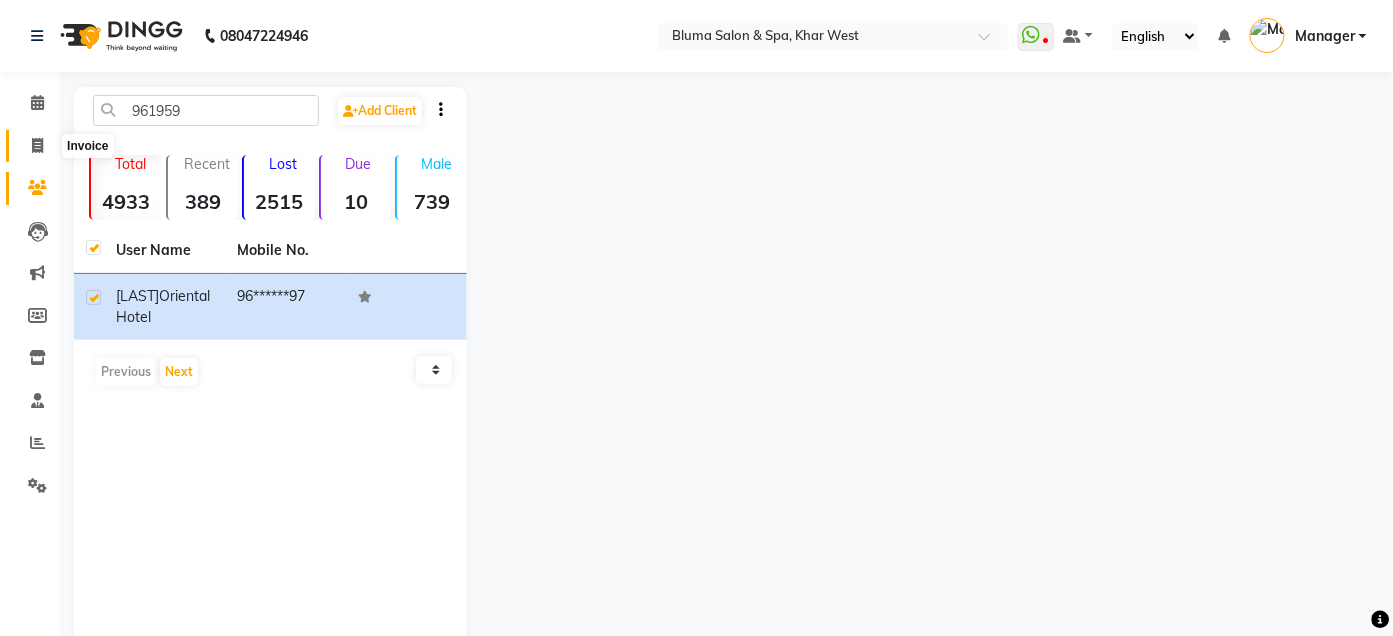 click 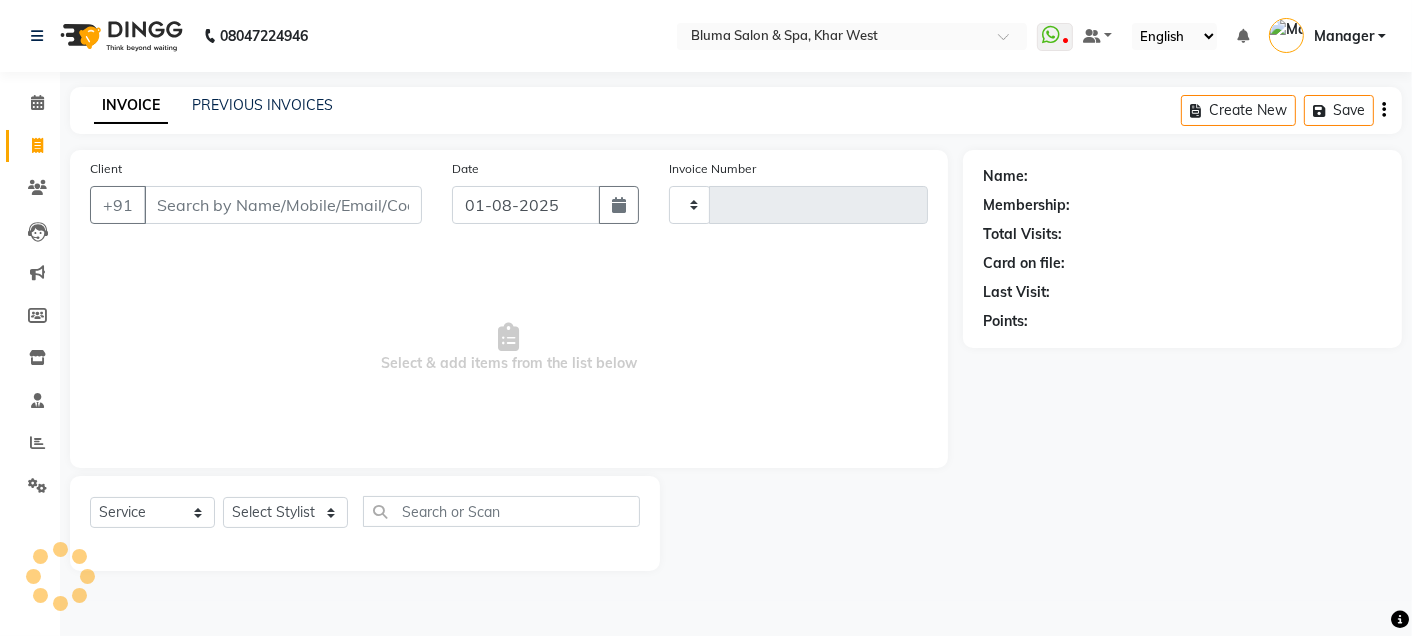 type on "0978" 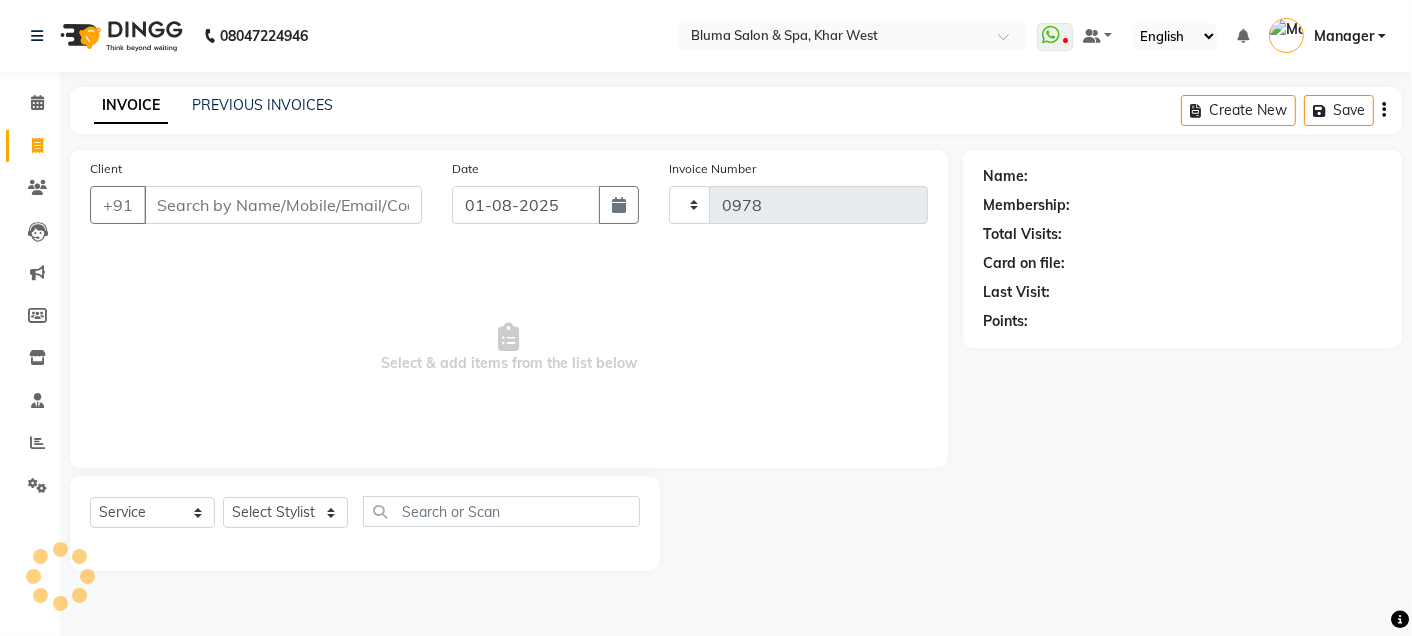 select on "3653" 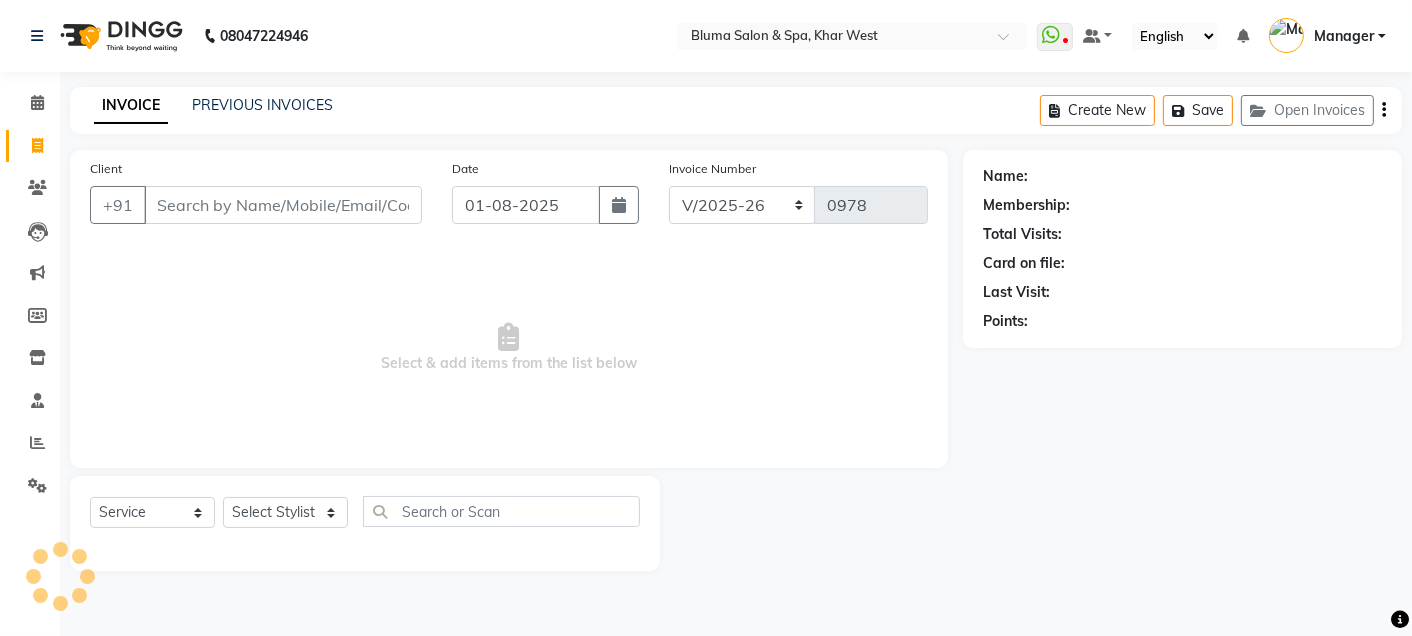 click on "Client" at bounding box center [283, 205] 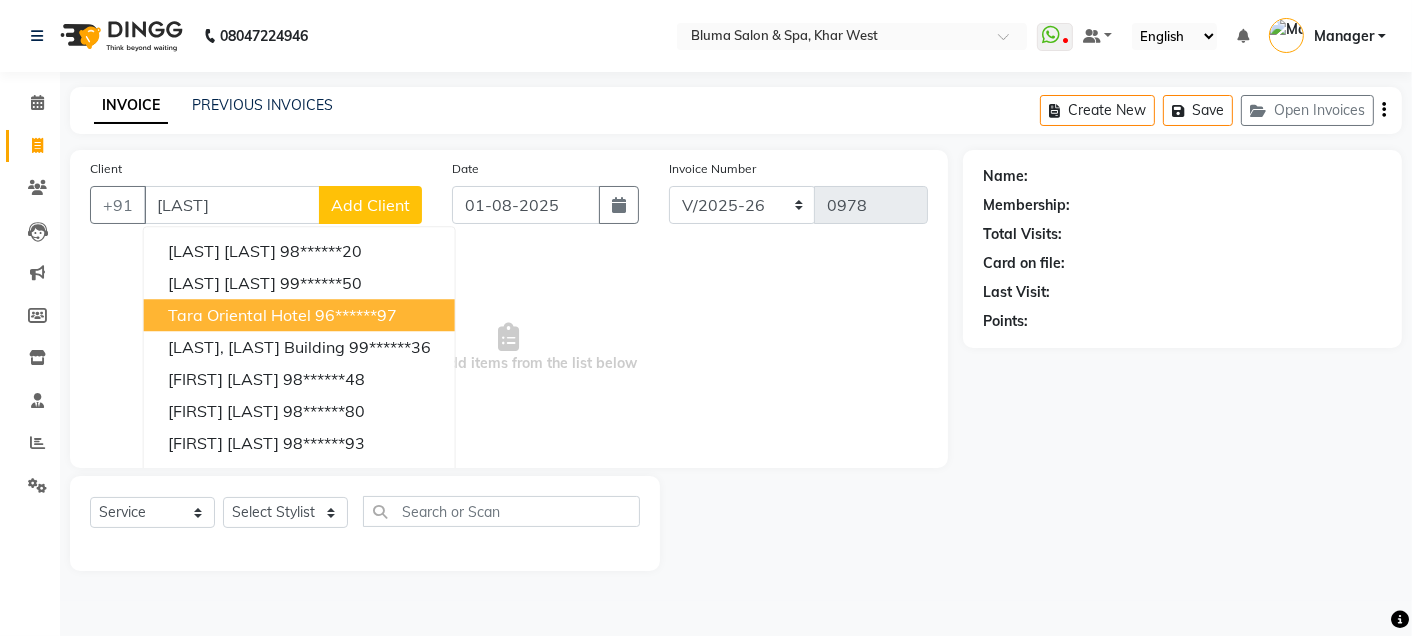 click on "Tara Oriental Hotel" at bounding box center [239, 315] 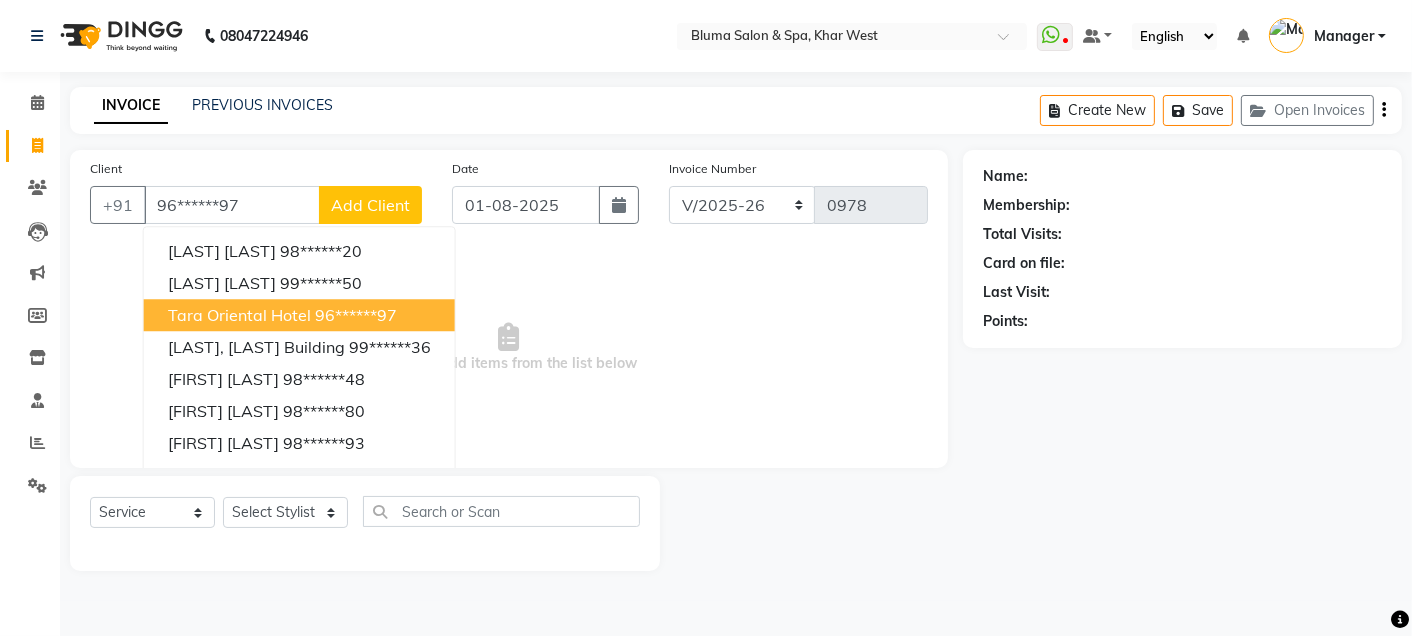 type on "96******97" 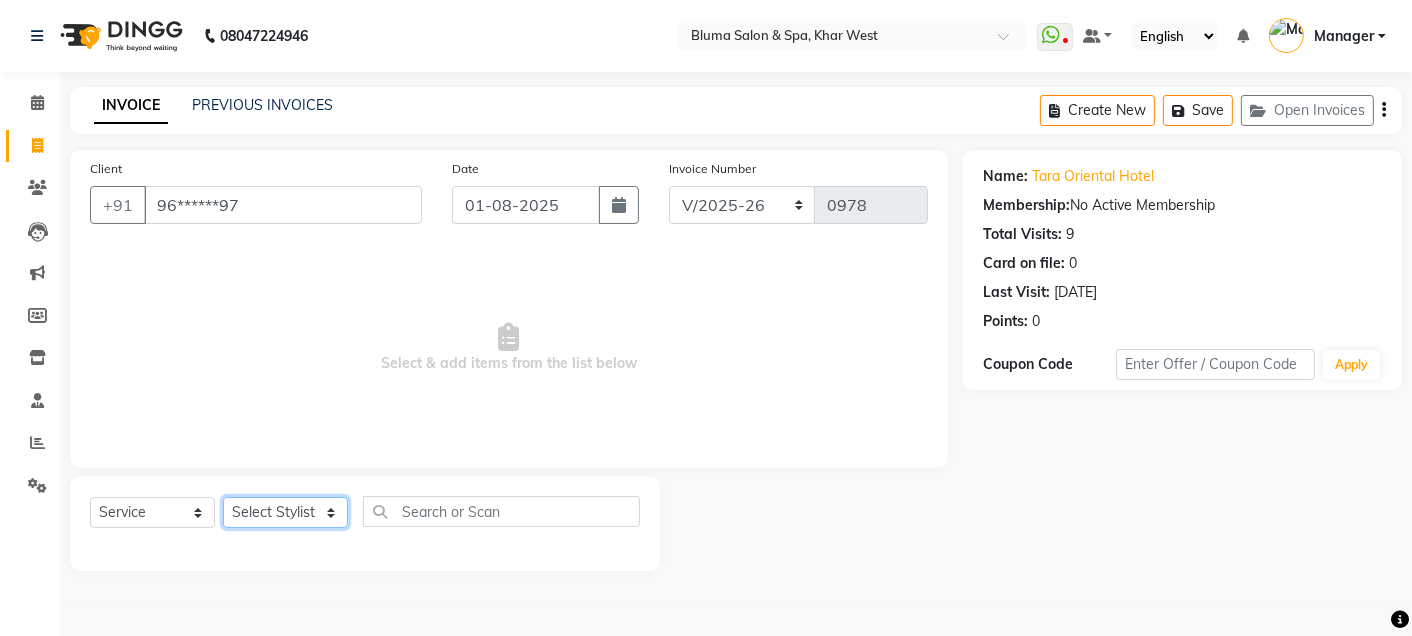 click on "Select Stylist Admin Ajay saroj Alan Athan  DR Prince Varde Manager milind Nasir  PAM parvati gupta  pooja loke Rahul rahul thakur rajesh patel sonali yogita" 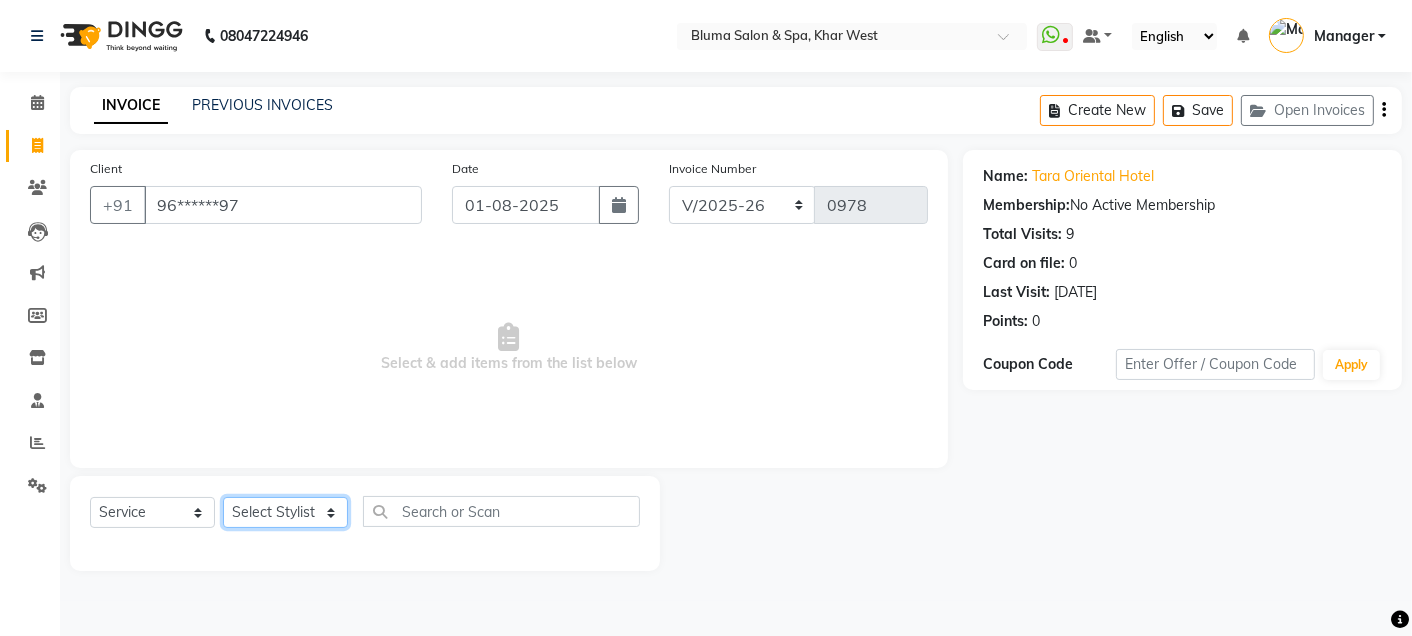select on "74045" 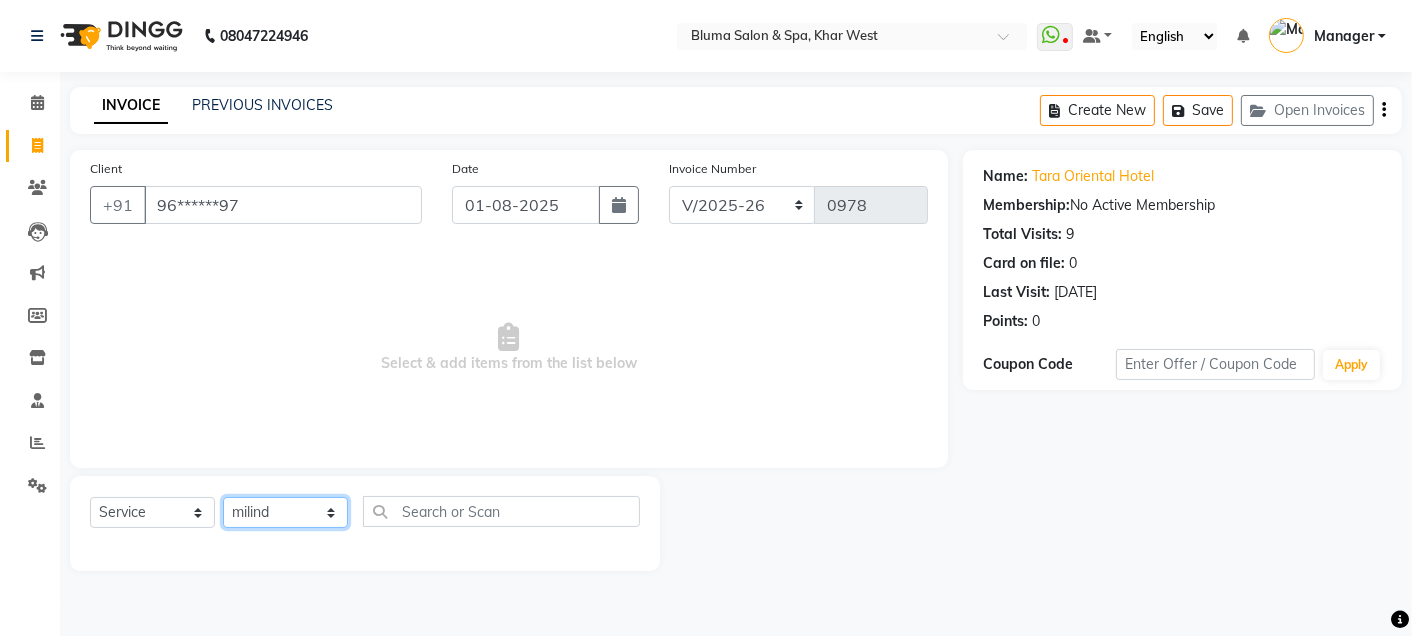 click on "Select Stylist Admin Ajay saroj Alan Athan  DR Prince Varde Manager milind Nasir  PAM parvati gupta  pooja loke Rahul rahul thakur rajesh patel sonali yogita" 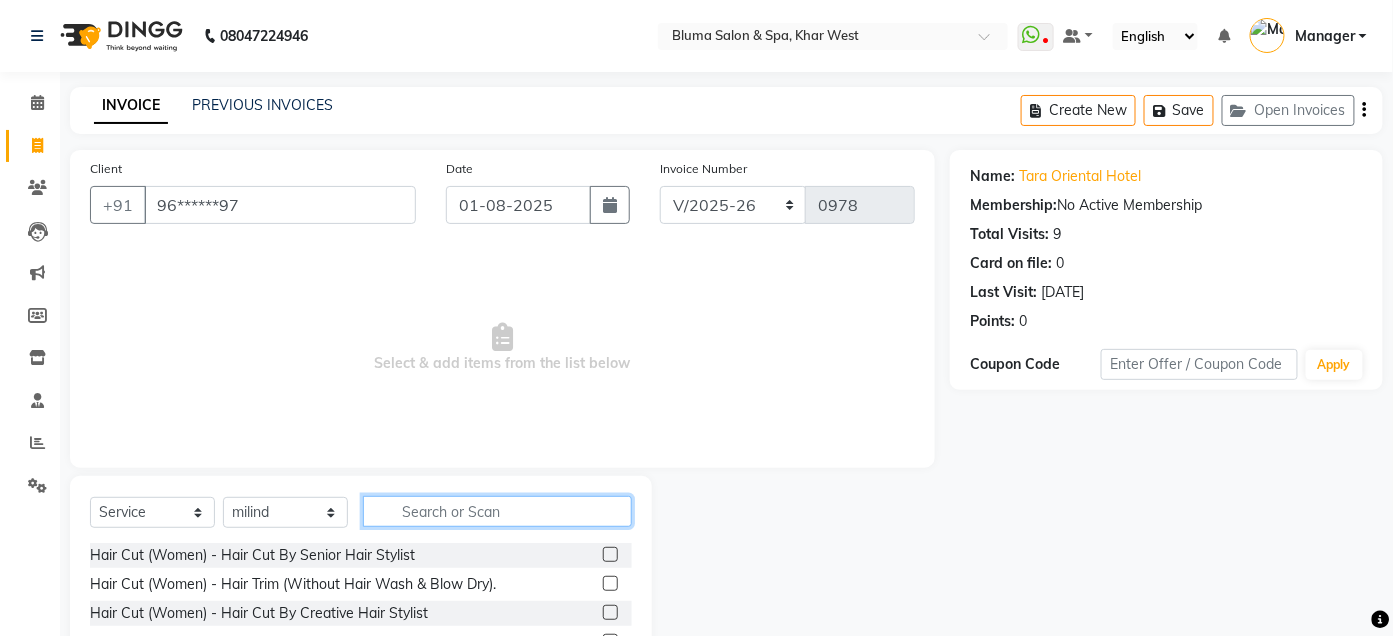 click 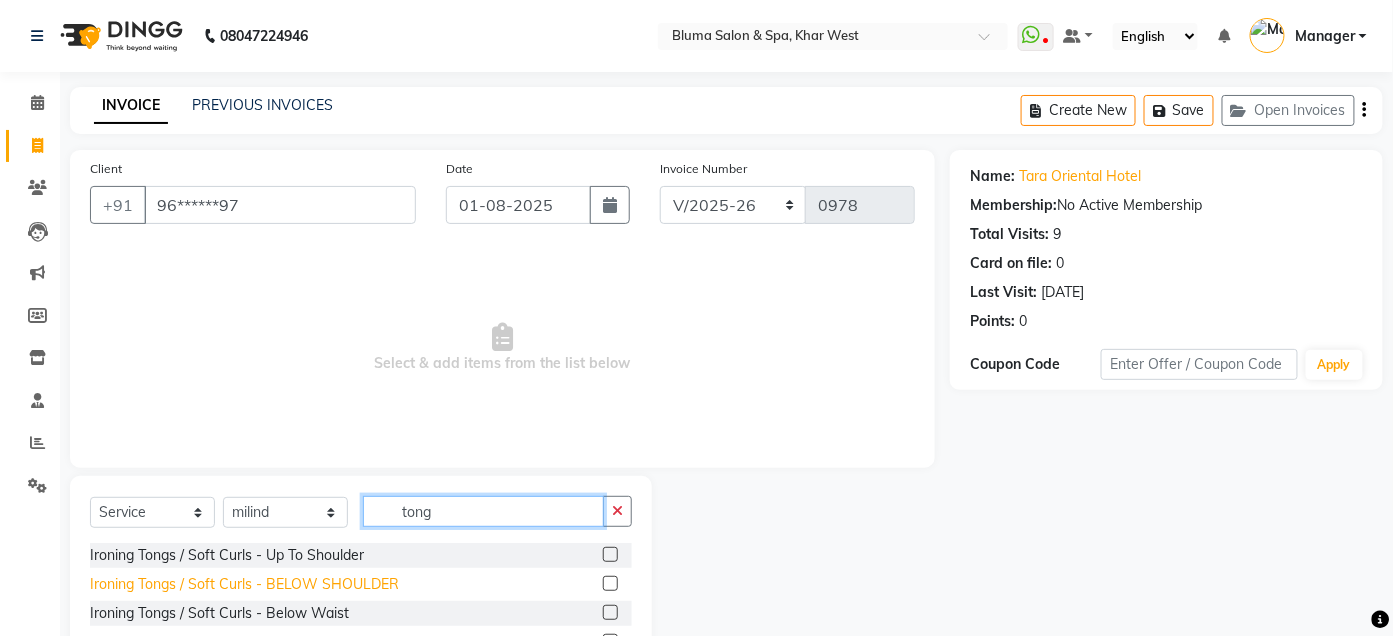 type on "tong" 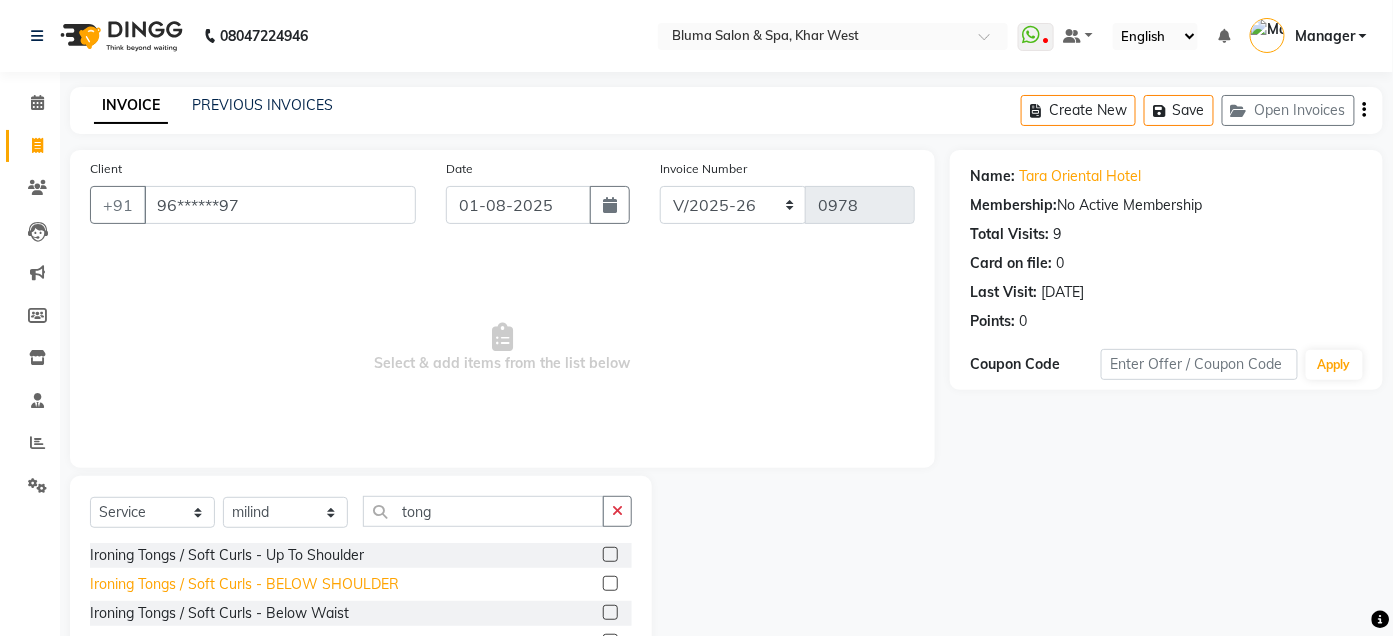click on "Ironing Tongs / Soft Curls - BELOW SHOULDER" 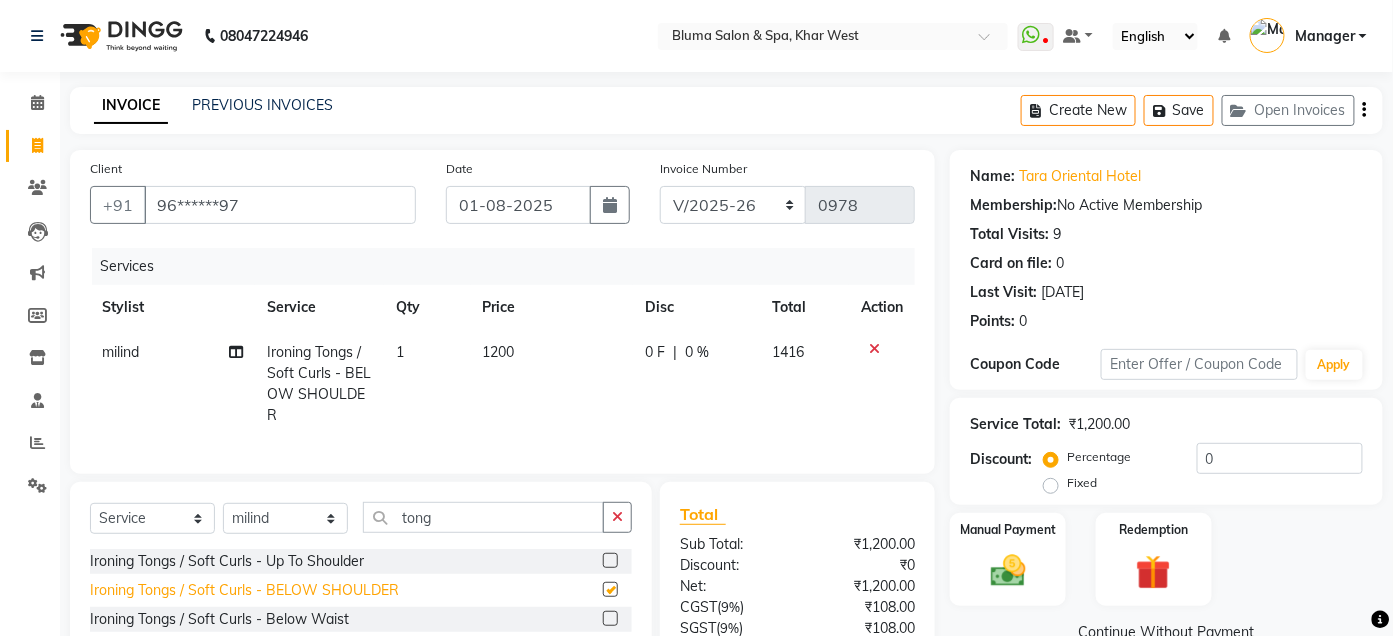 checkbox on "false" 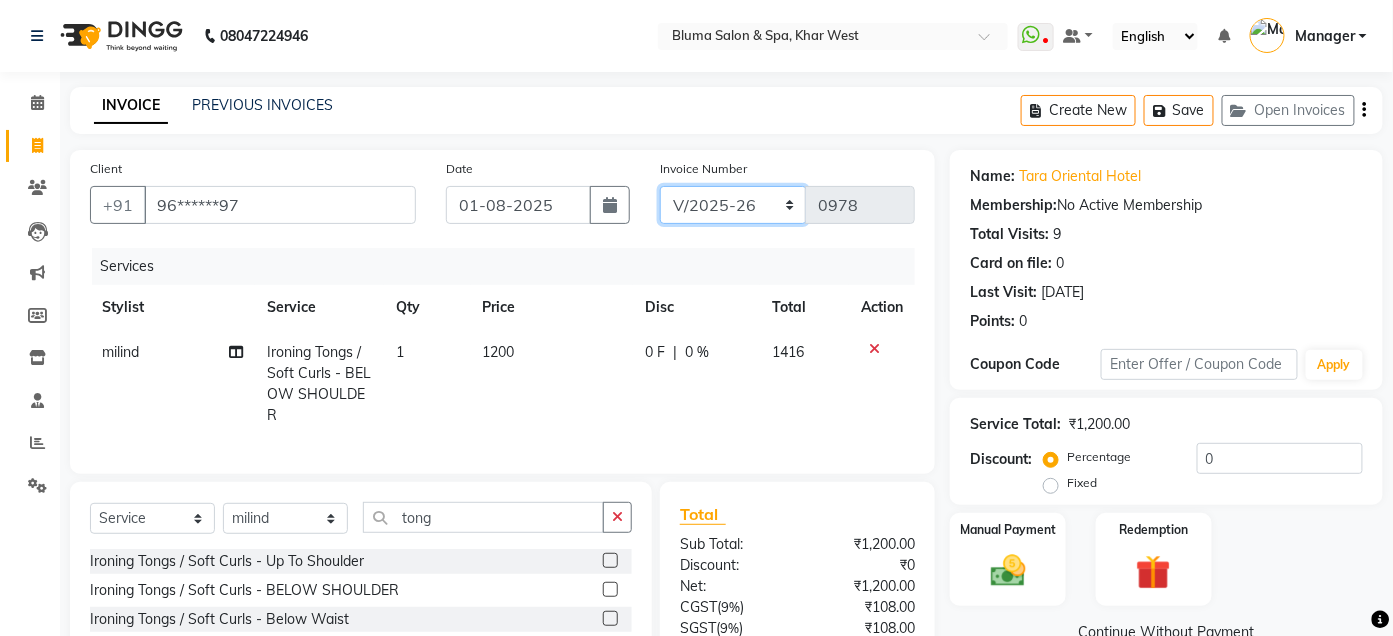 click on "ALN/2025-26 AL/2025-26 BKN/2025-26 BK/2025-26 V/2025 V/2025-26" 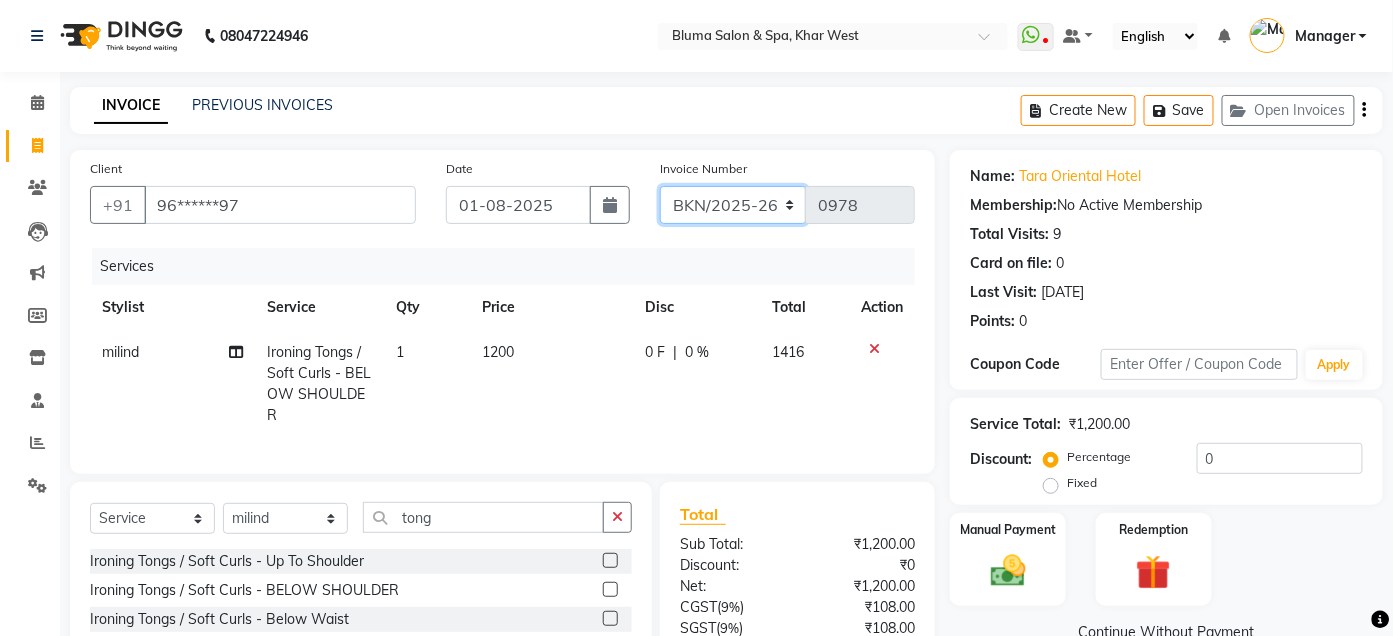 click on "ALN/2025-26 AL/2025-26 BKN/2025-26 BK/2025-26 V/2025 V/2025-26" 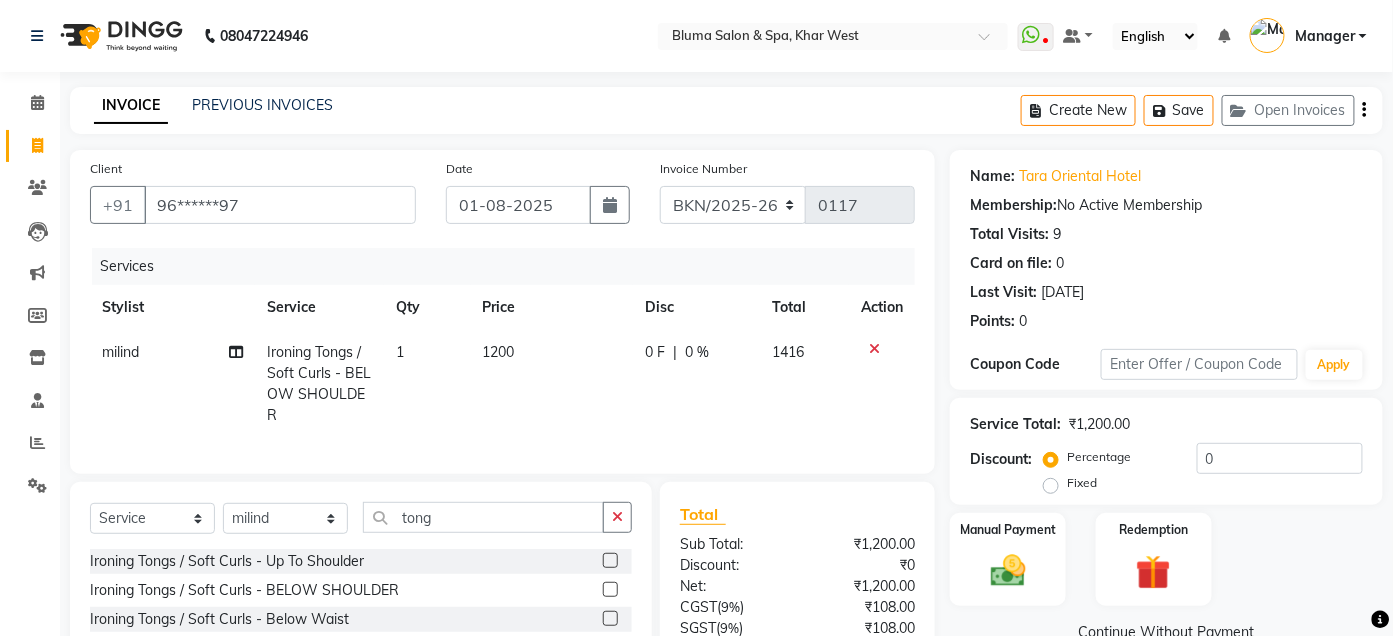 click 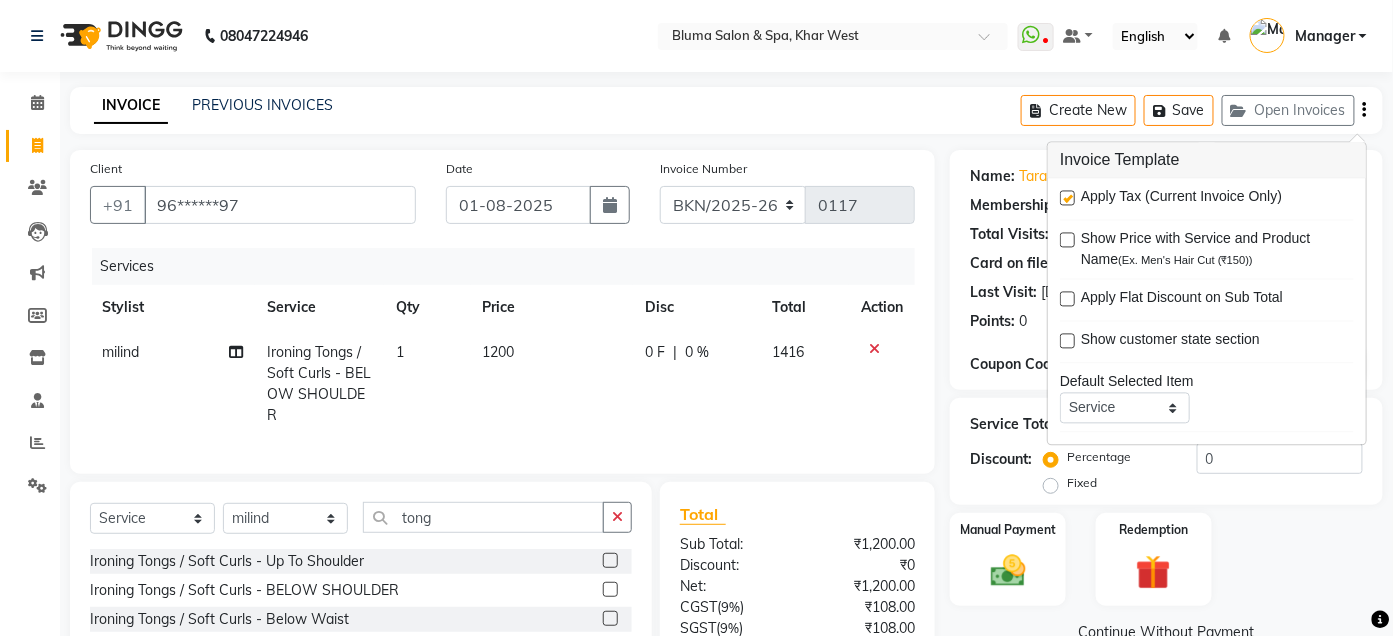 click at bounding box center (1067, 198) 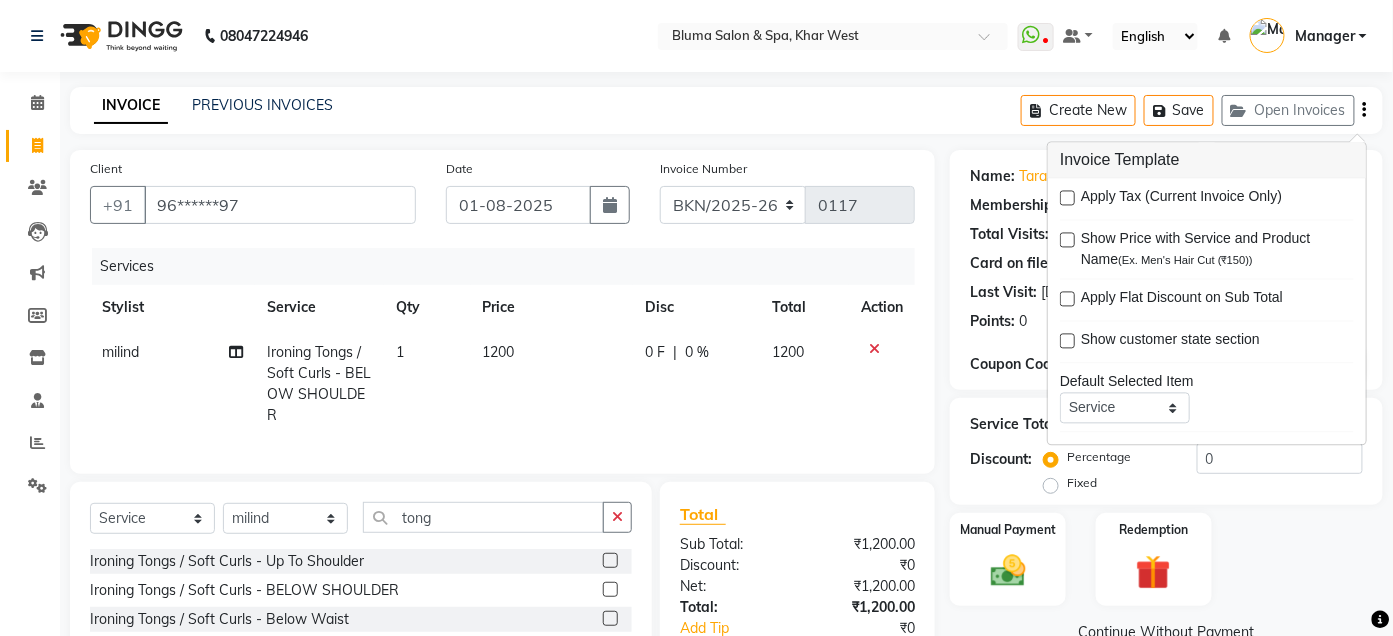 scroll, scrollTop: 189, scrollLeft: 0, axis: vertical 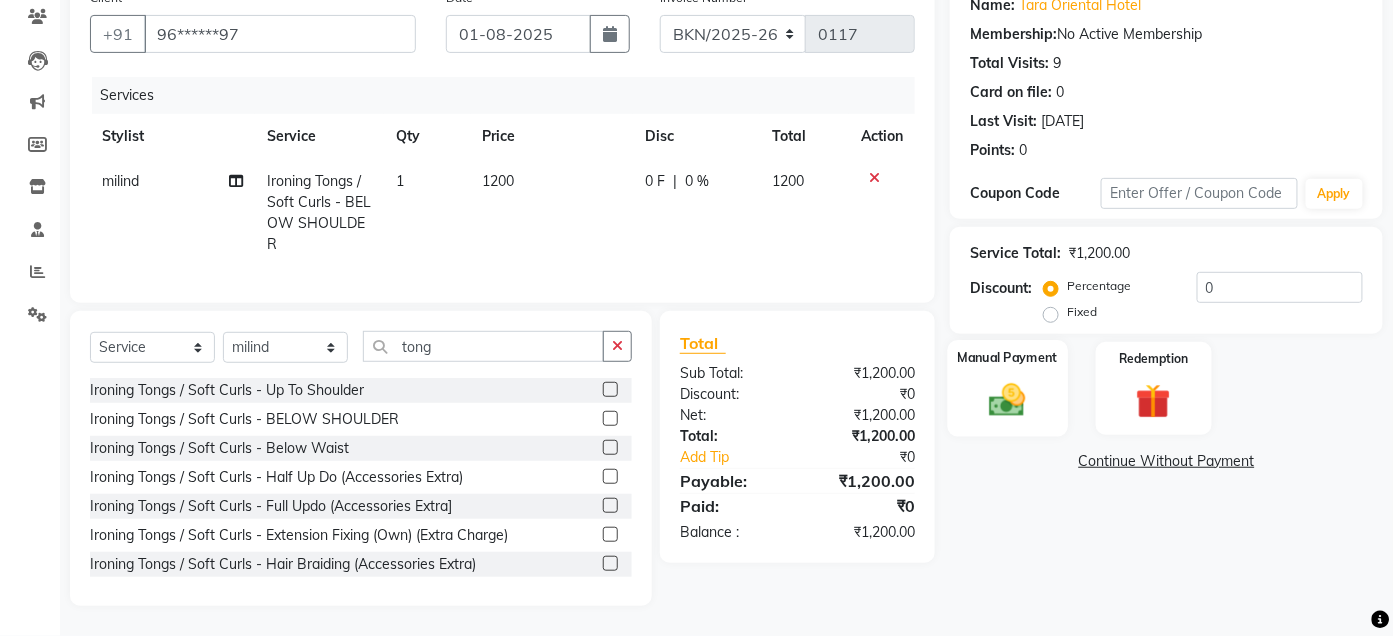 click 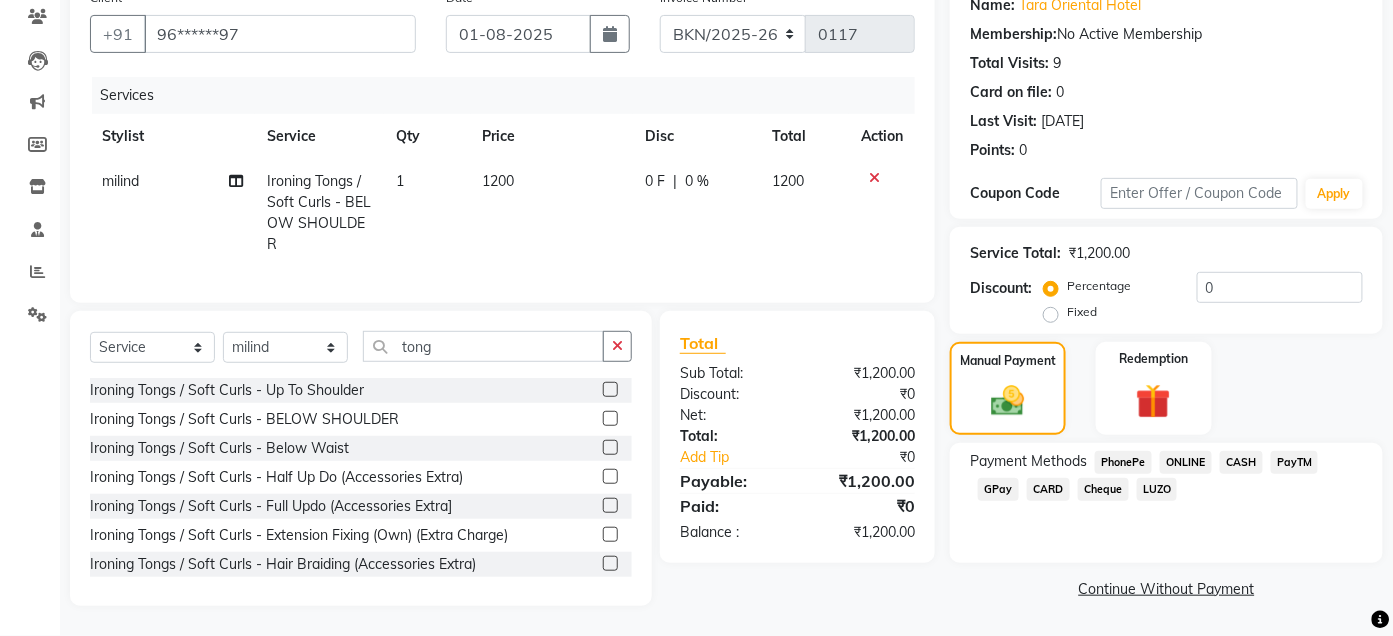click on "CASH" 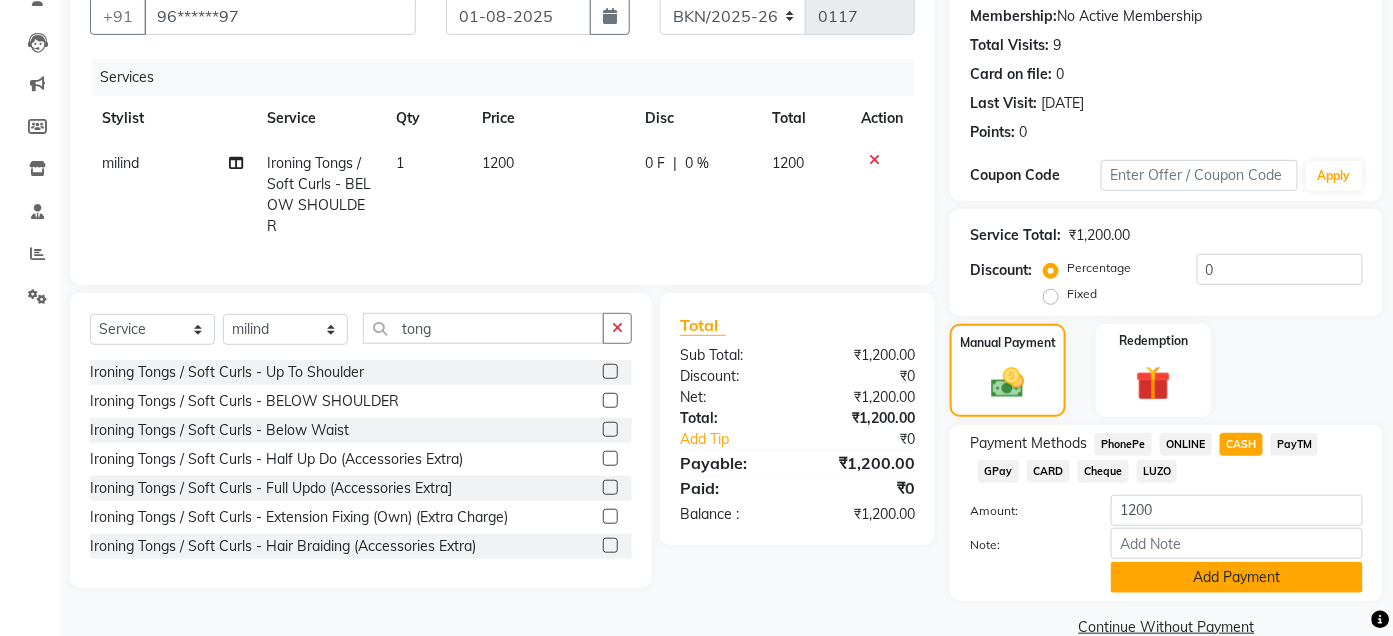 click on "Add Payment" 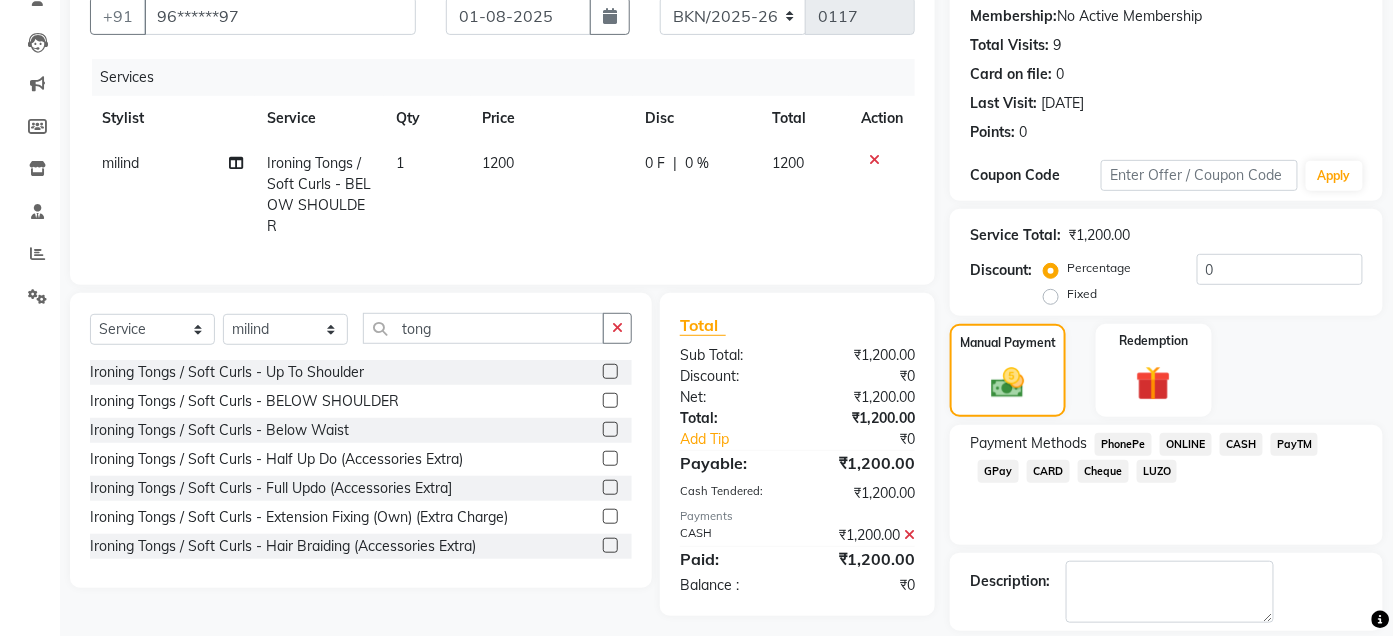 scroll, scrollTop: 282, scrollLeft: 0, axis: vertical 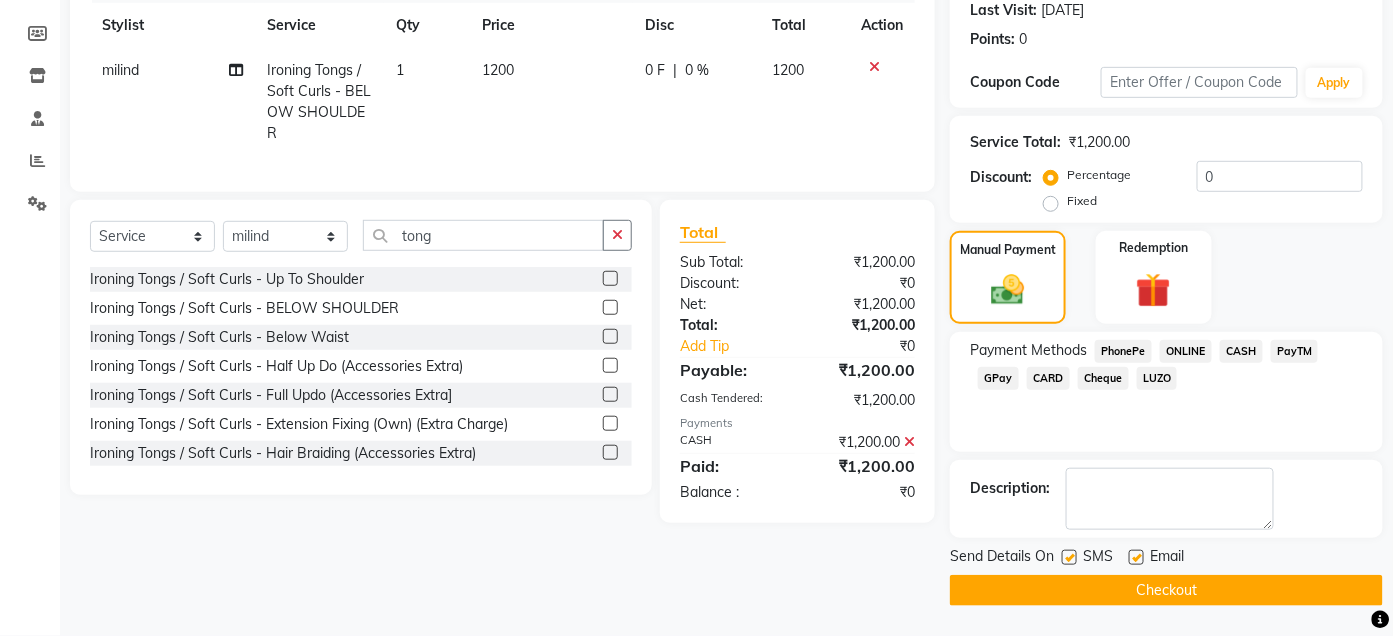 click 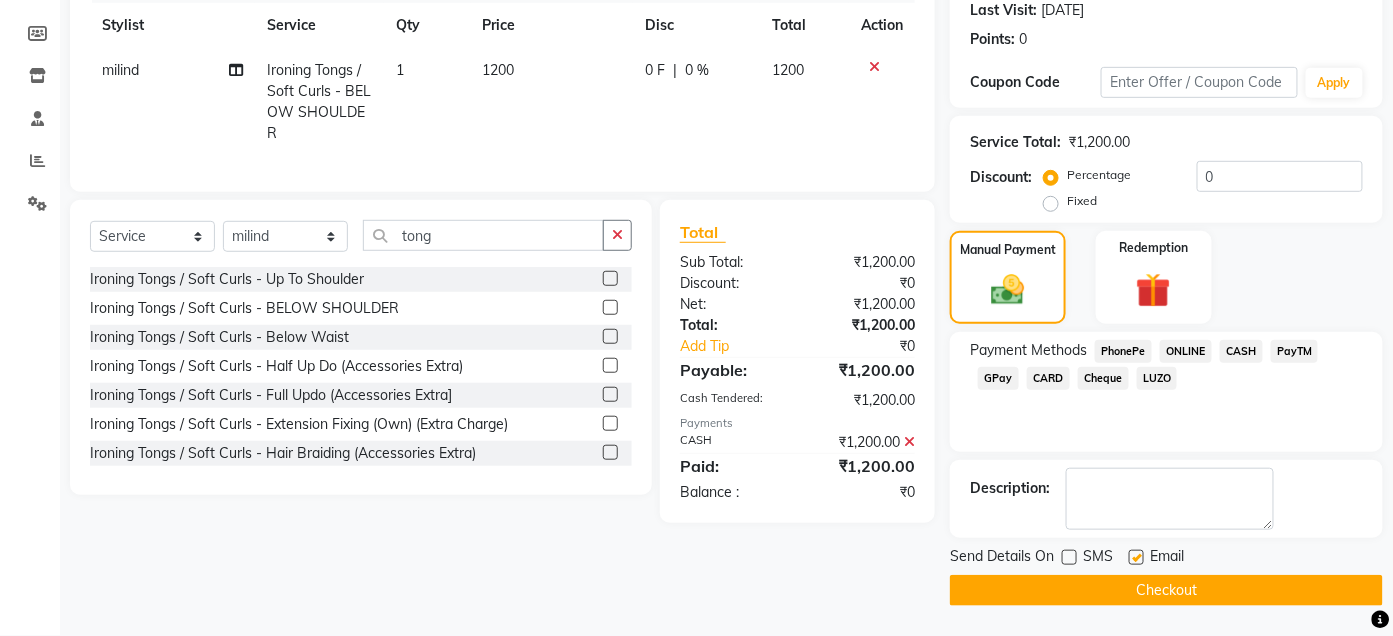 click 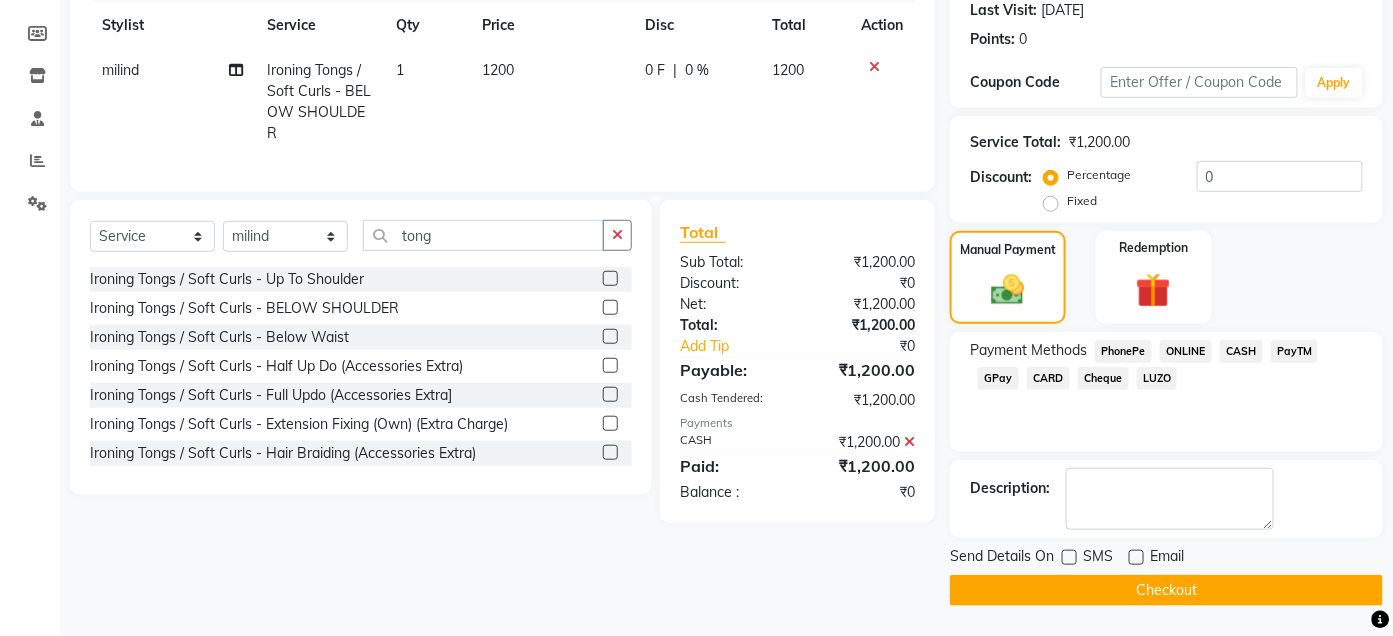 click on "Checkout" 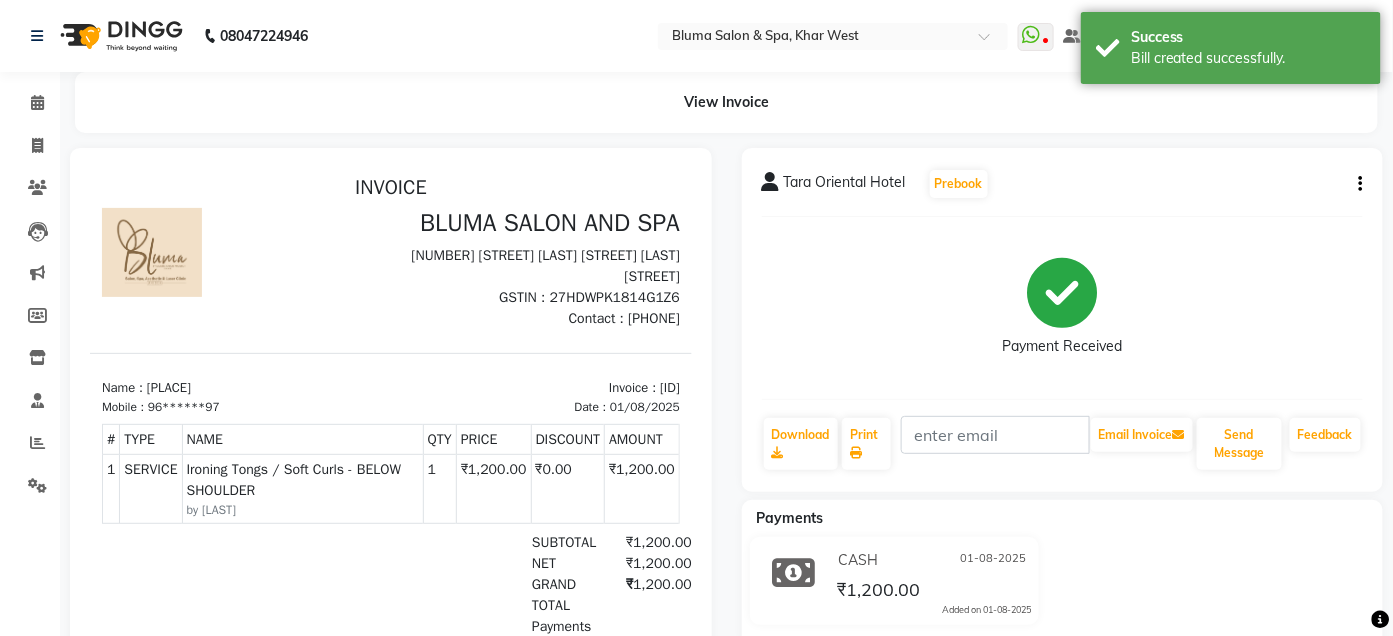 scroll, scrollTop: 0, scrollLeft: 0, axis: both 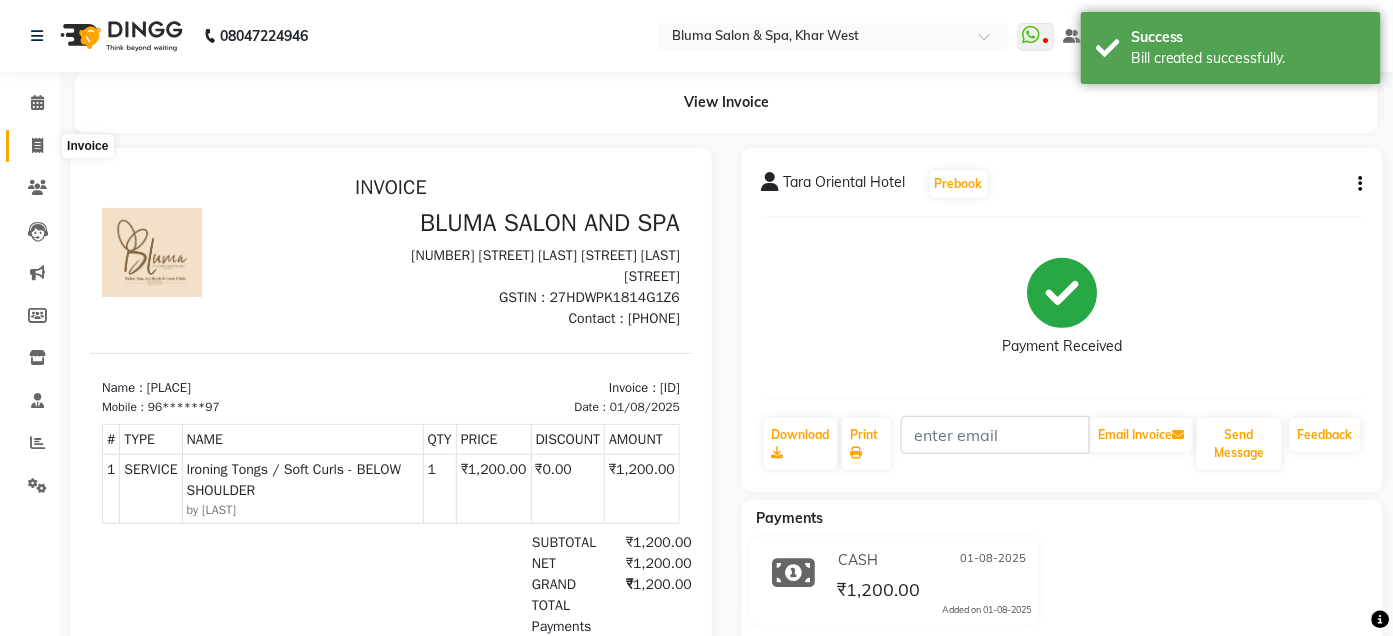 click 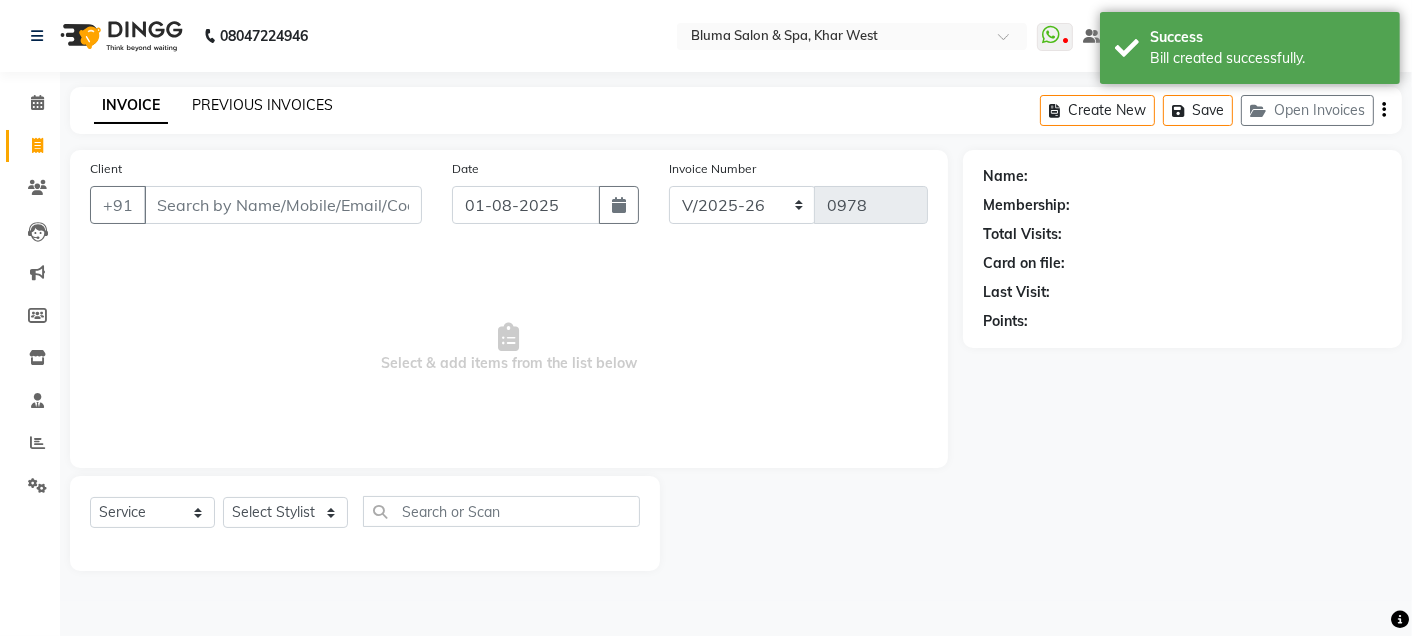 click on "PREVIOUS INVOICES" 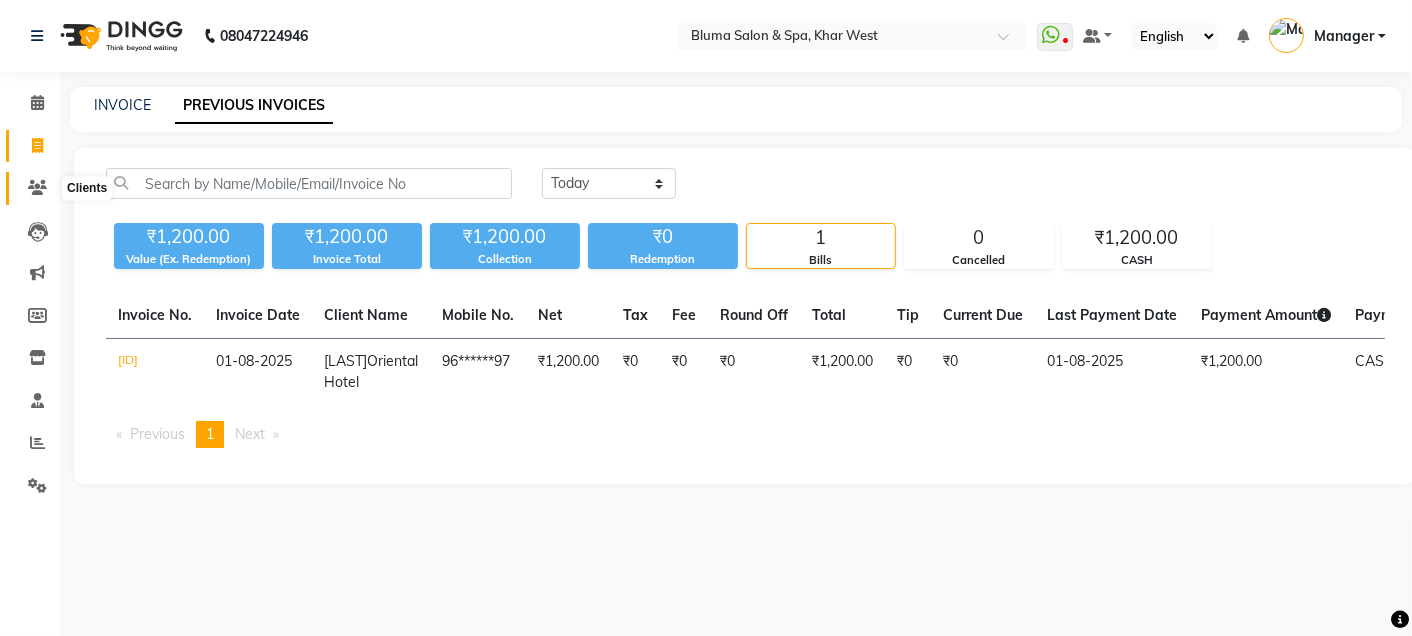 click 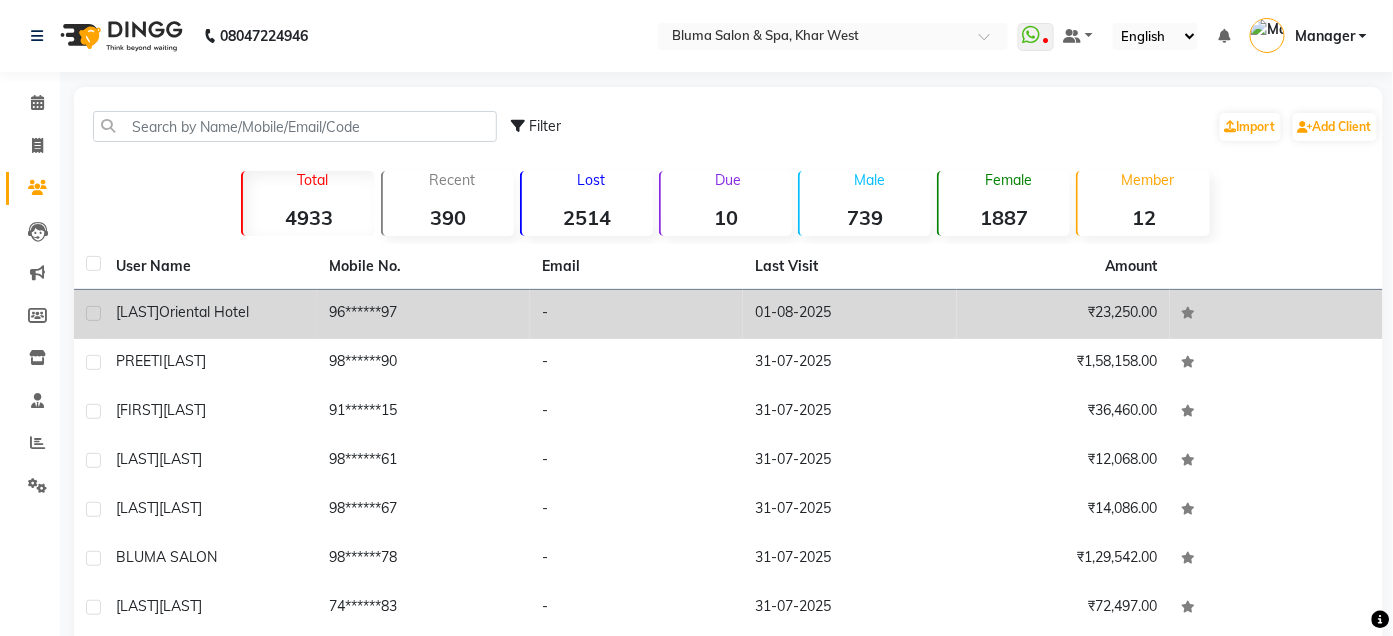 click on "[LAST] [LAST]" 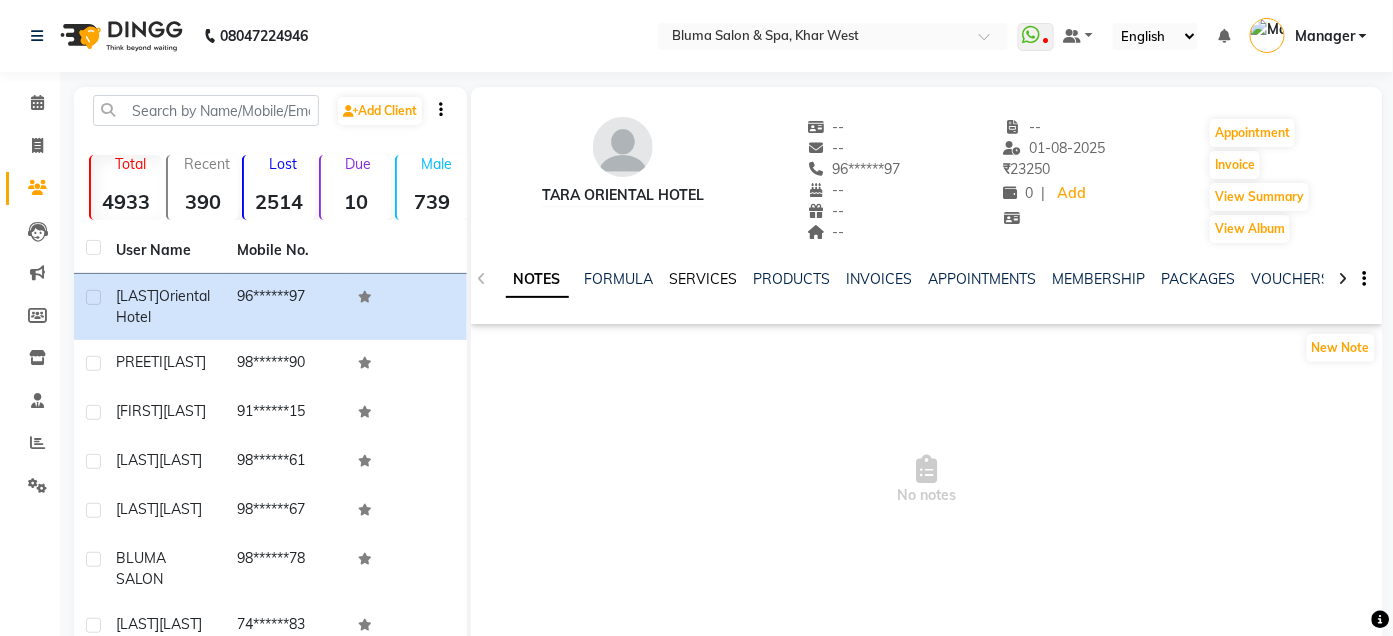 click on "SERVICES" 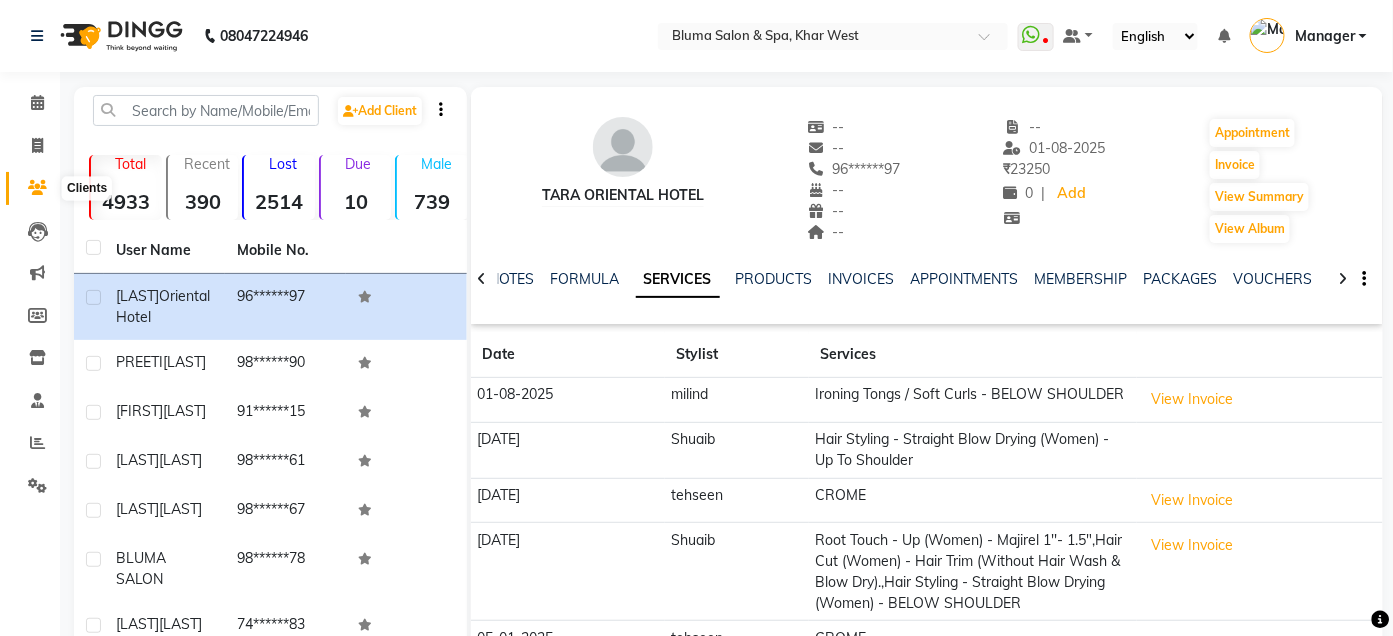 click 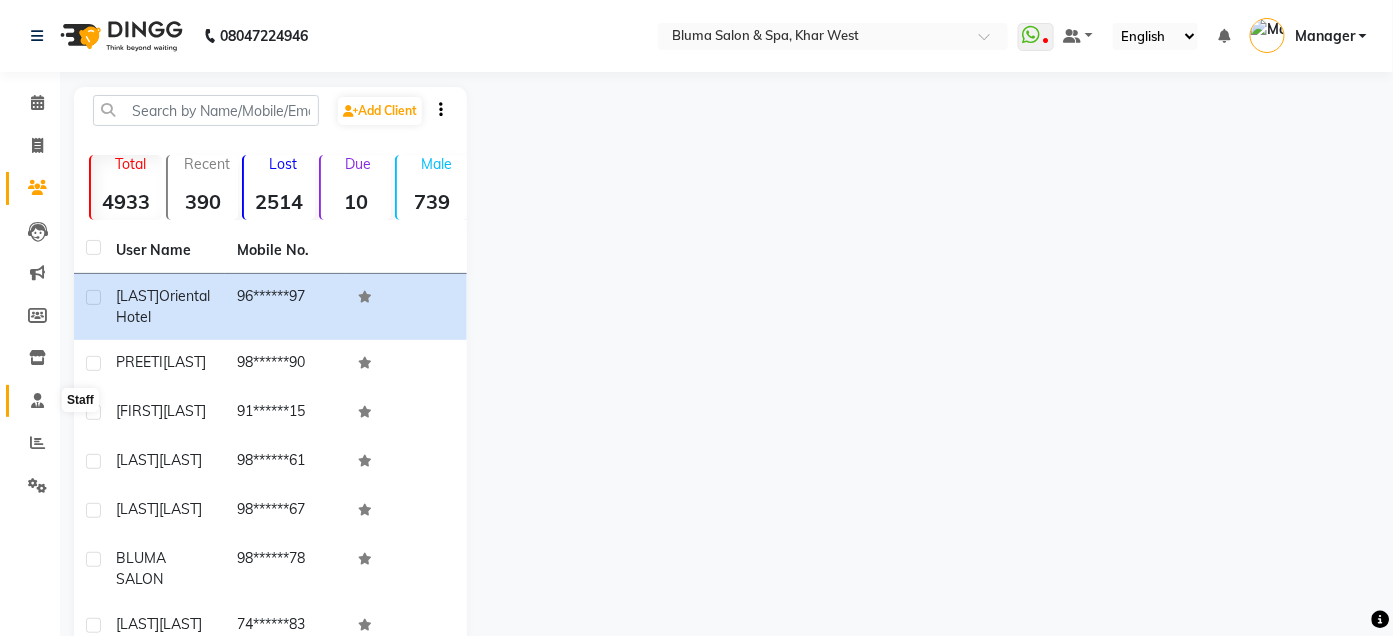 click 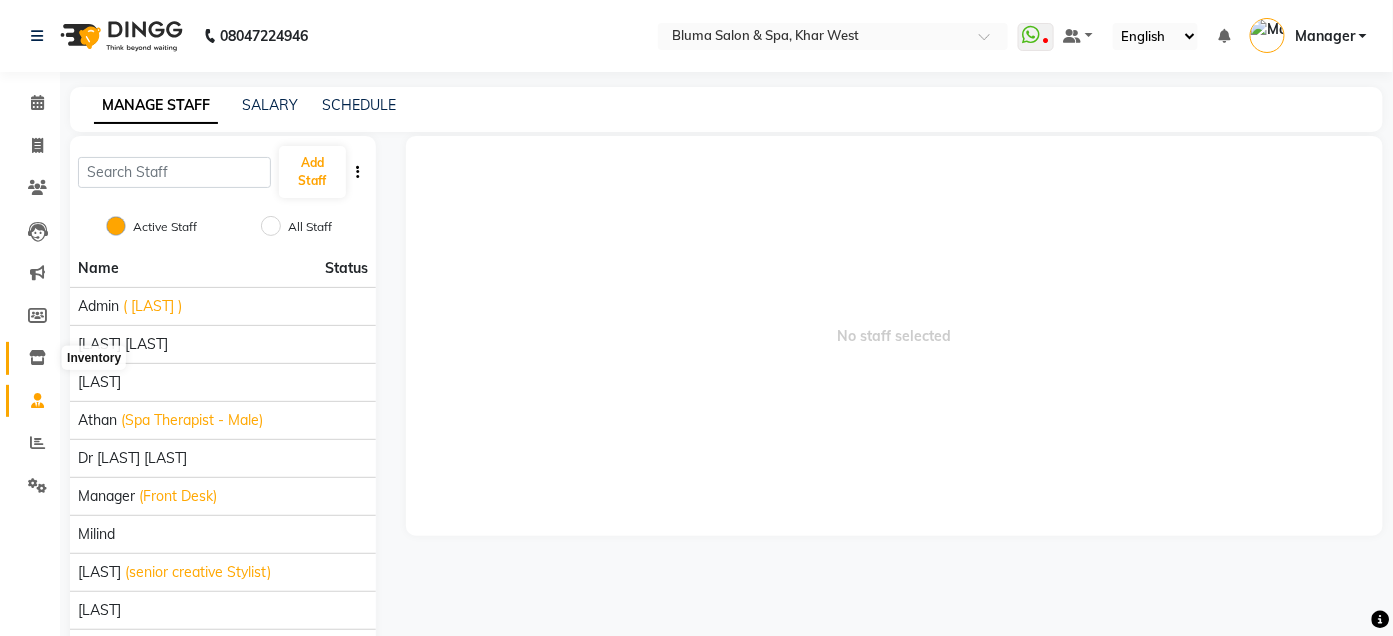 click 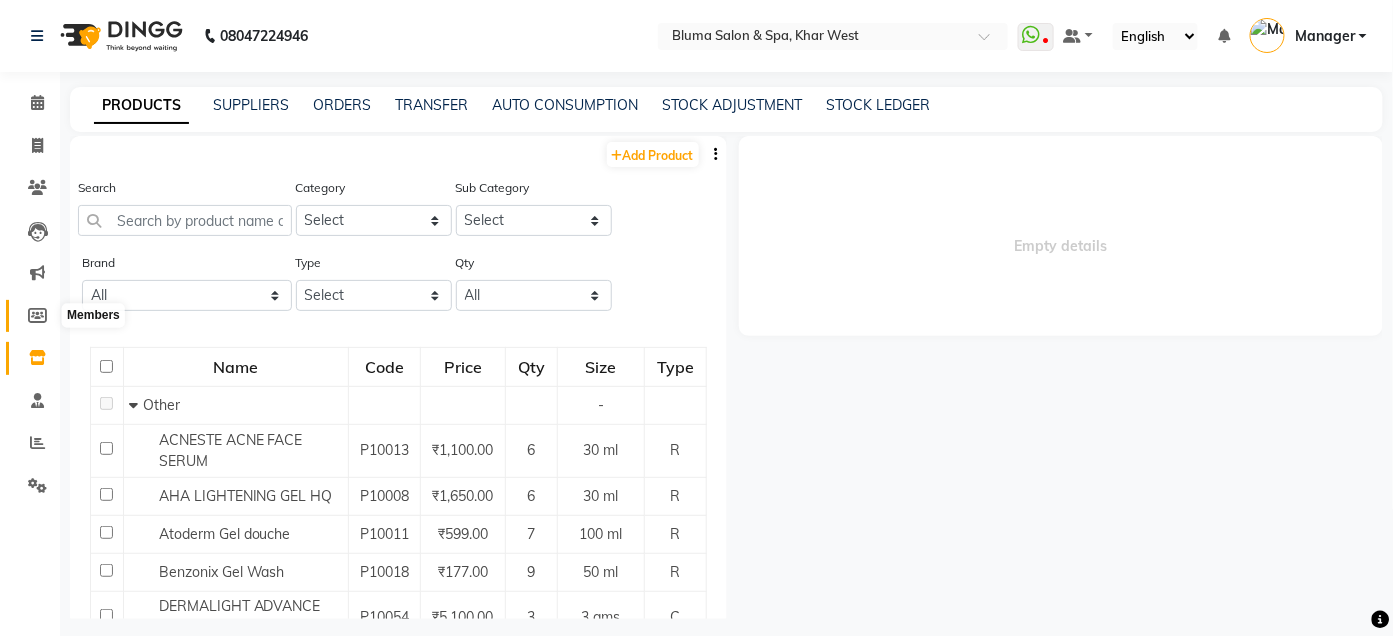 click 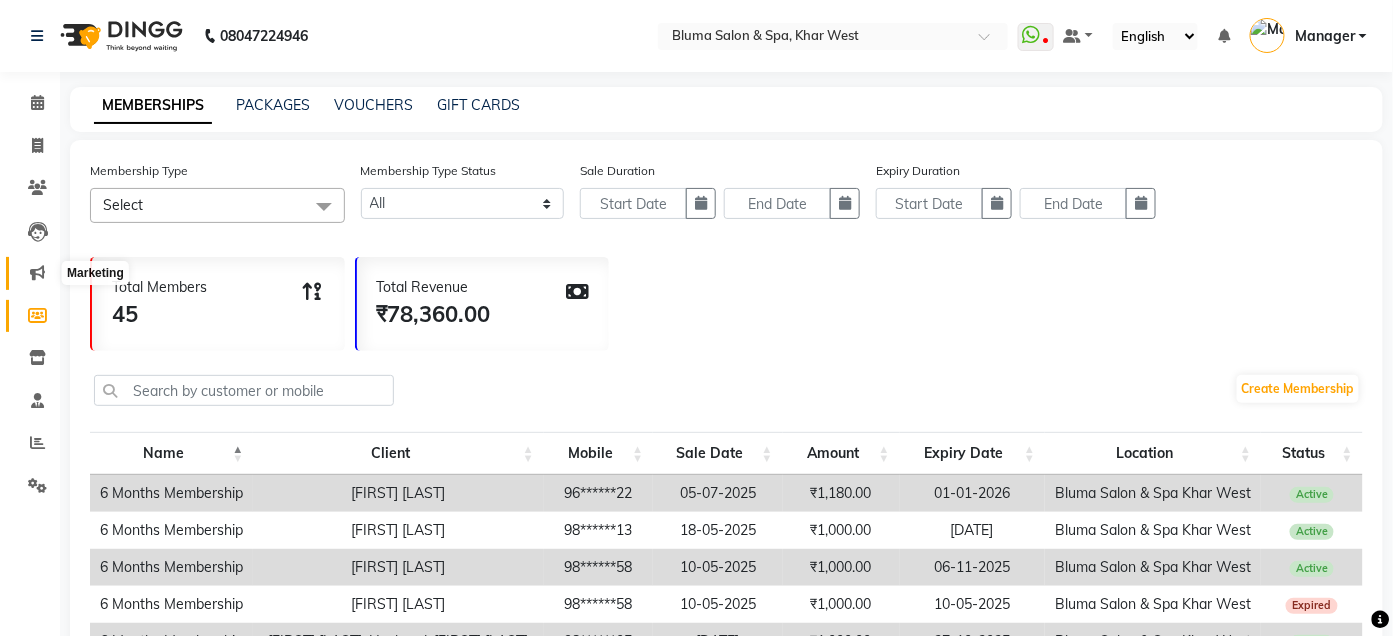 click 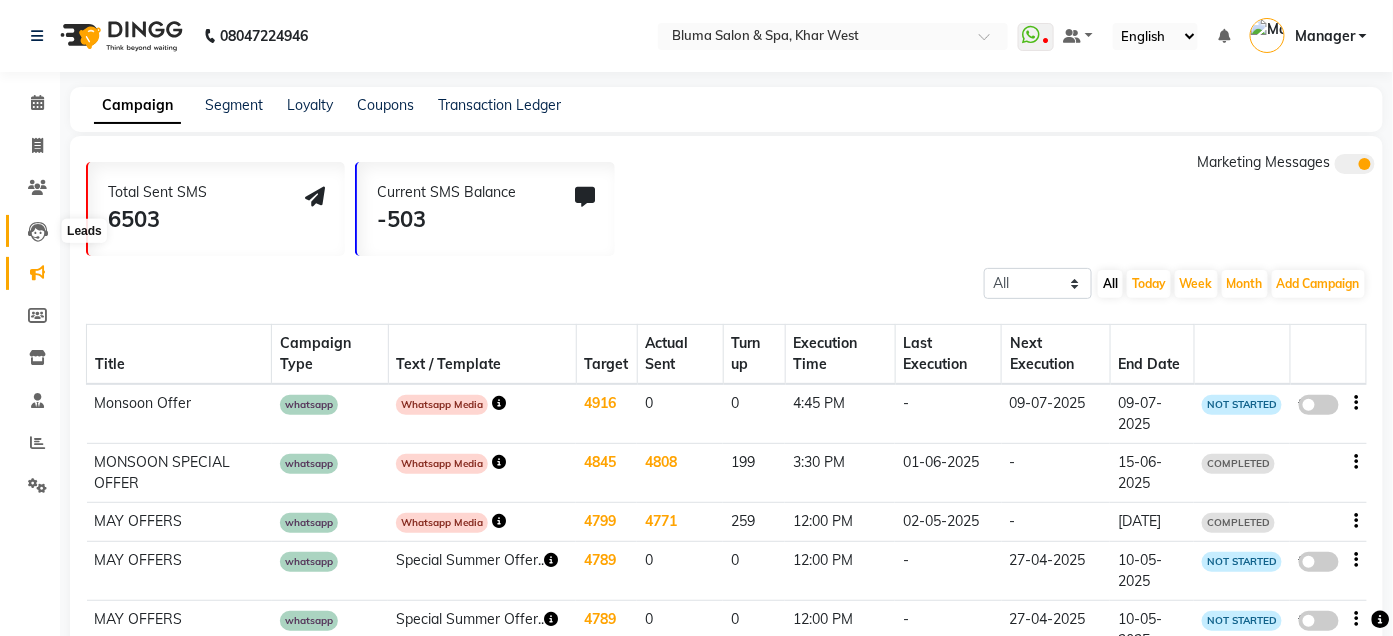 click 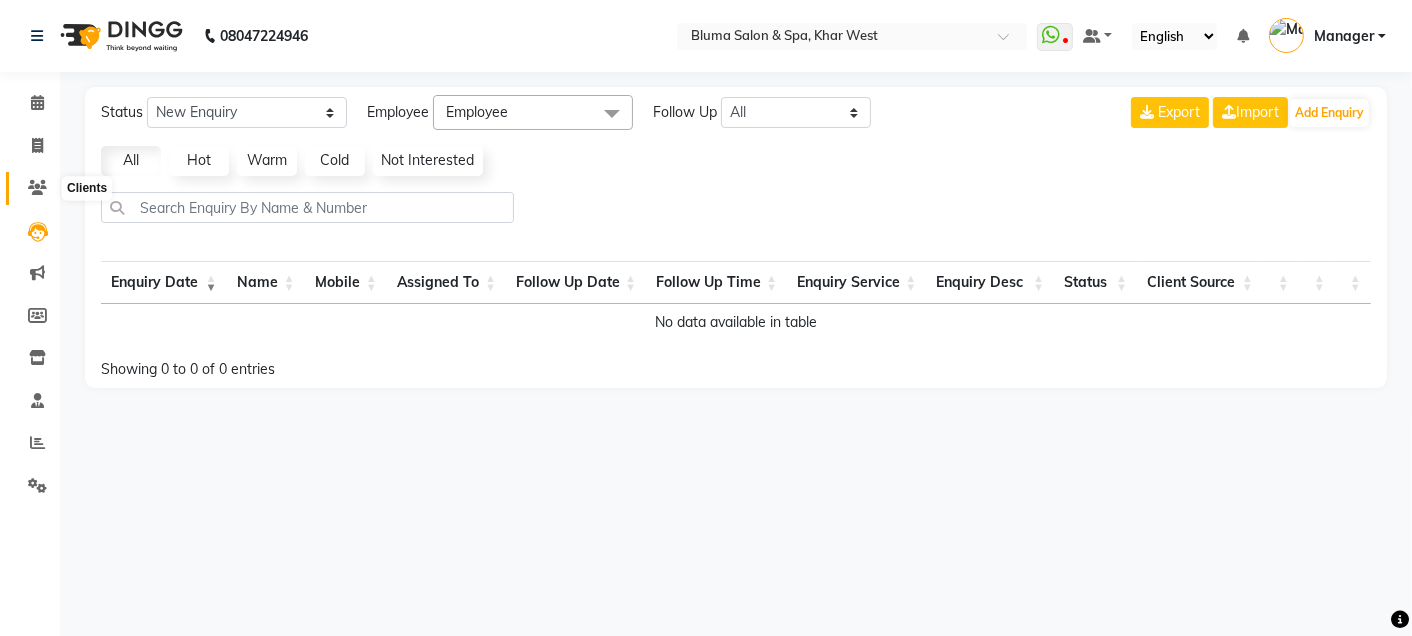 click 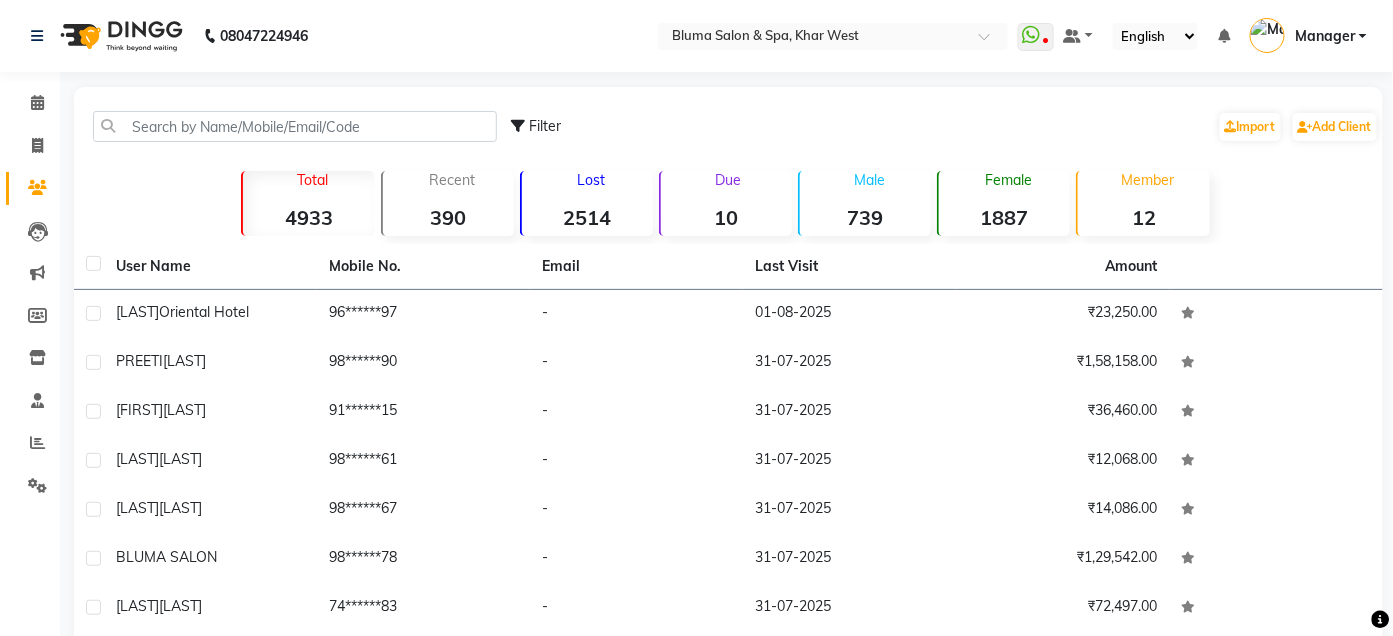 scroll, scrollTop: 229, scrollLeft: 0, axis: vertical 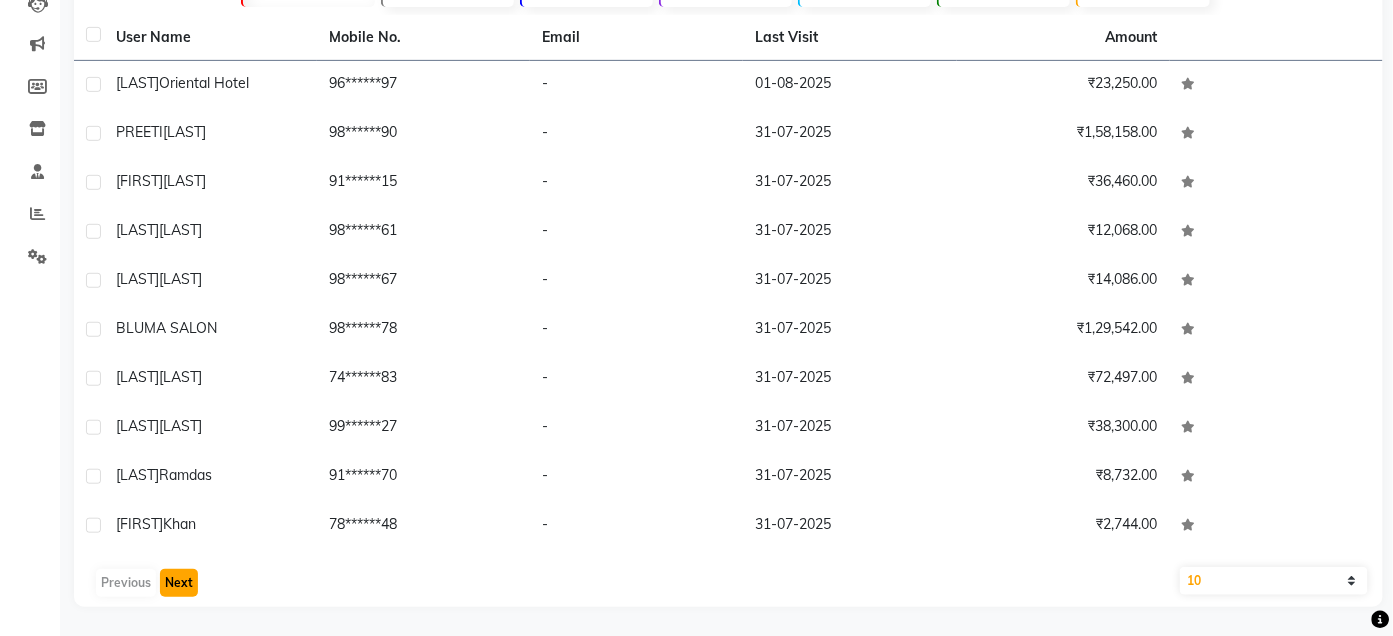 click on "Next" 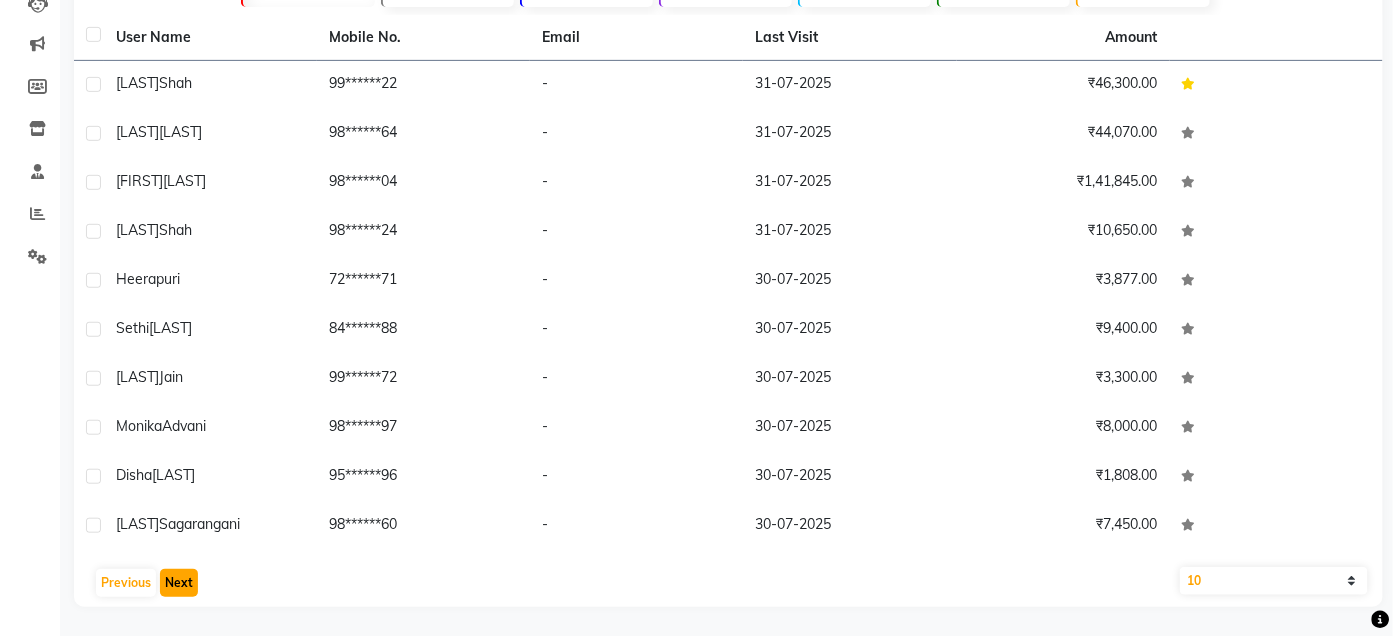 click on "Next" 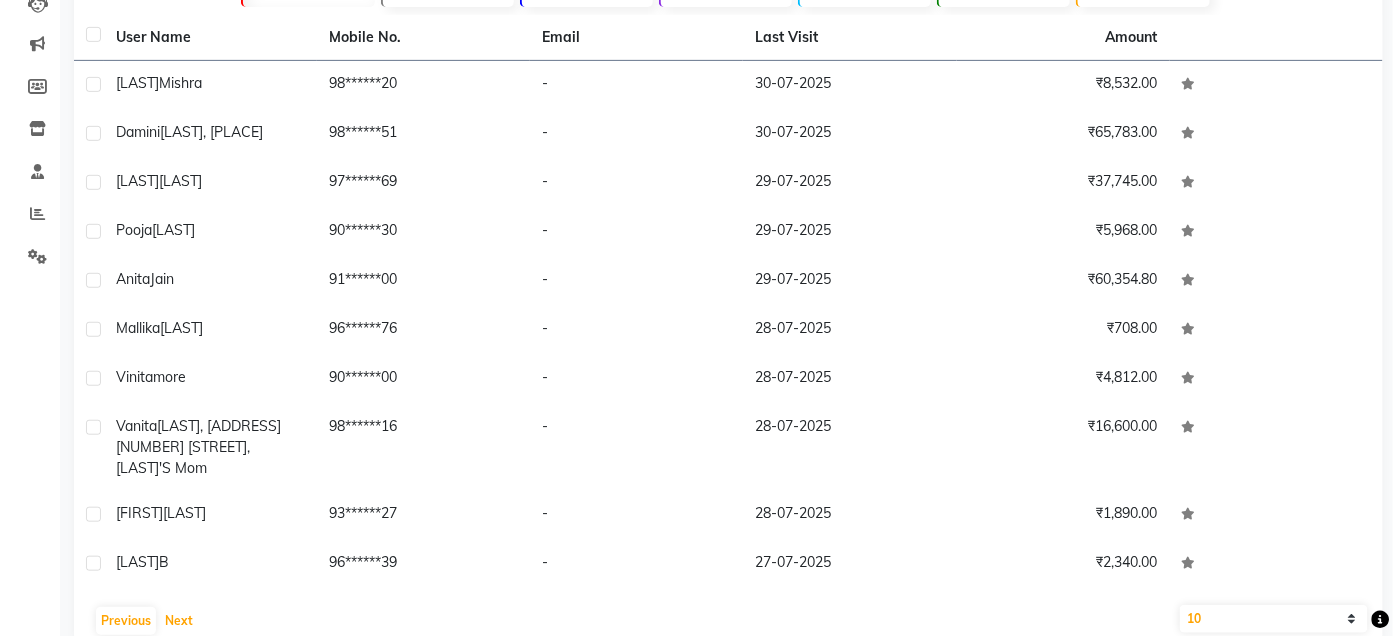 scroll, scrollTop: 284, scrollLeft: 0, axis: vertical 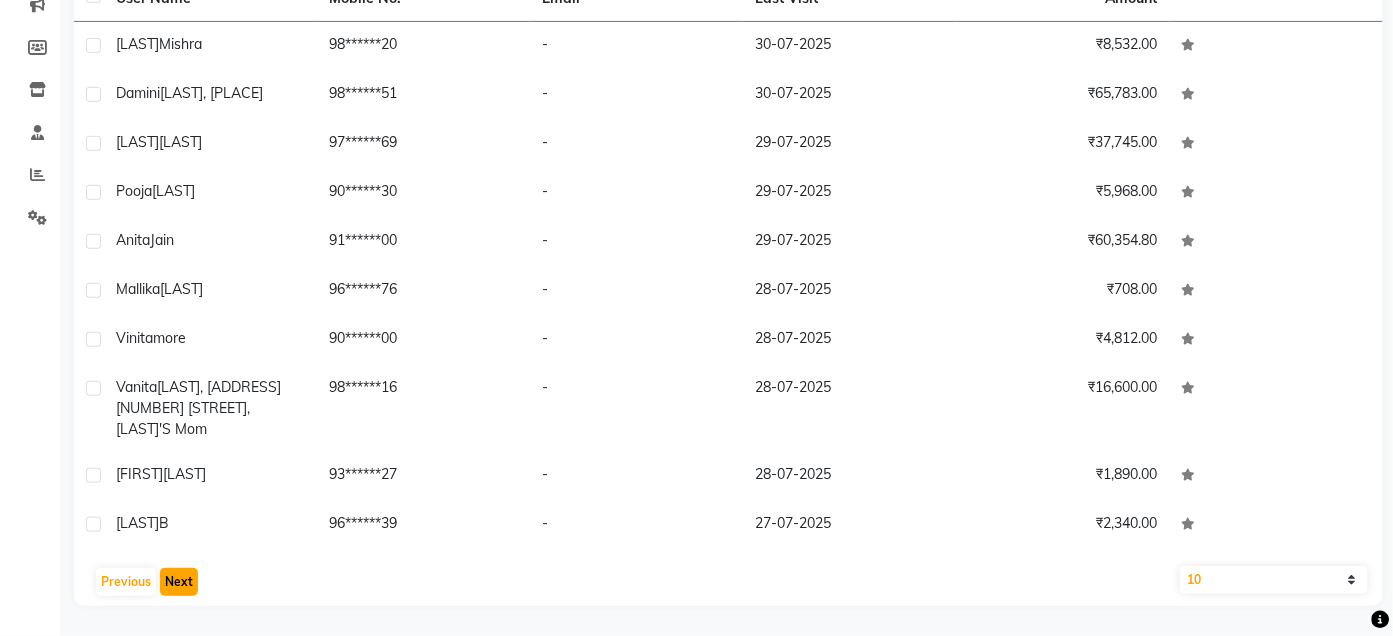 click on "Next" 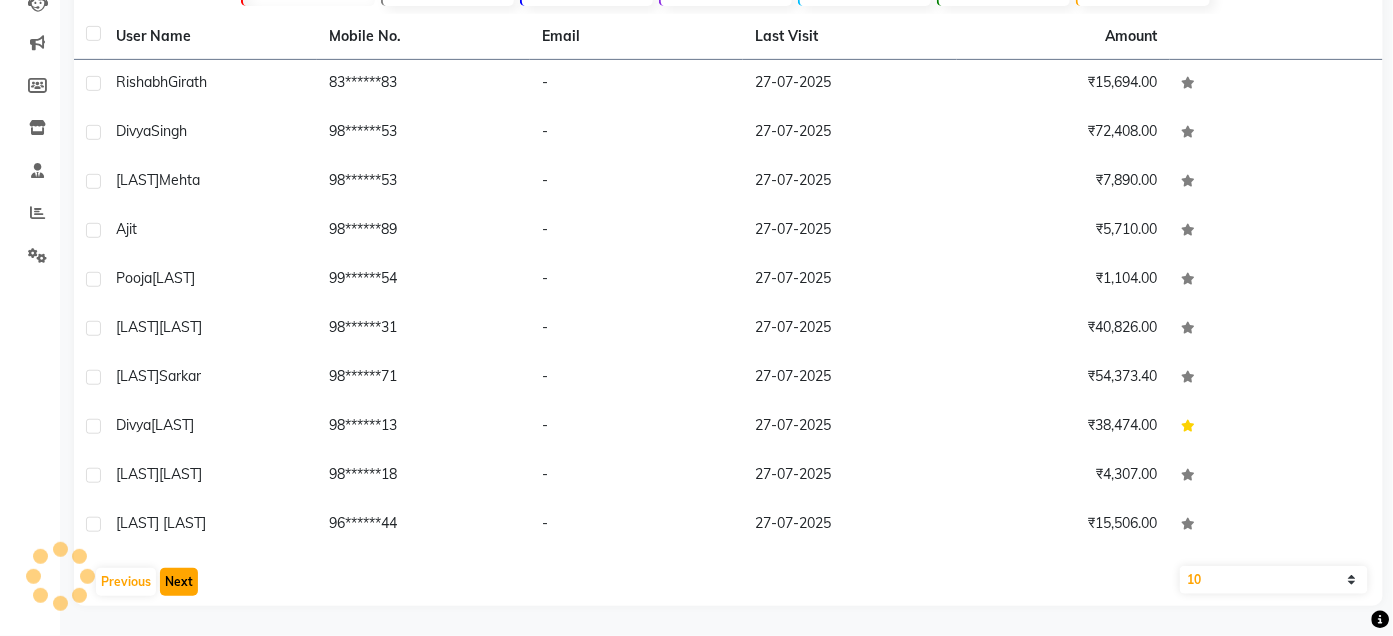 scroll, scrollTop: 229, scrollLeft: 0, axis: vertical 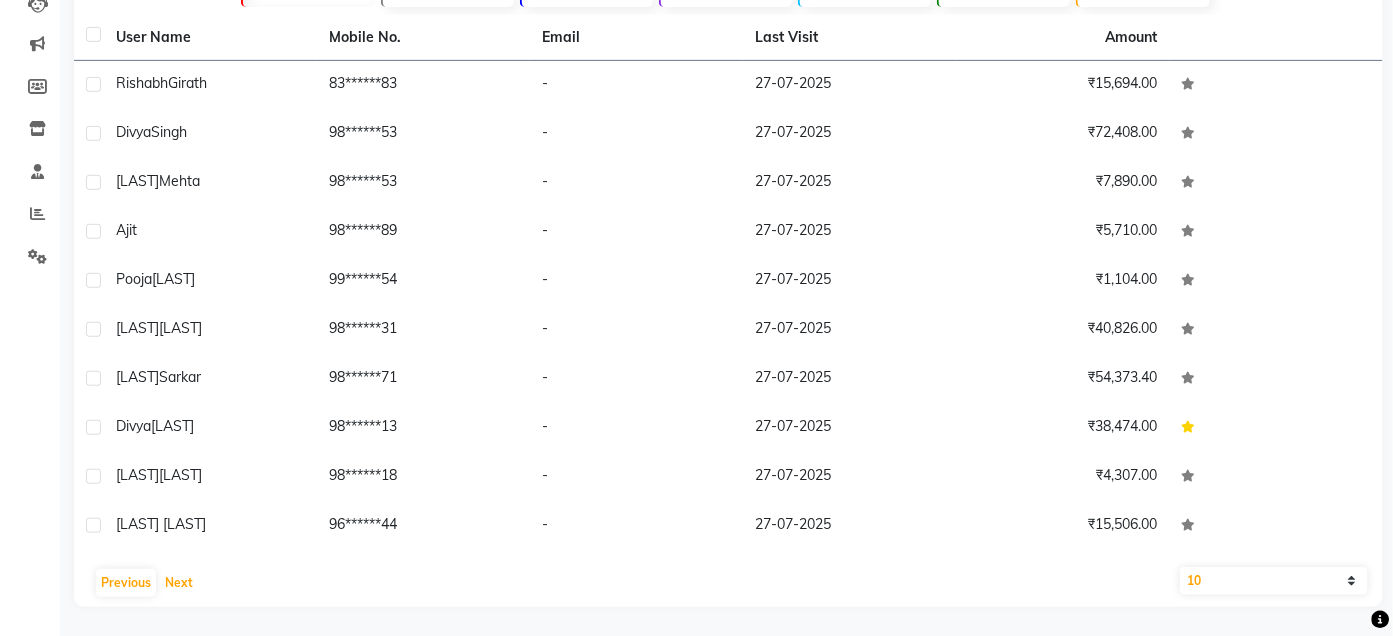 type 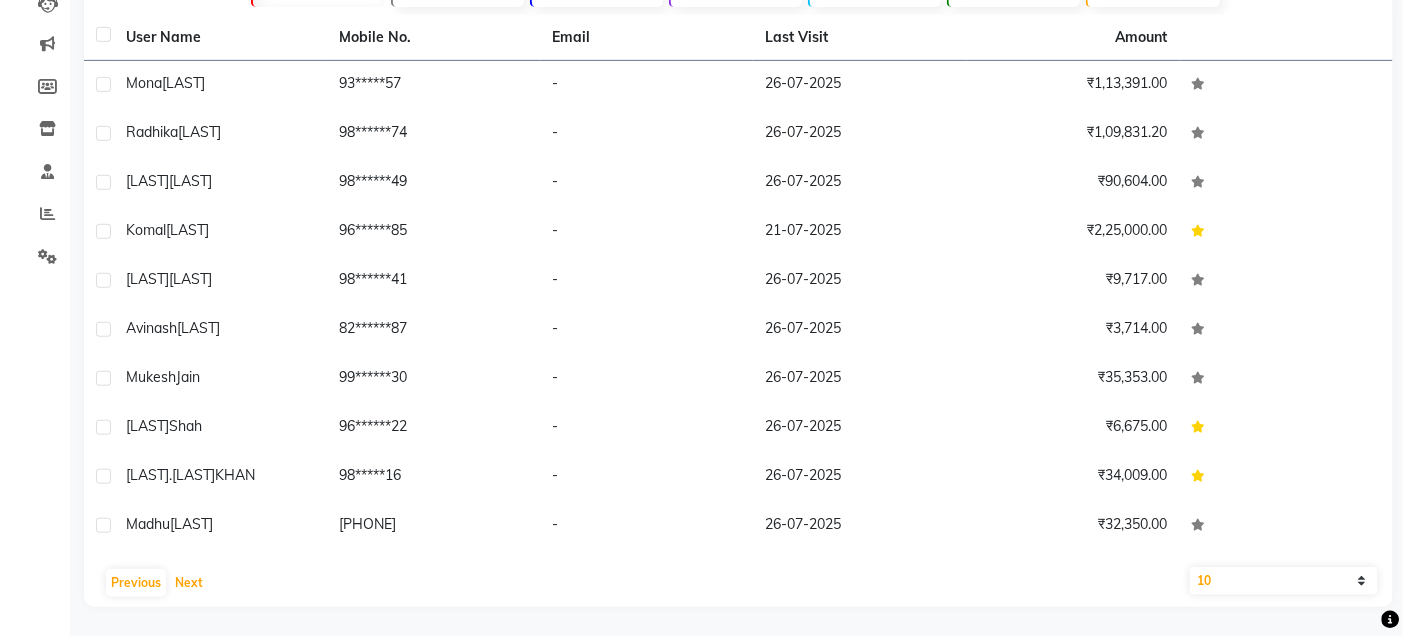 scroll, scrollTop: 0, scrollLeft: 0, axis: both 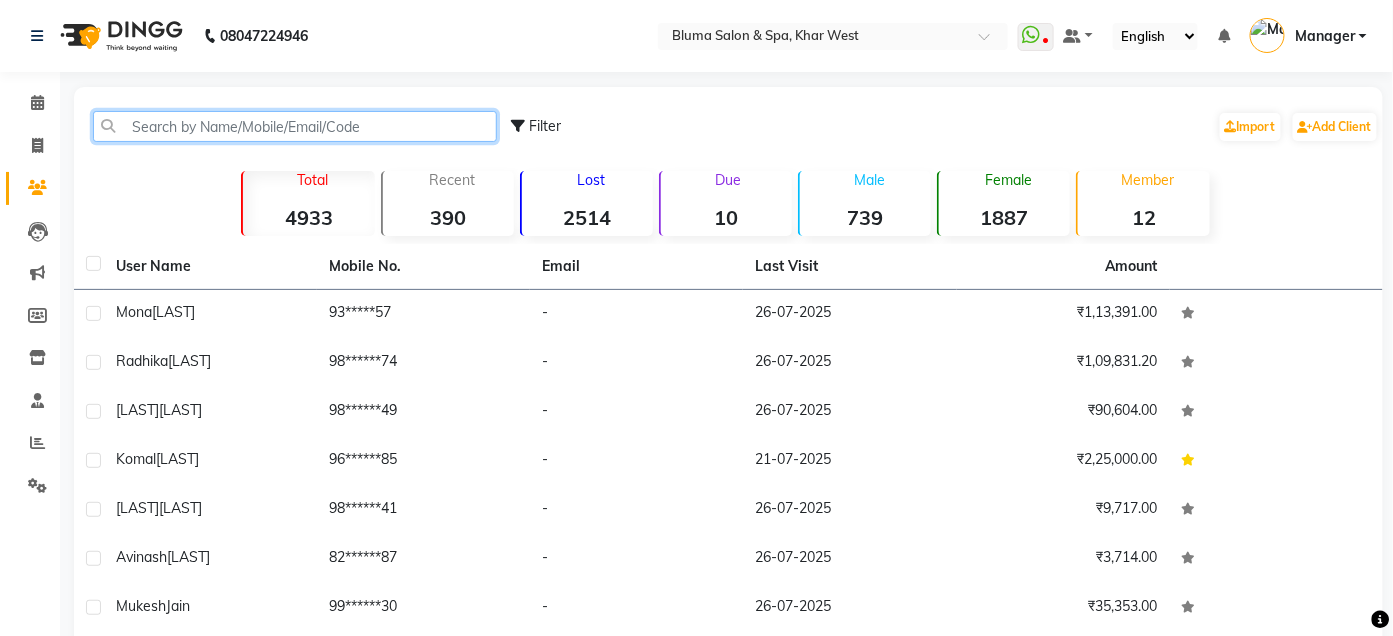 click 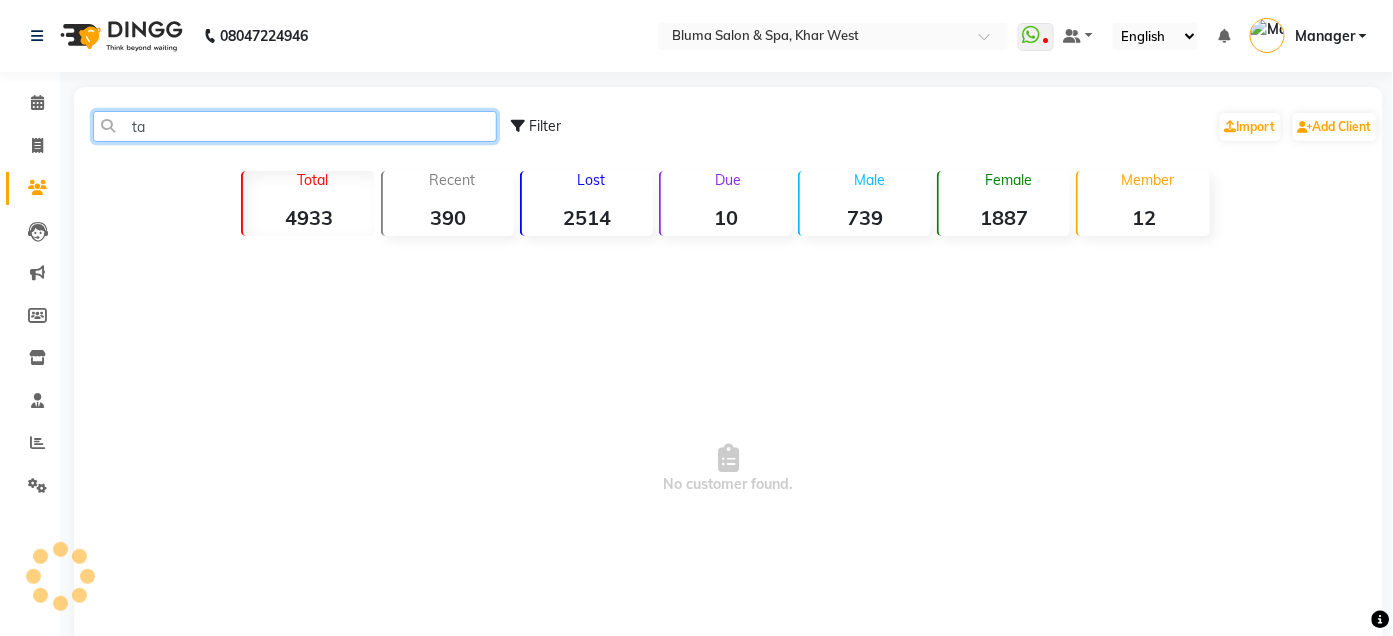 type on "t" 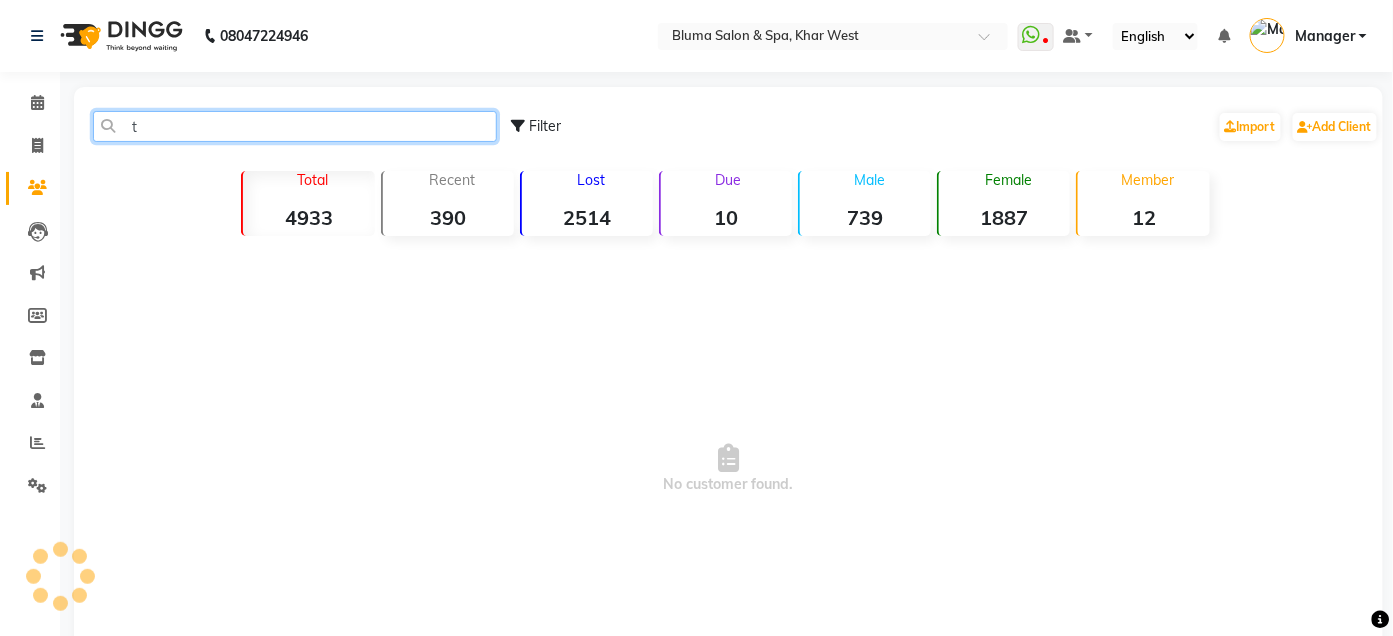 type 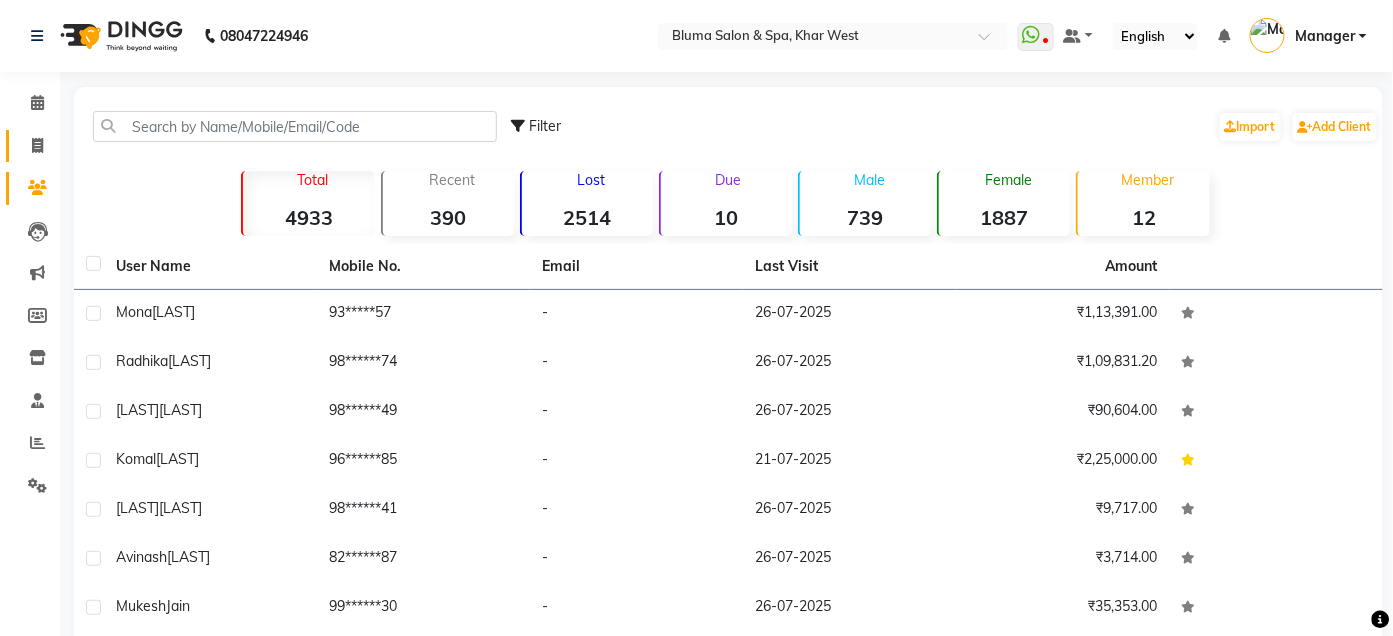 click on "Invoice" 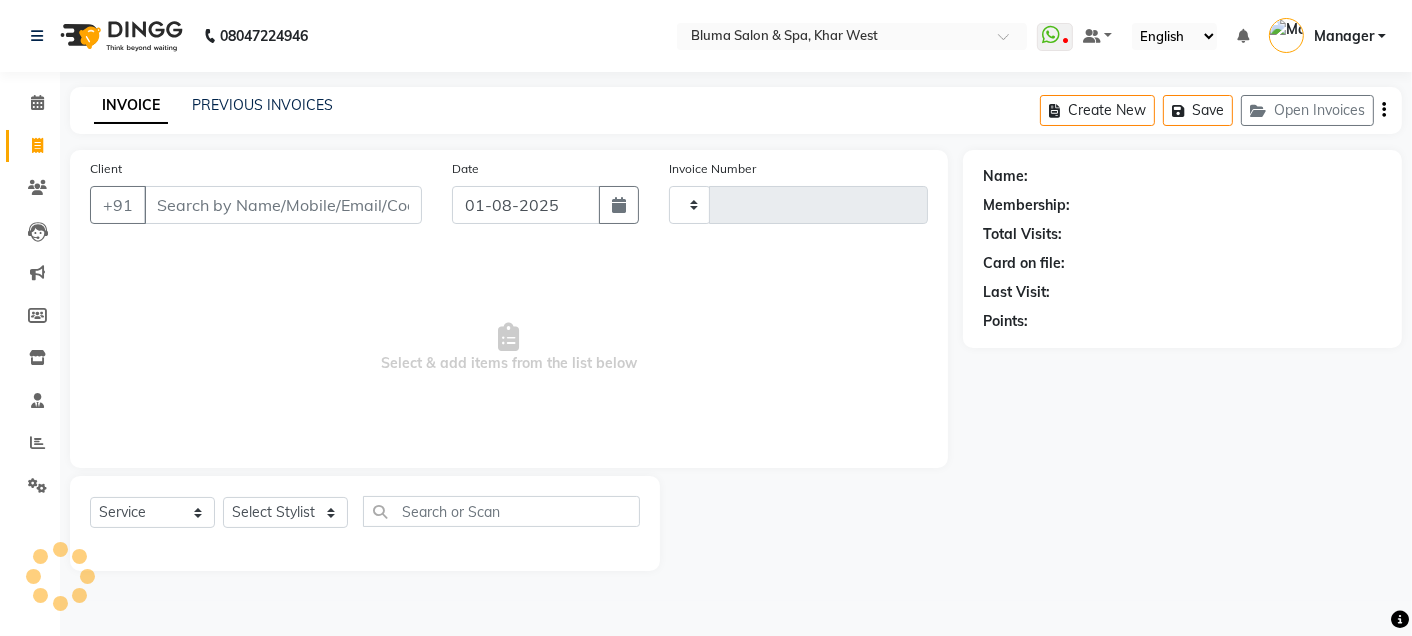 type on "0978" 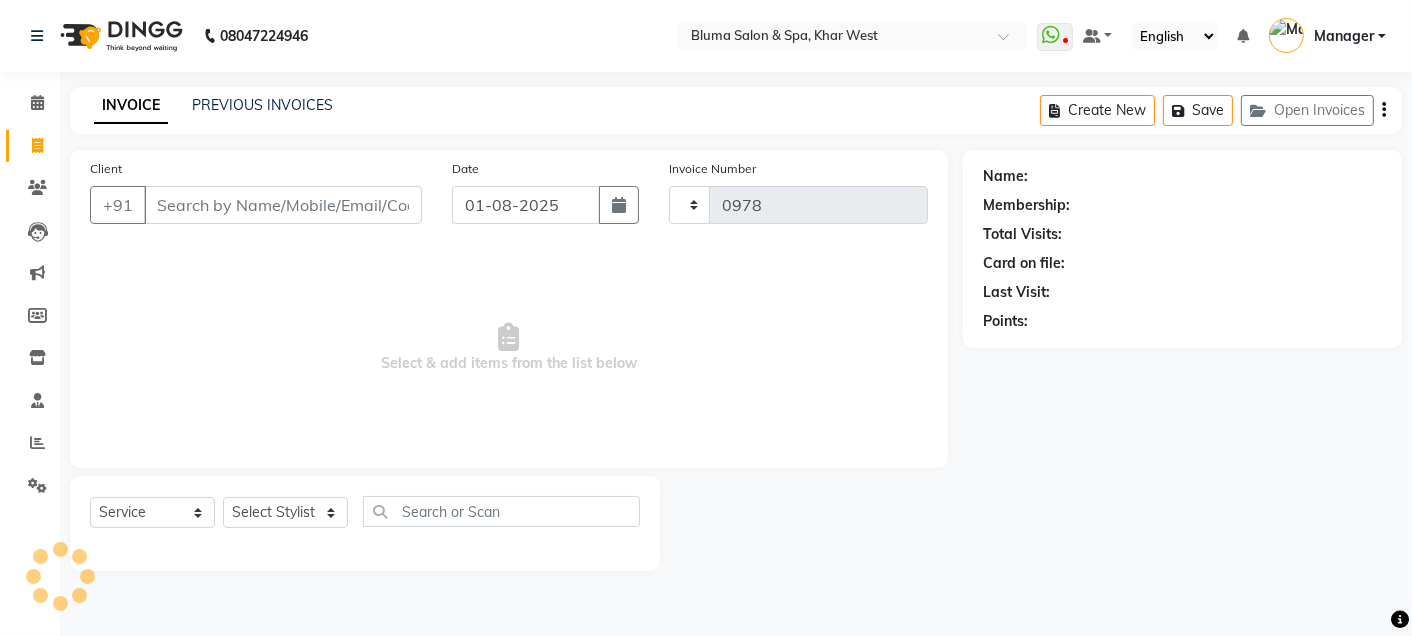 select on "3653" 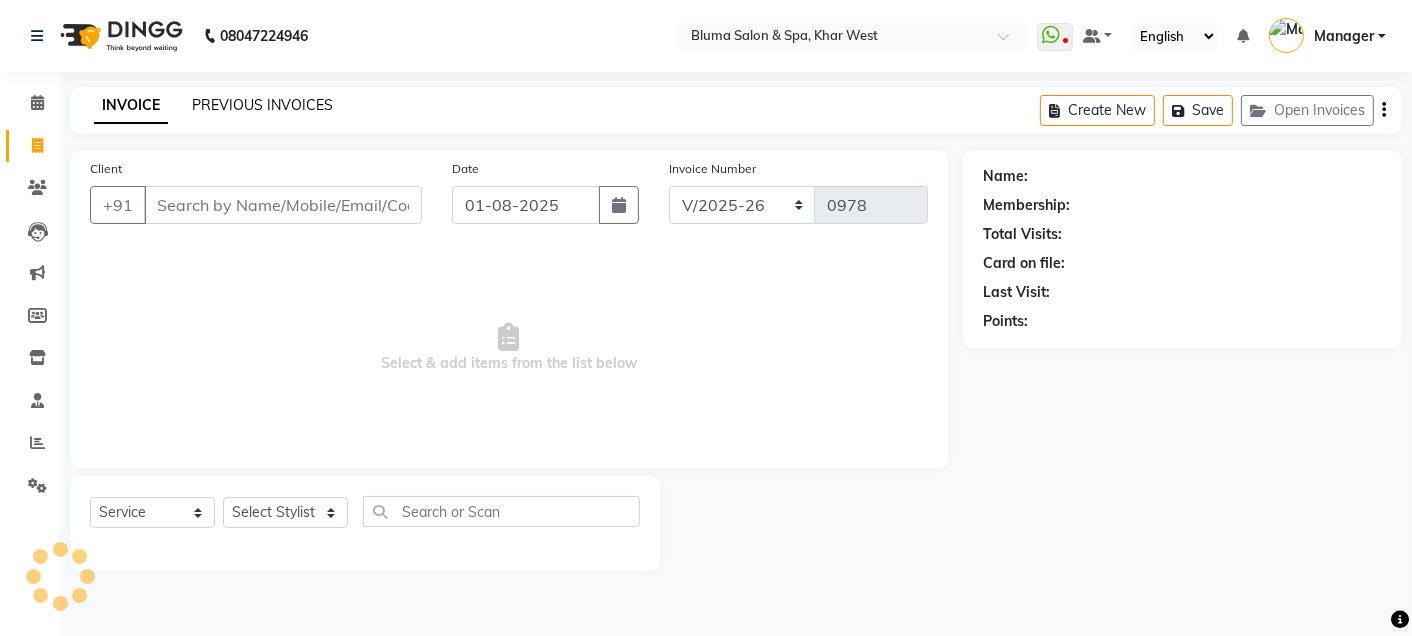 click on "PREVIOUS INVOICES" 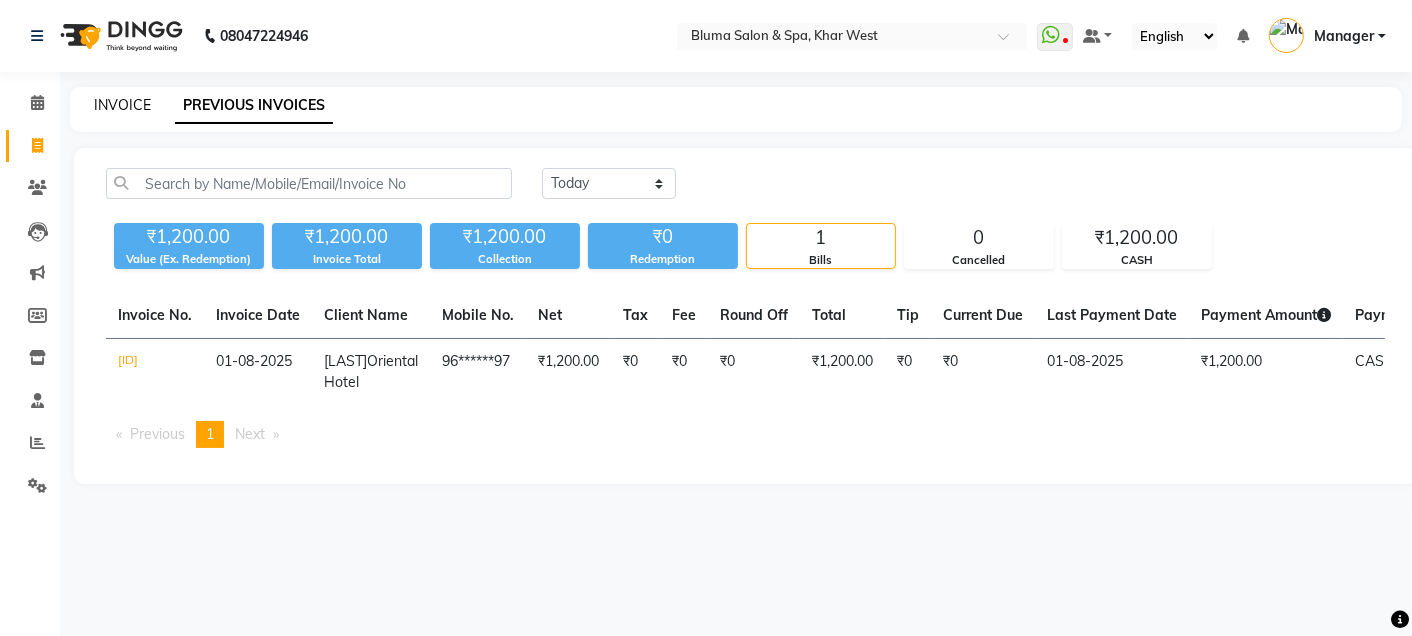 click on "INVOICE" 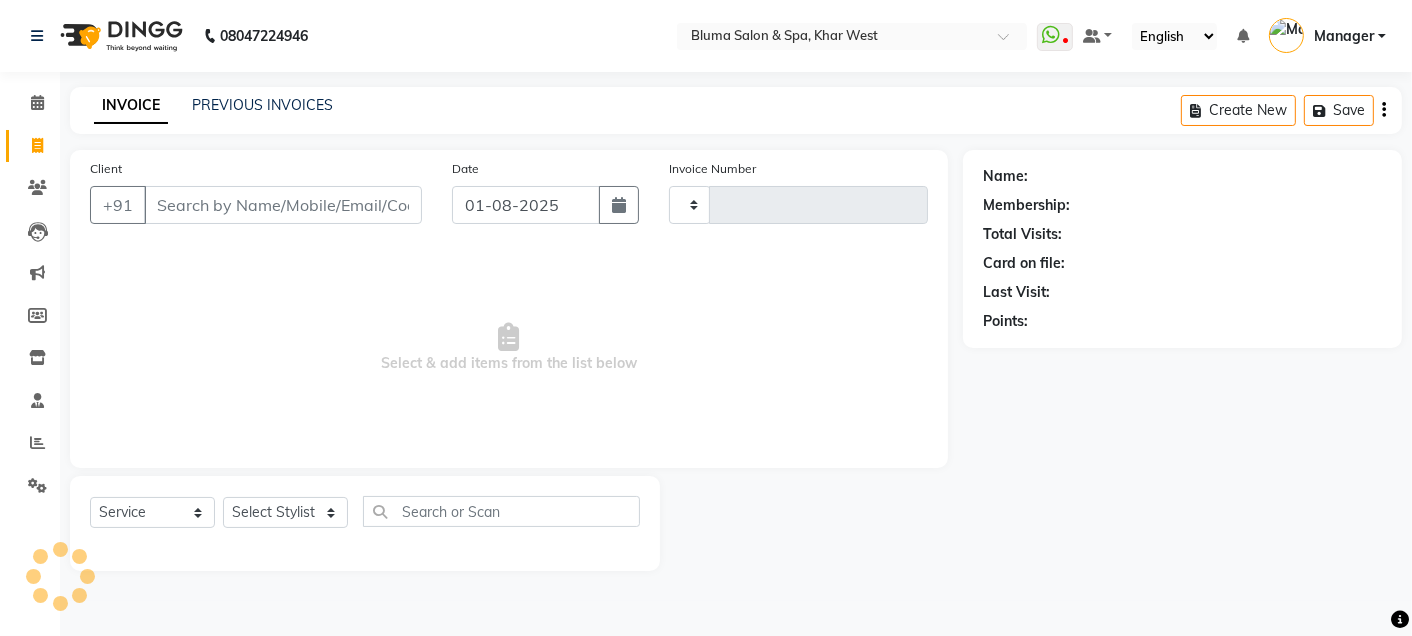 type on "0978" 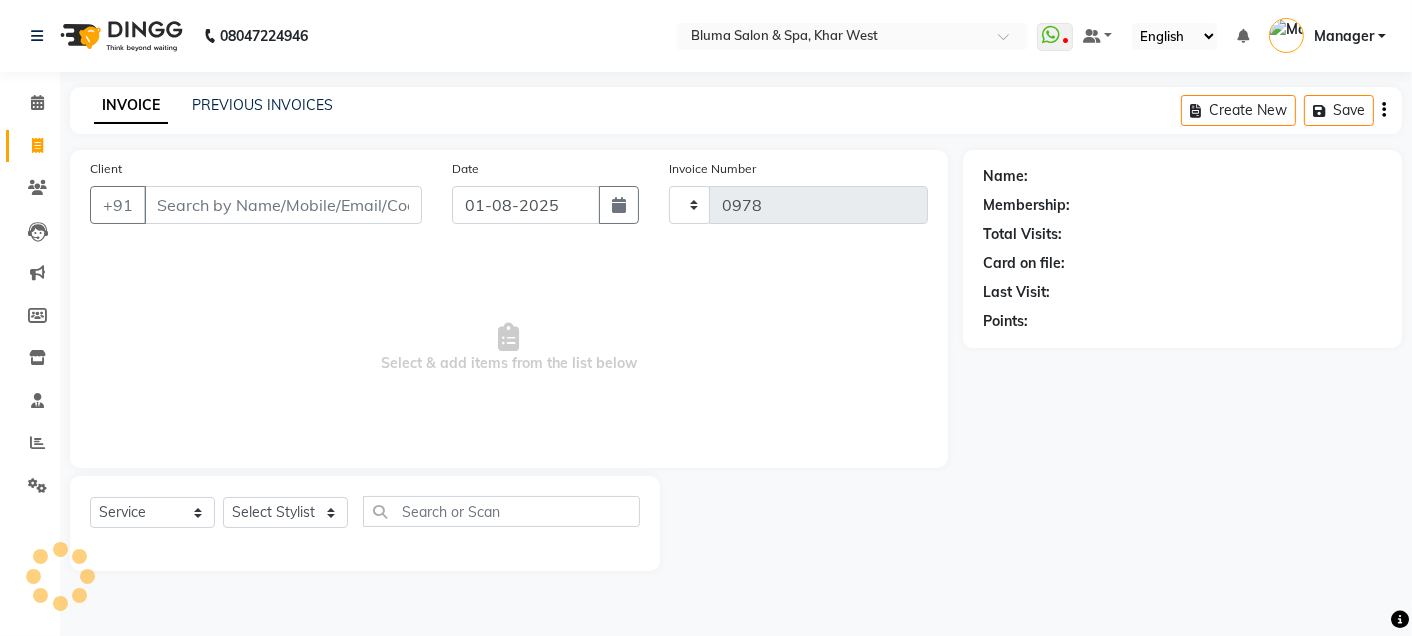 select on "3653" 